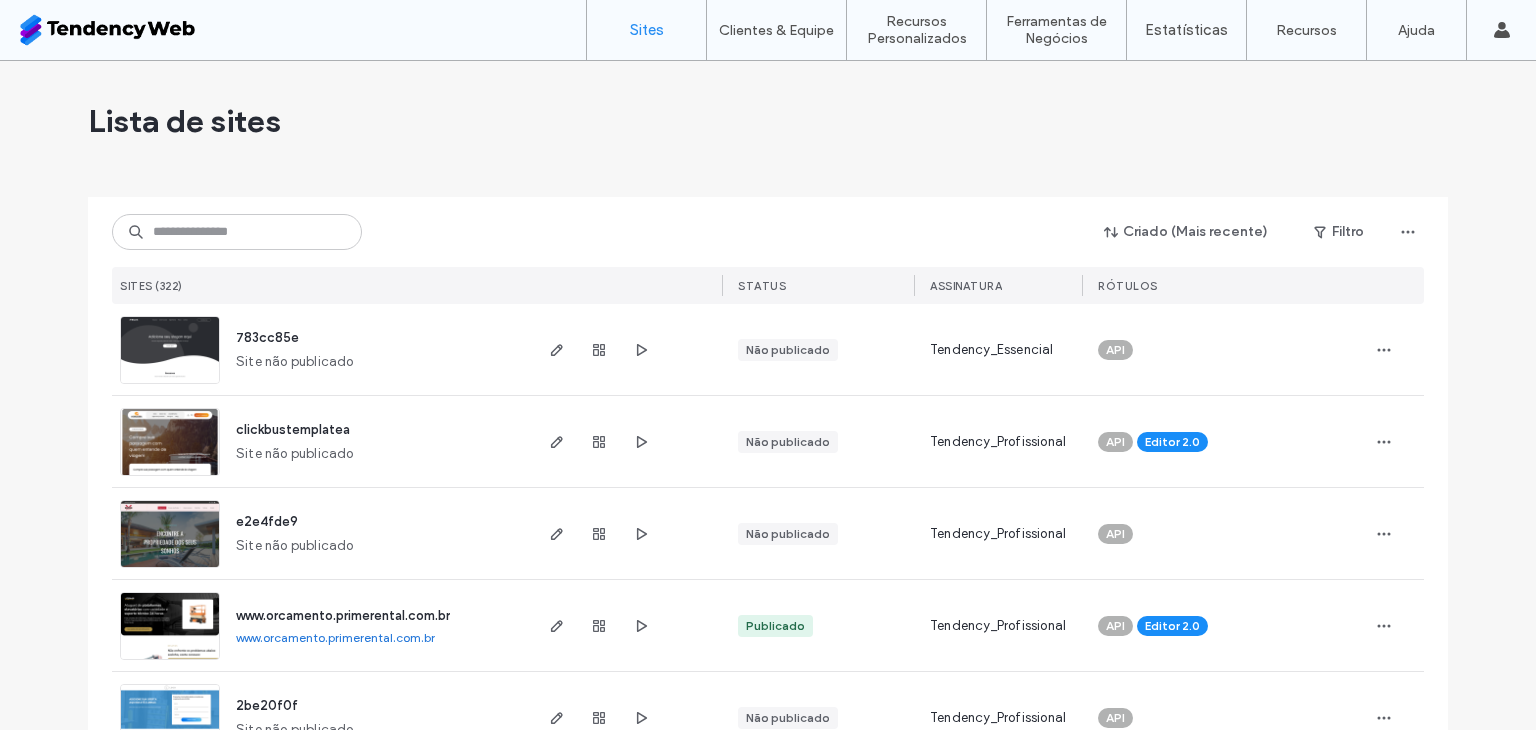 scroll, scrollTop: 0, scrollLeft: 0, axis: both 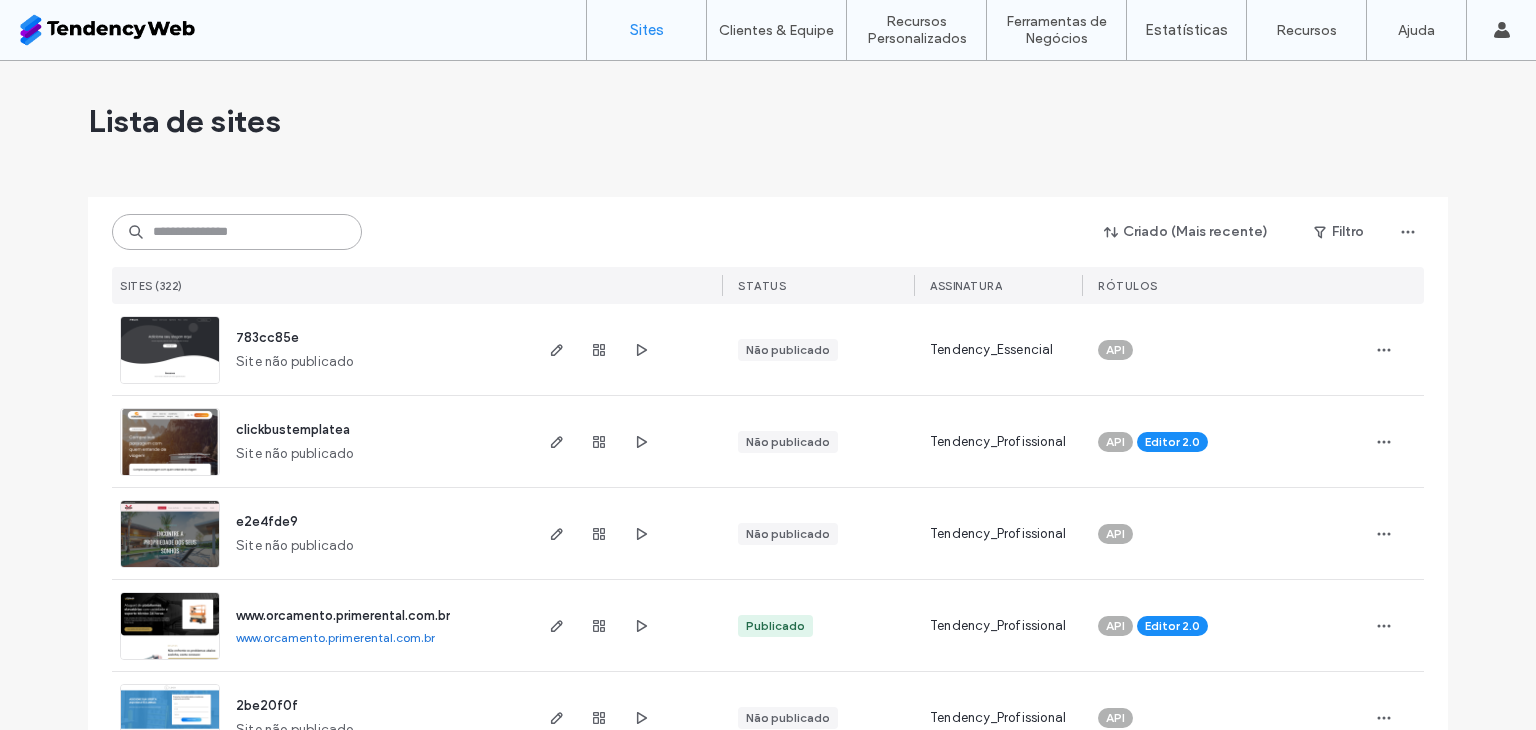 click at bounding box center [237, 232] 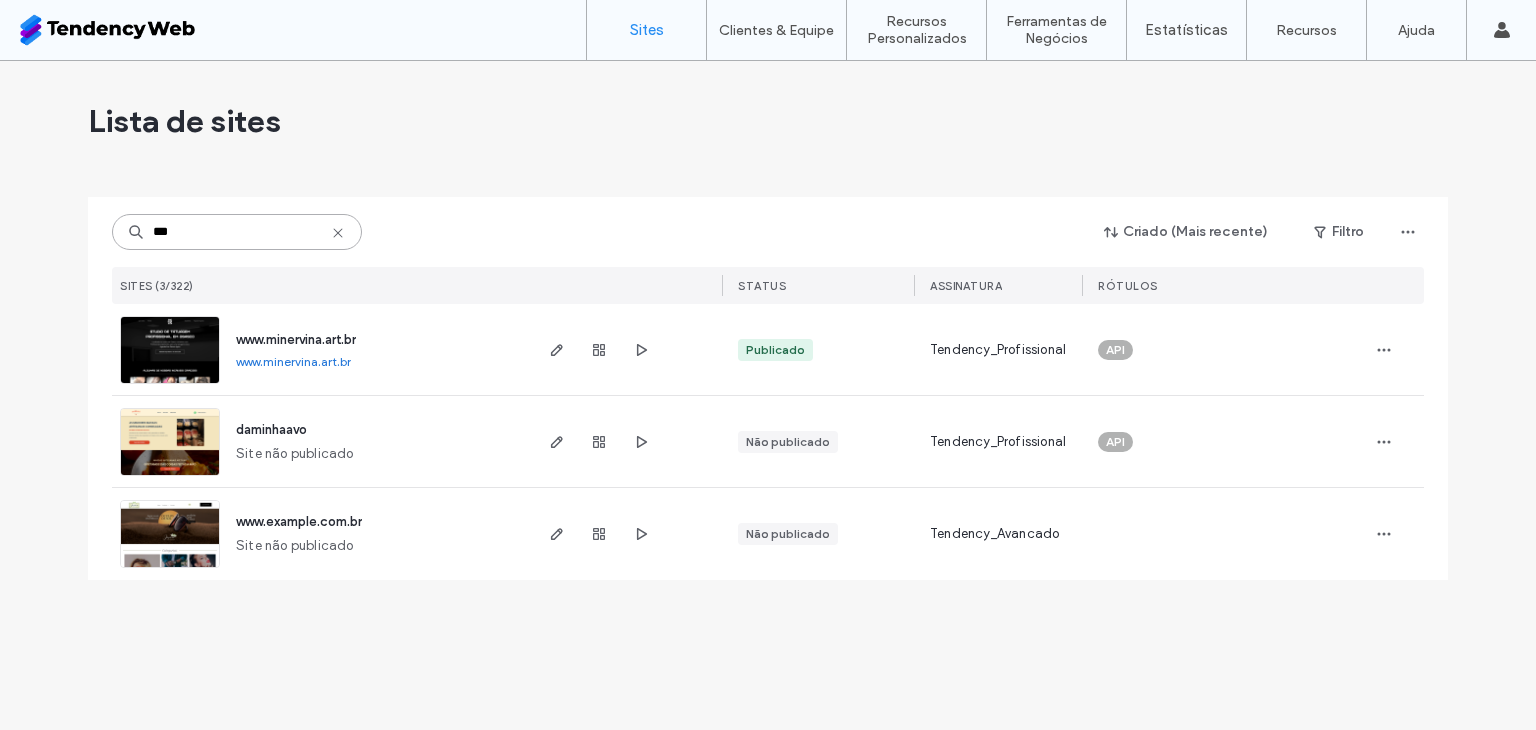 type on "***" 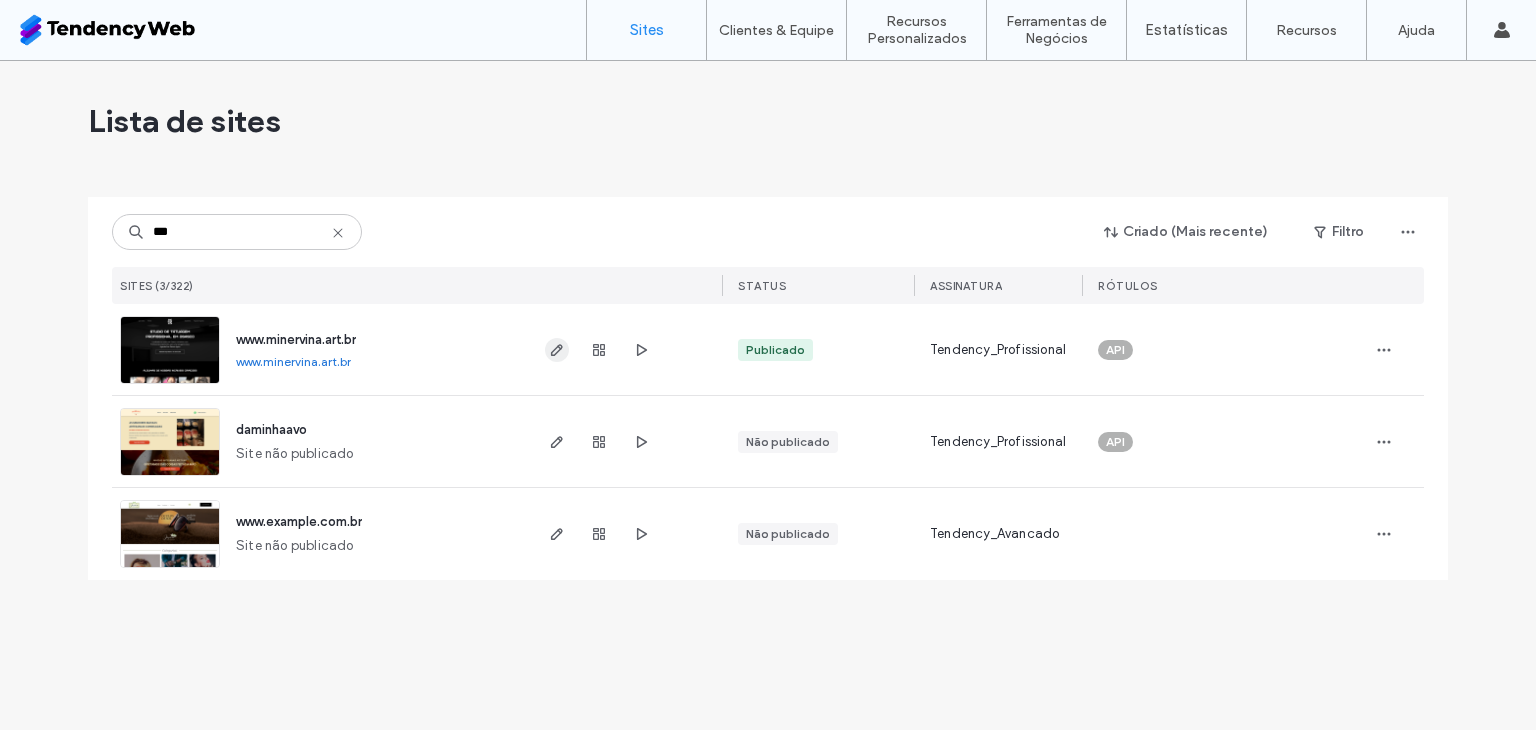 click at bounding box center (557, 350) 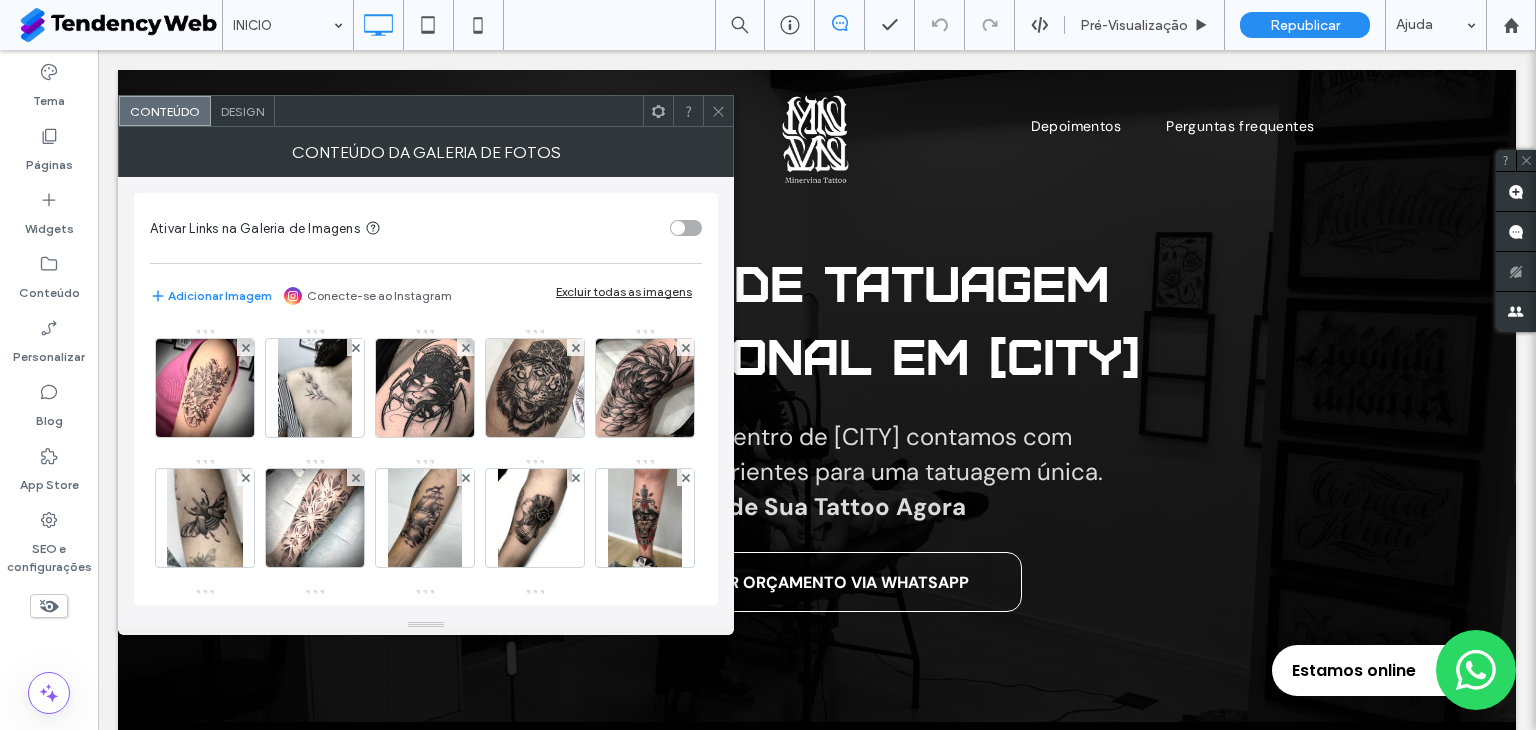 scroll, scrollTop: 1000, scrollLeft: 0, axis: vertical 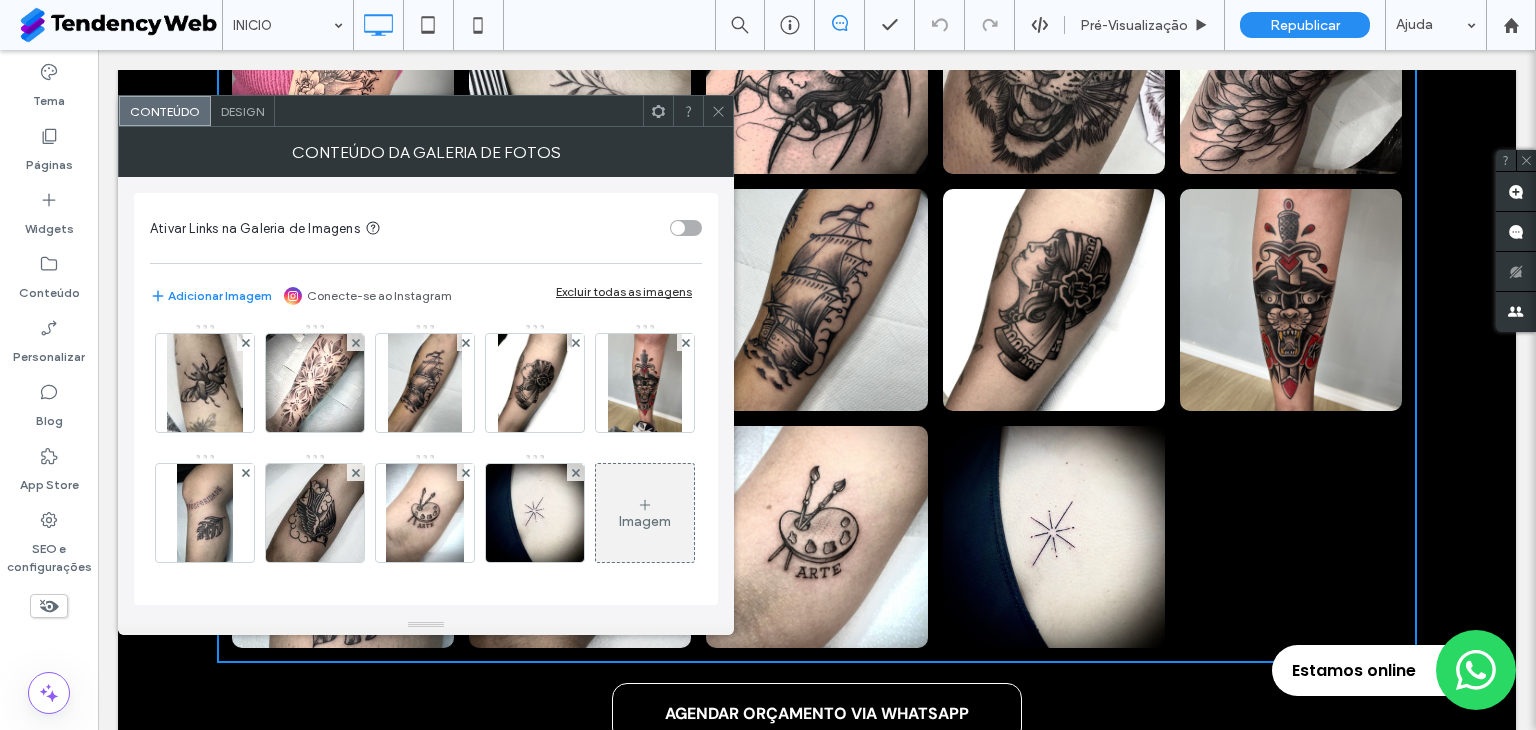 click on "Imagem" at bounding box center [645, 521] 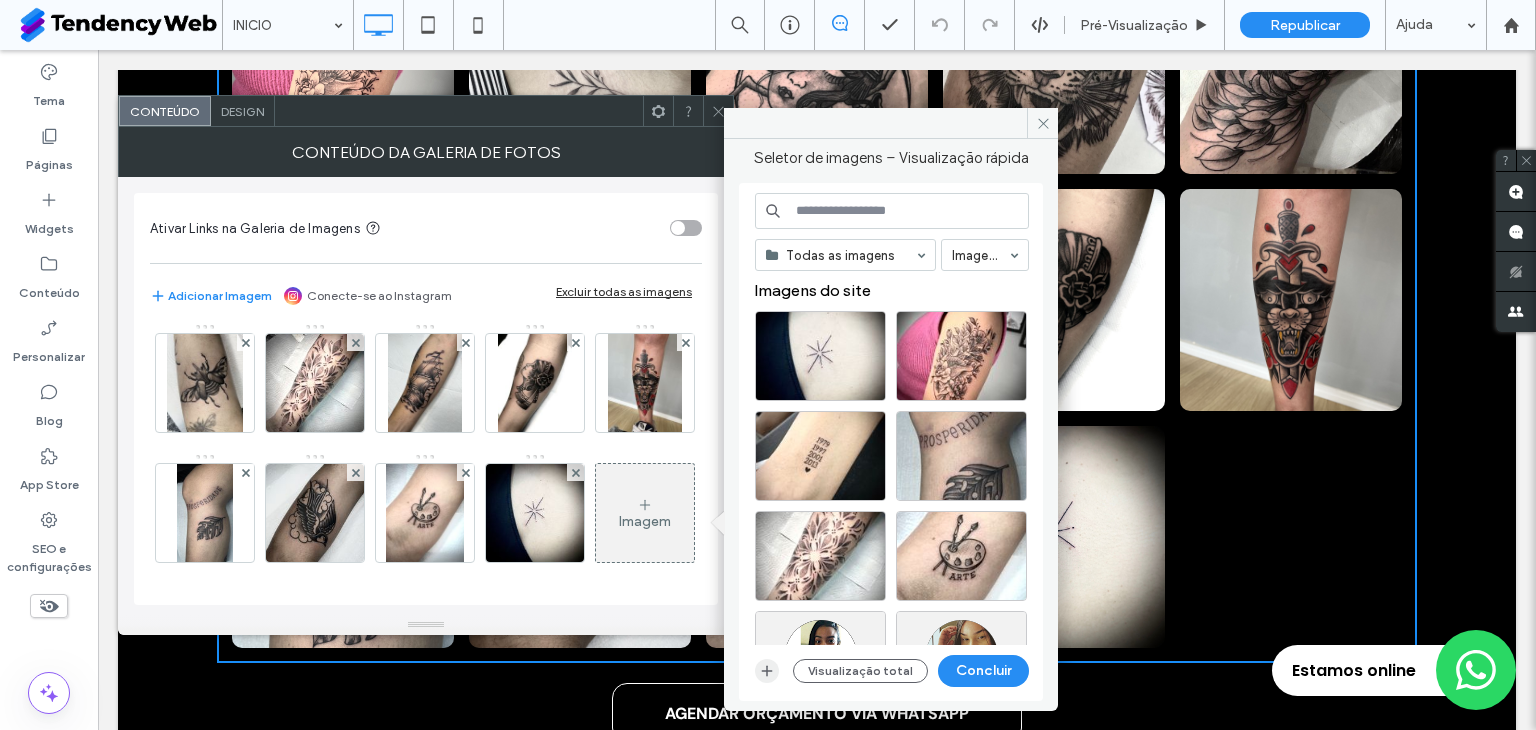 click at bounding box center [767, 671] 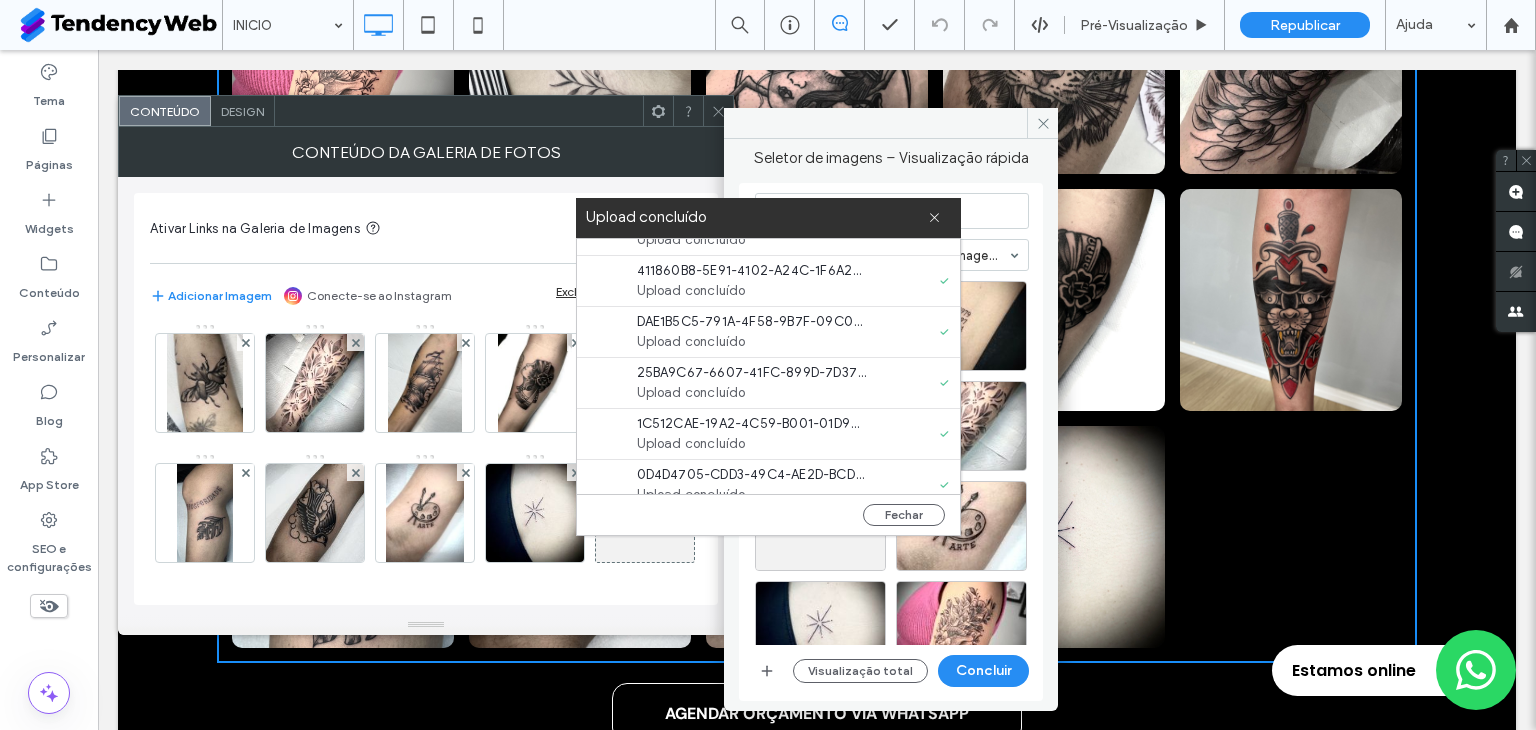 scroll, scrollTop: 49, scrollLeft: 0, axis: vertical 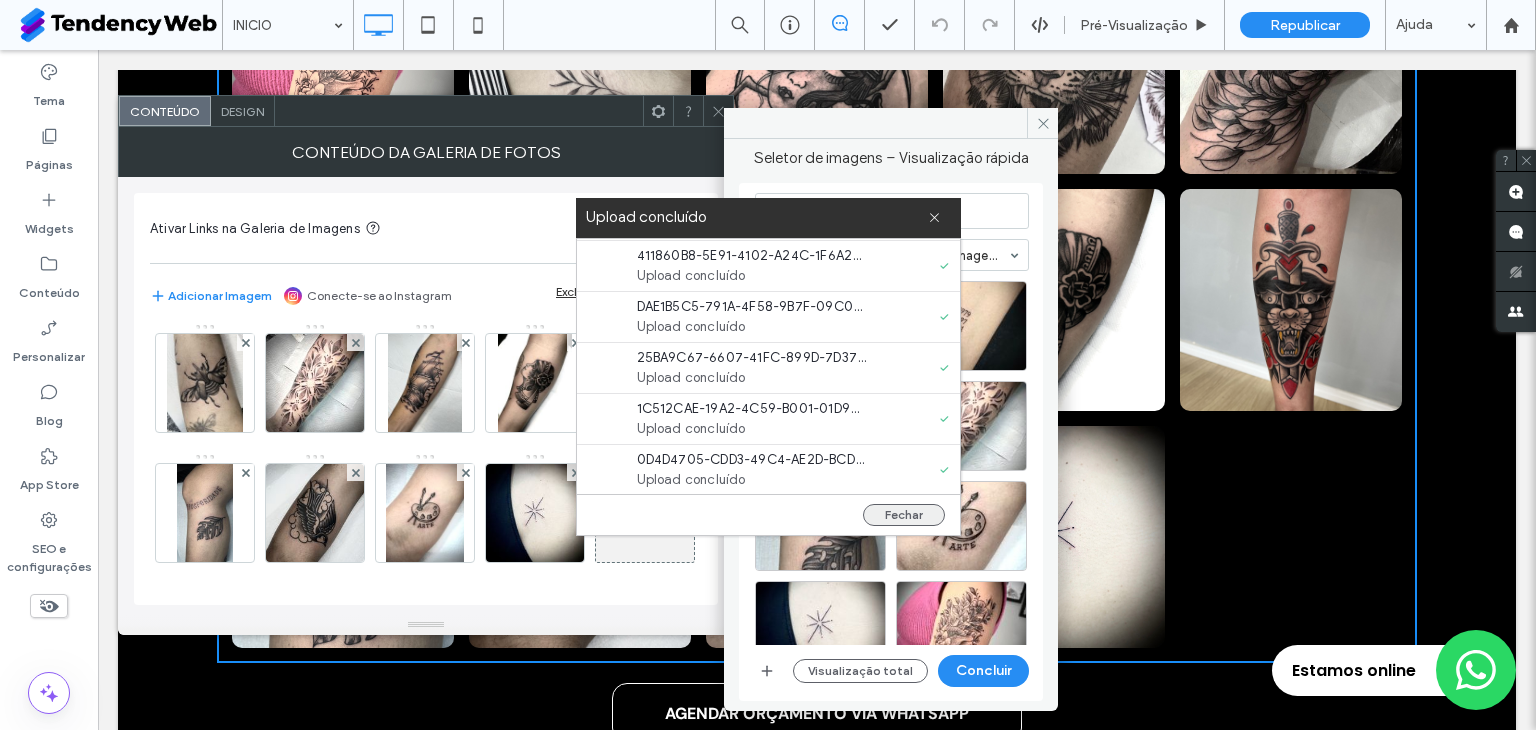 click on "Fechar" at bounding box center (904, 515) 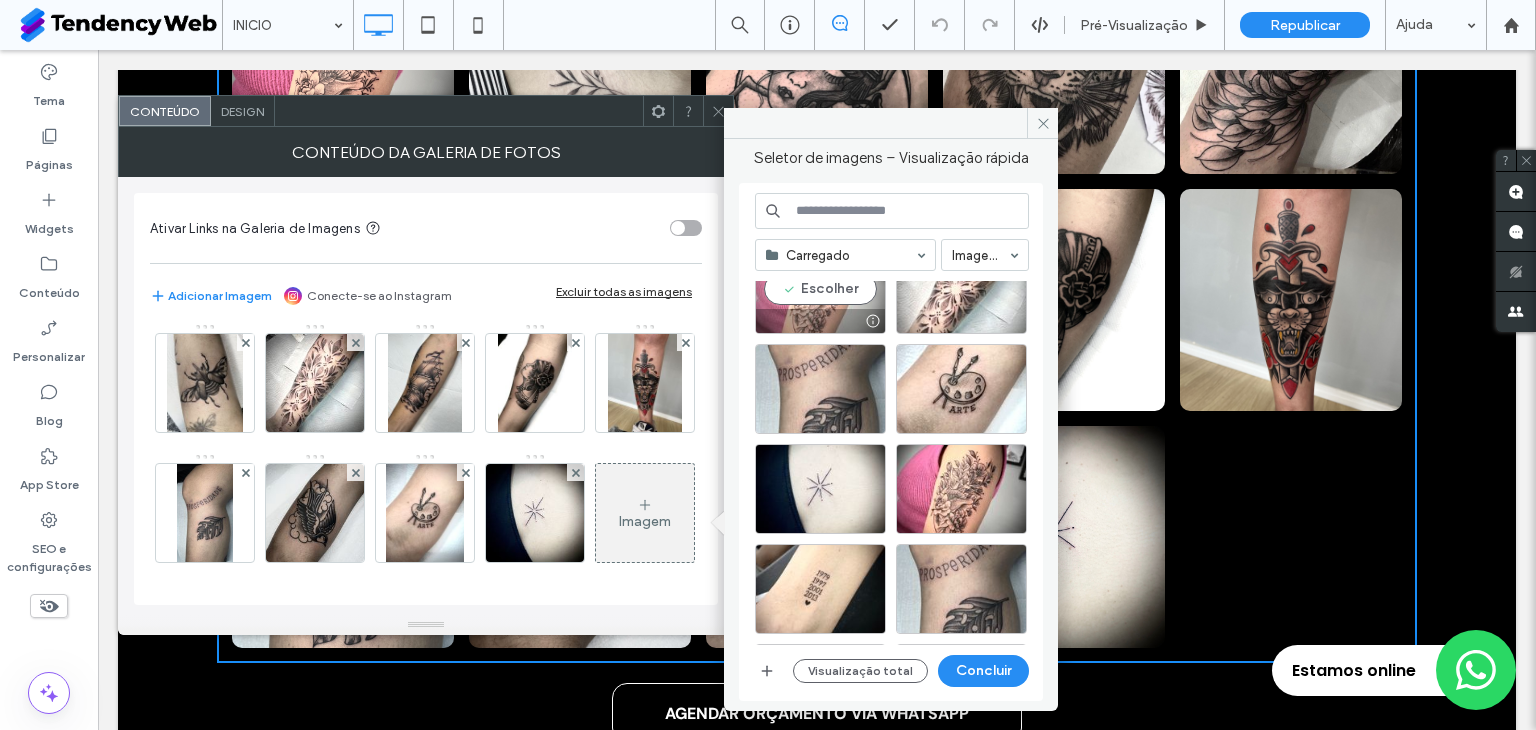 scroll, scrollTop: 166, scrollLeft: 0, axis: vertical 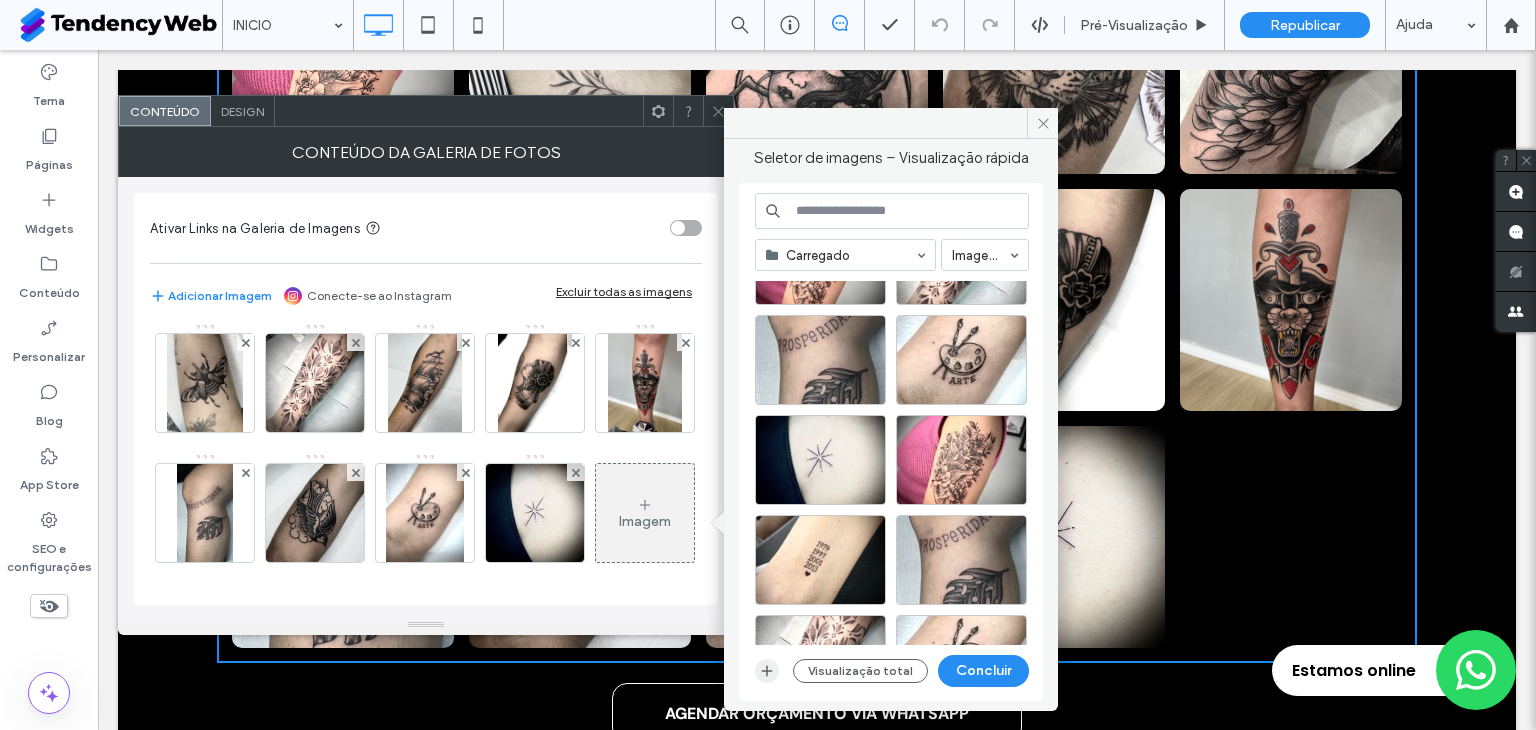click 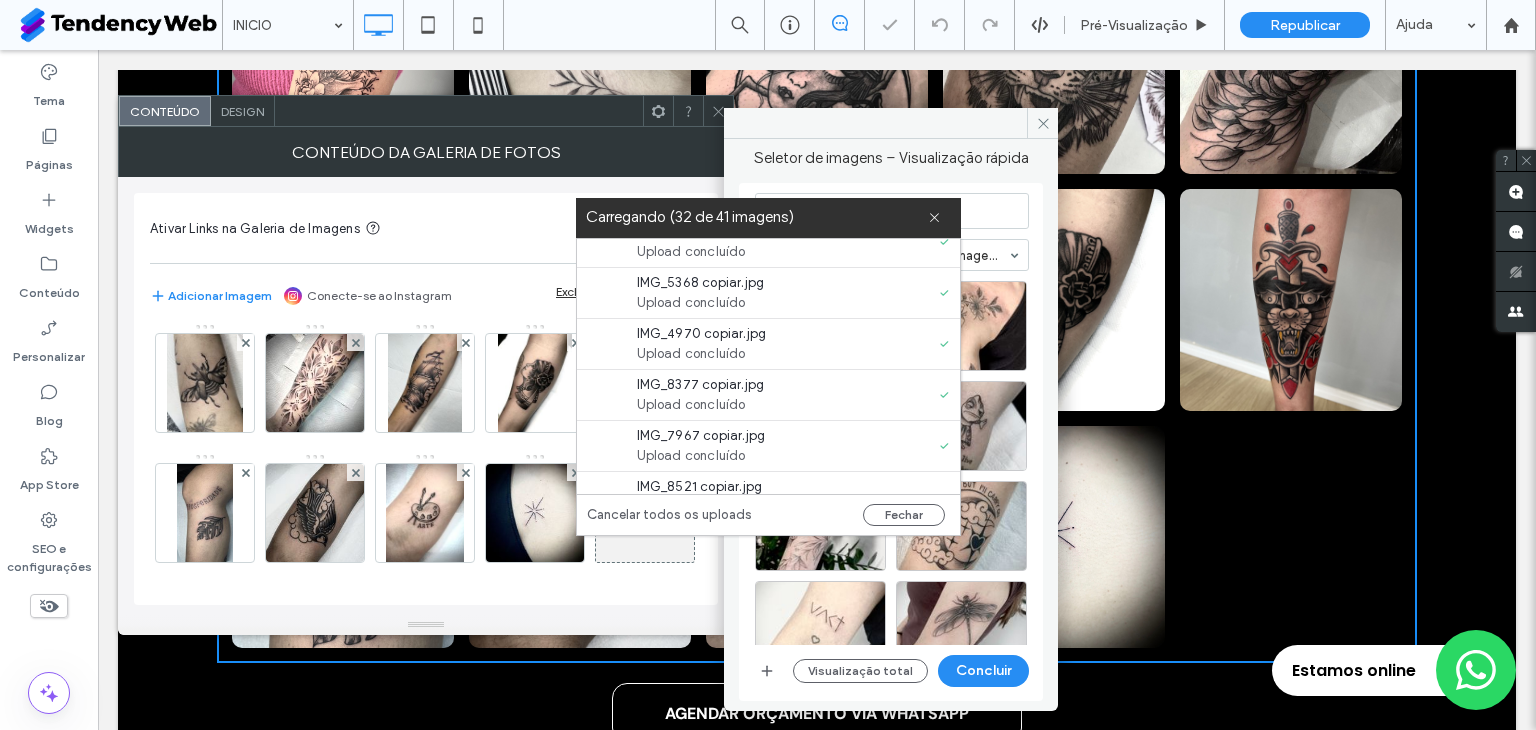 scroll, scrollTop: 0, scrollLeft: 0, axis: both 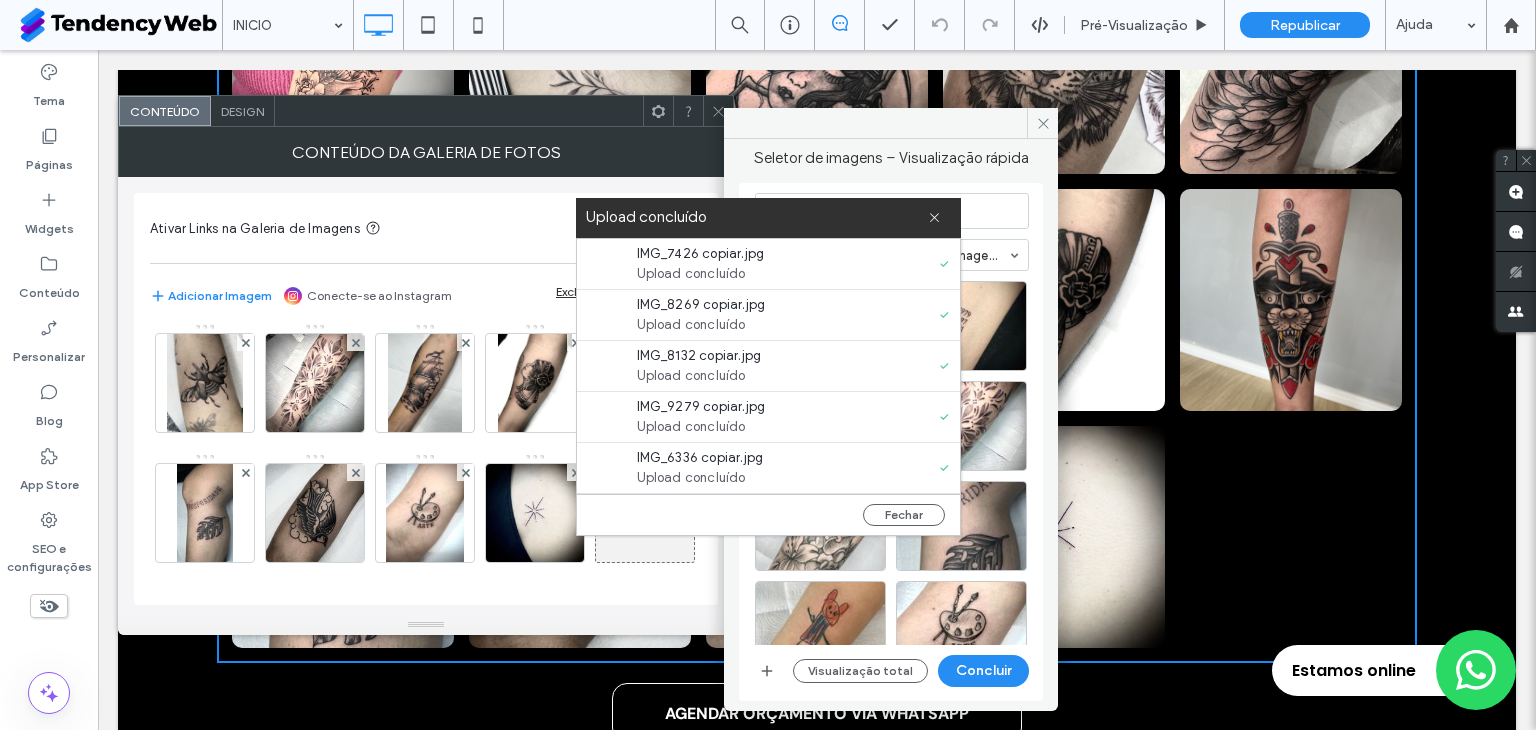 click on "Upload concluído" at bounding box center [757, 217] 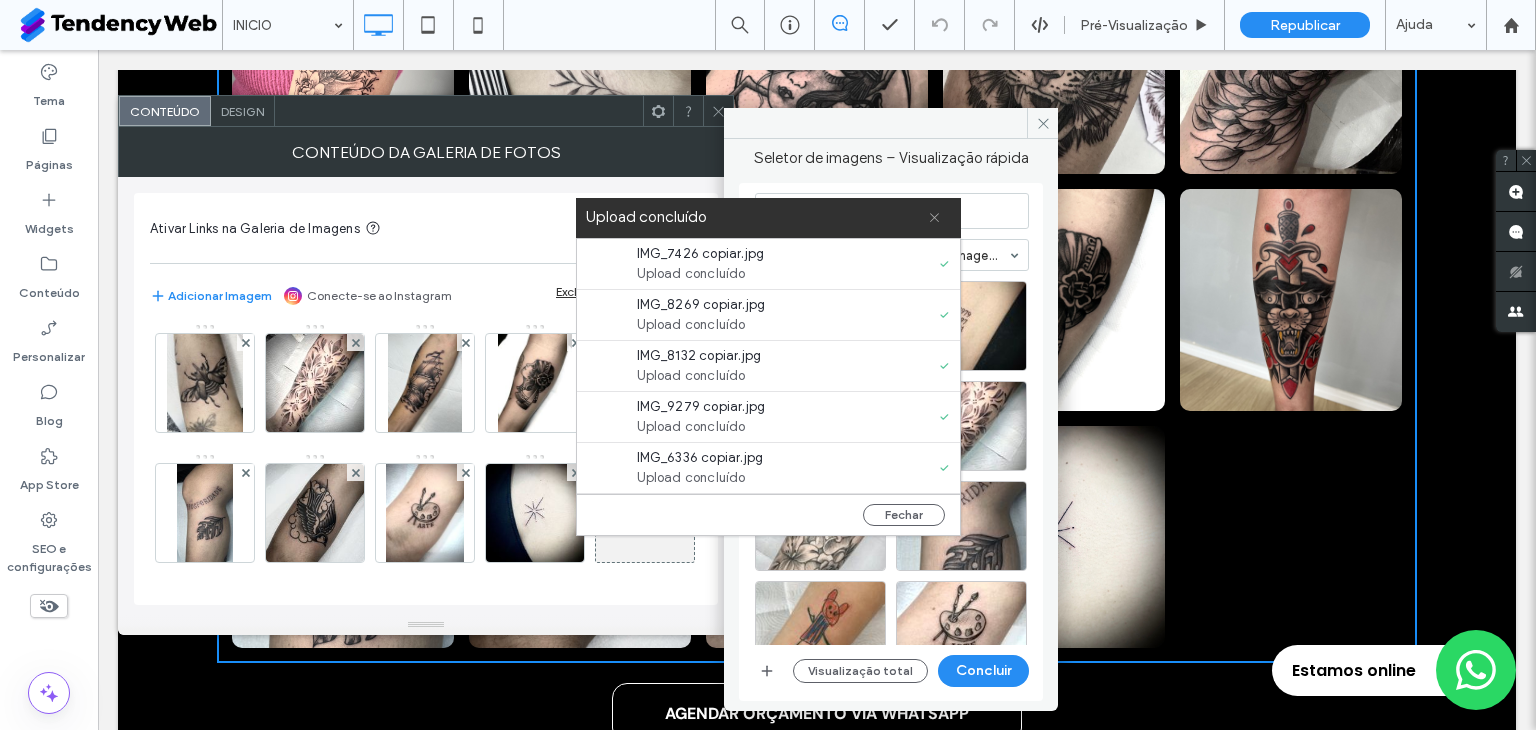 click 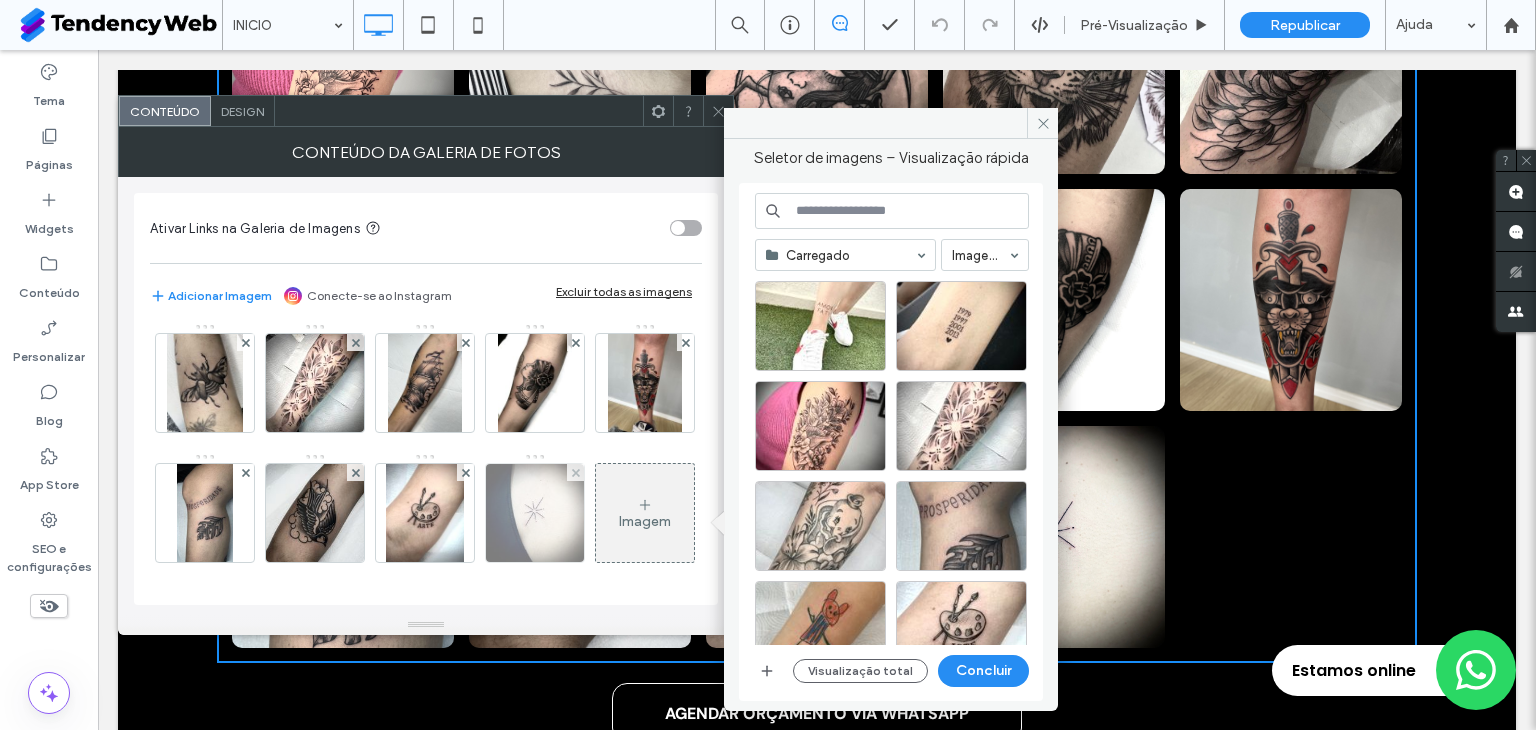 click at bounding box center [535, 513] 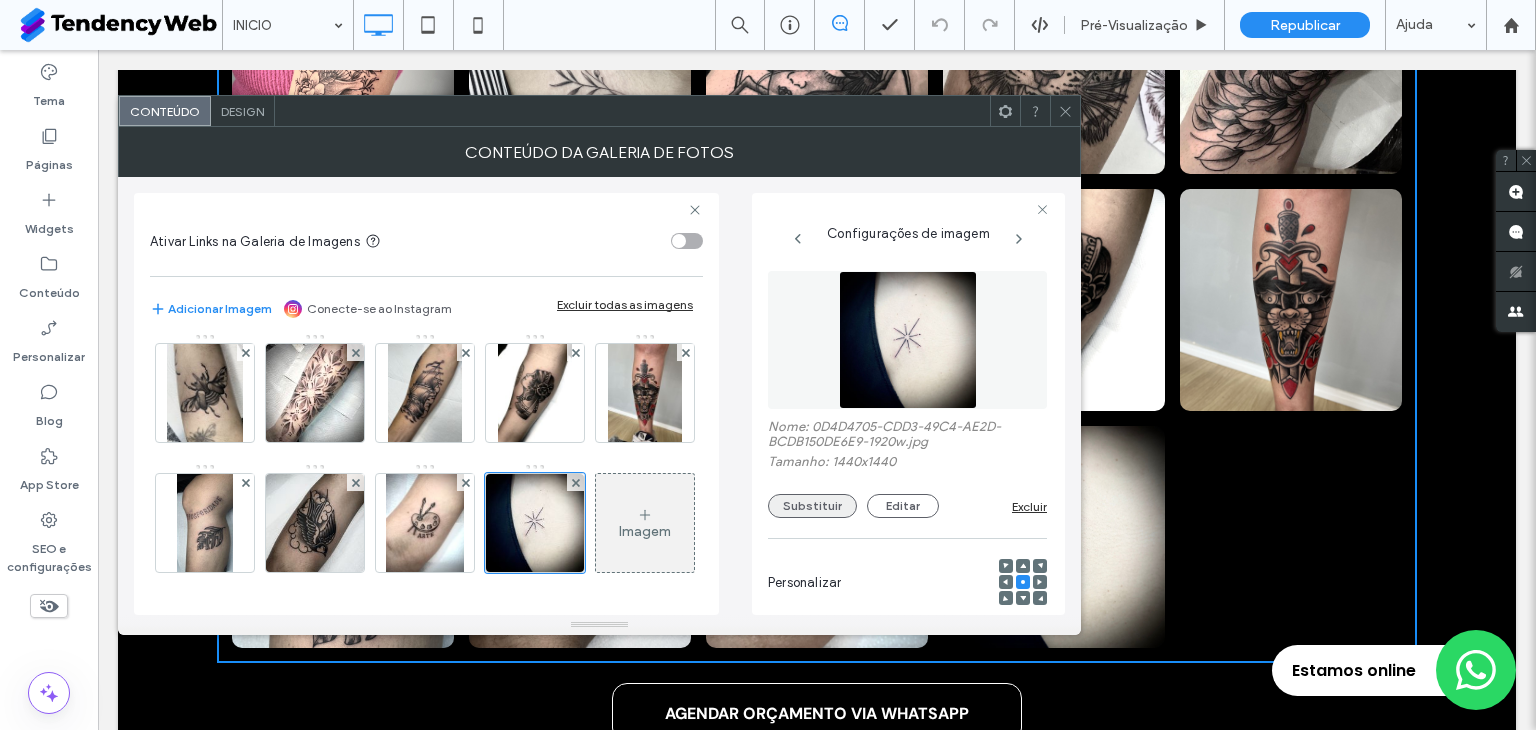 click on "Substituir" at bounding box center (812, 506) 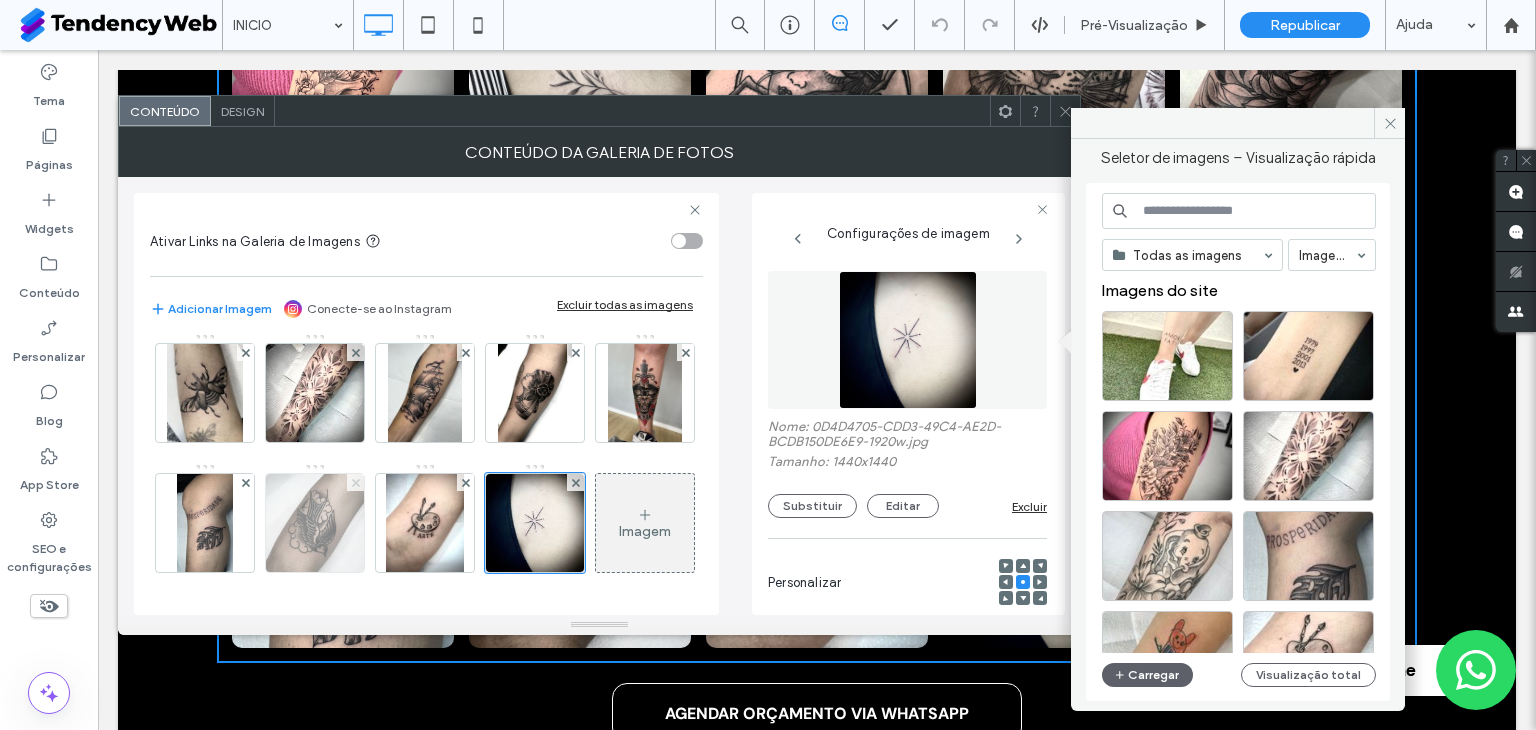 click 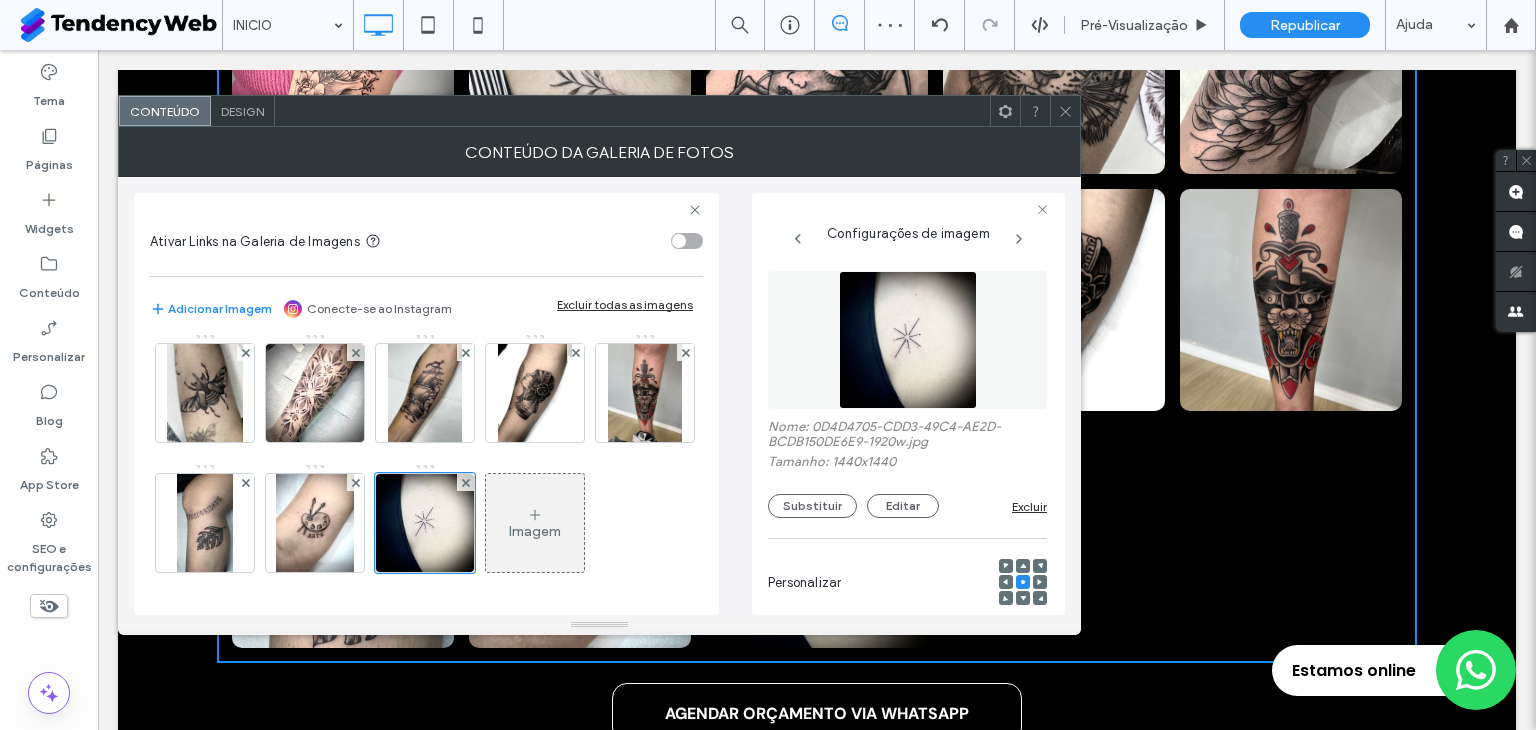 scroll, scrollTop: 266, scrollLeft: 0, axis: vertical 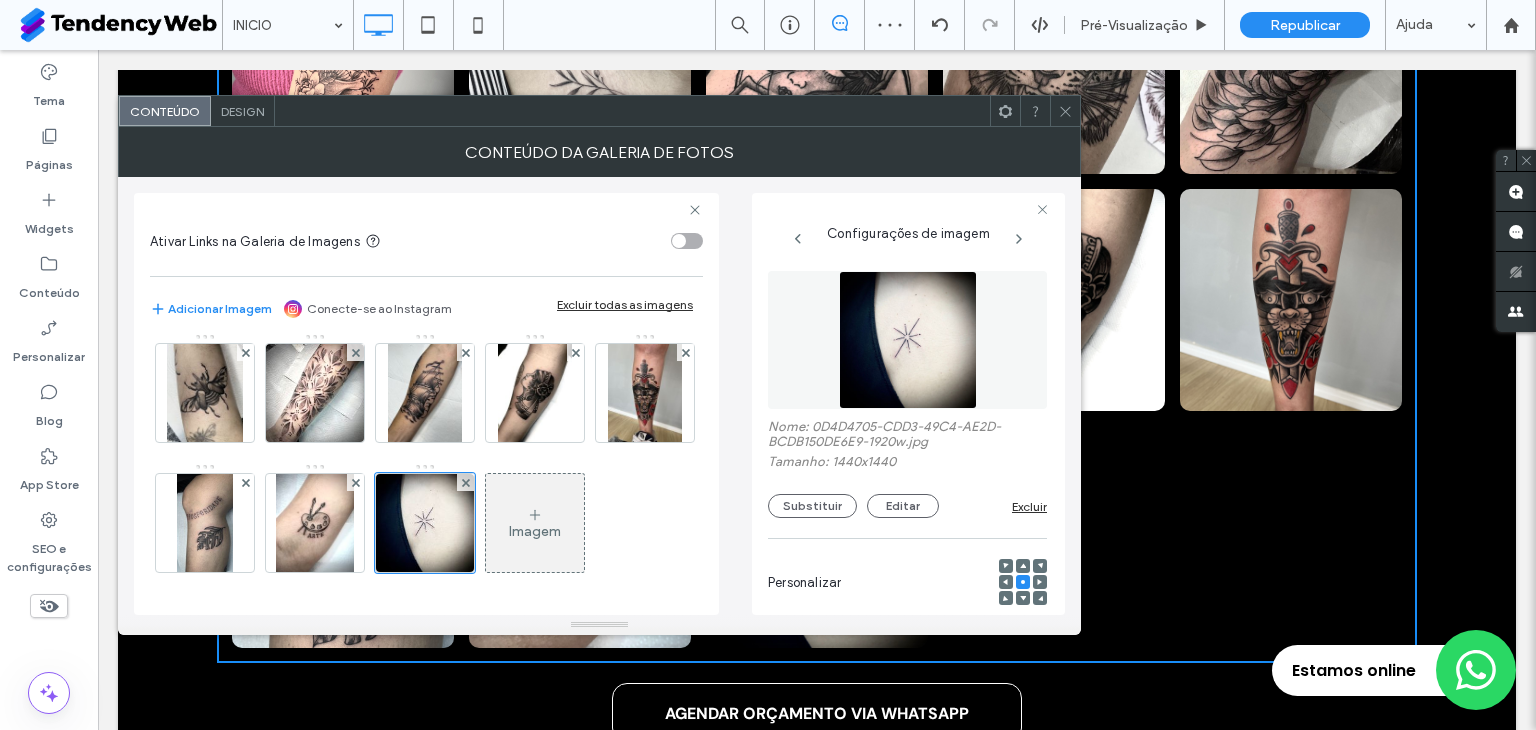 click on "Imagem" at bounding box center [535, 523] 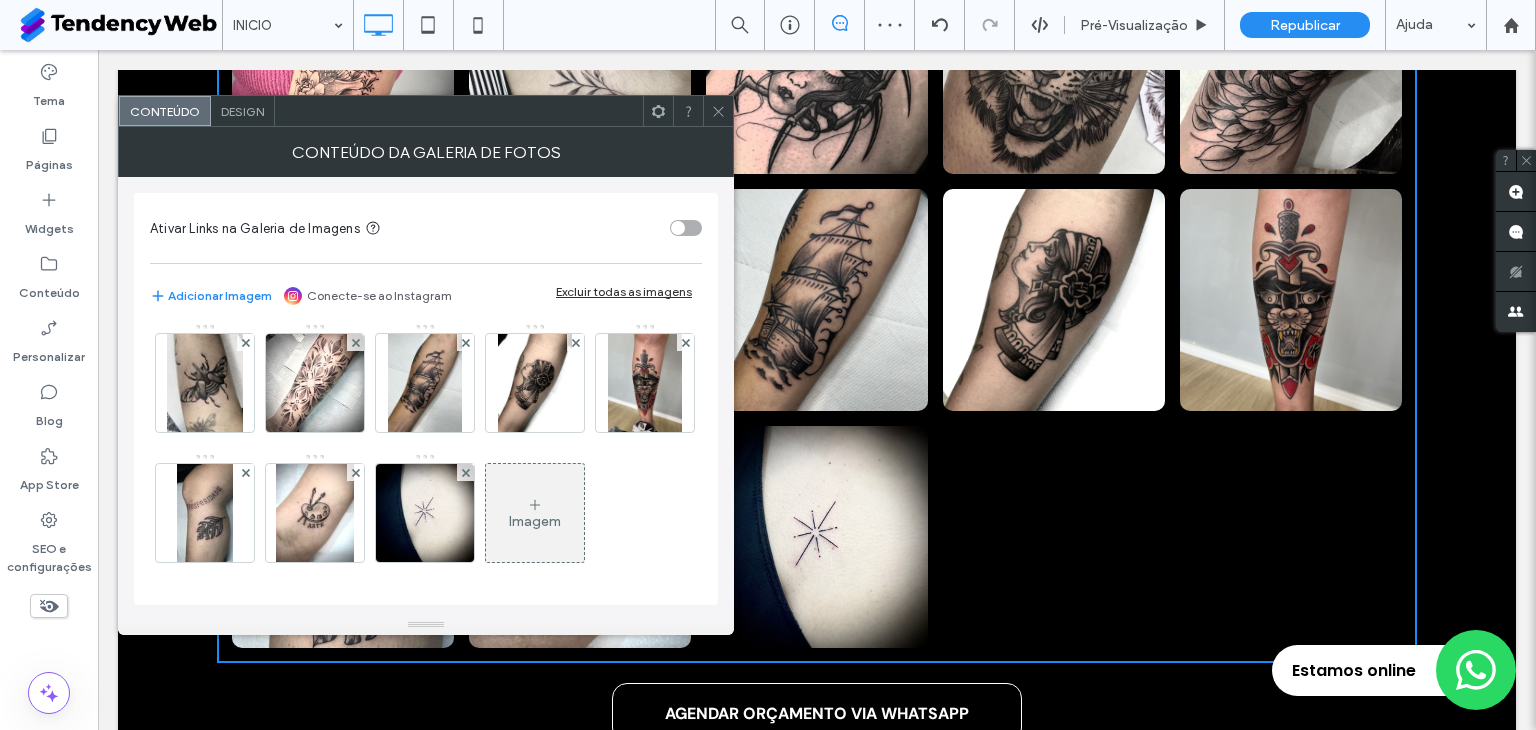 scroll, scrollTop: 263, scrollLeft: 0, axis: vertical 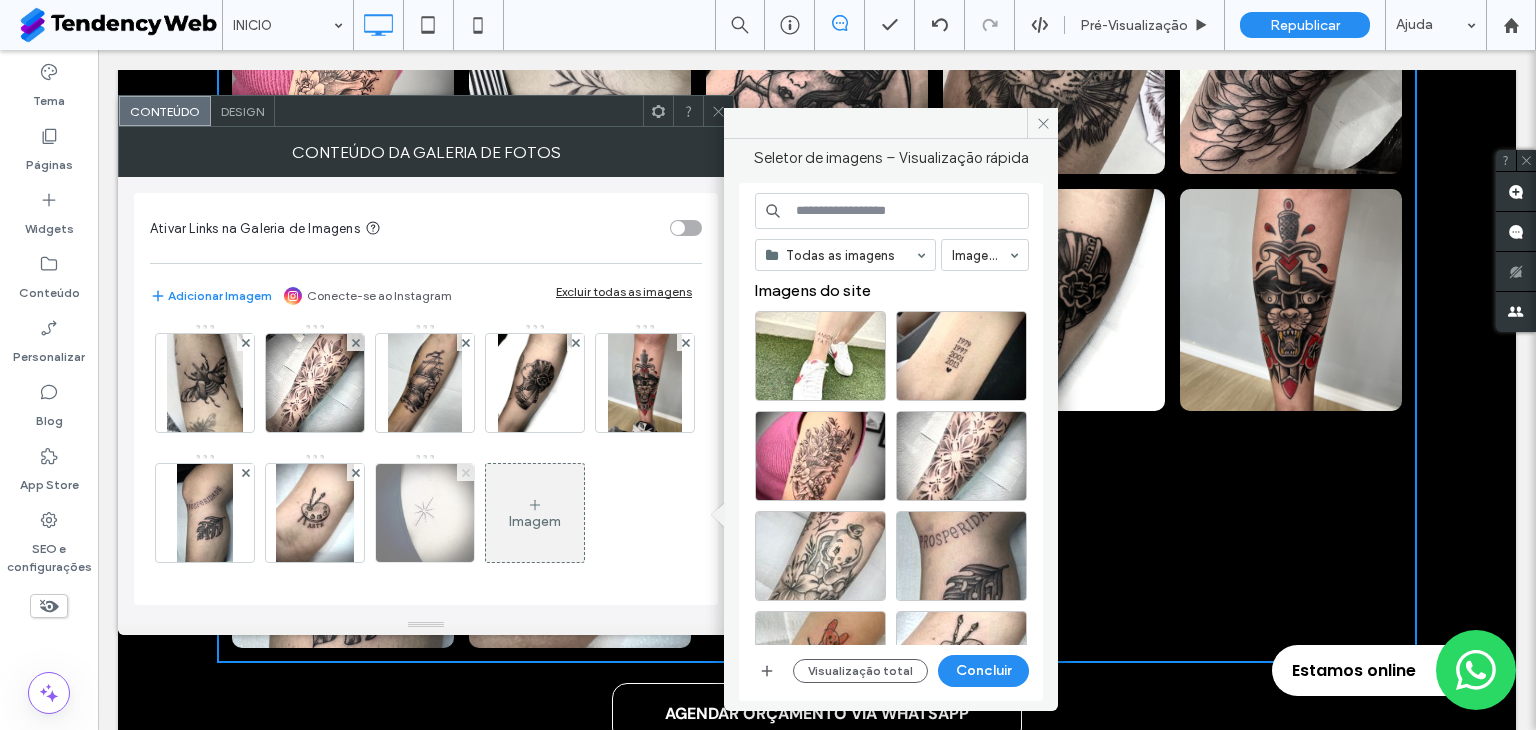 click at bounding box center (466, 472) 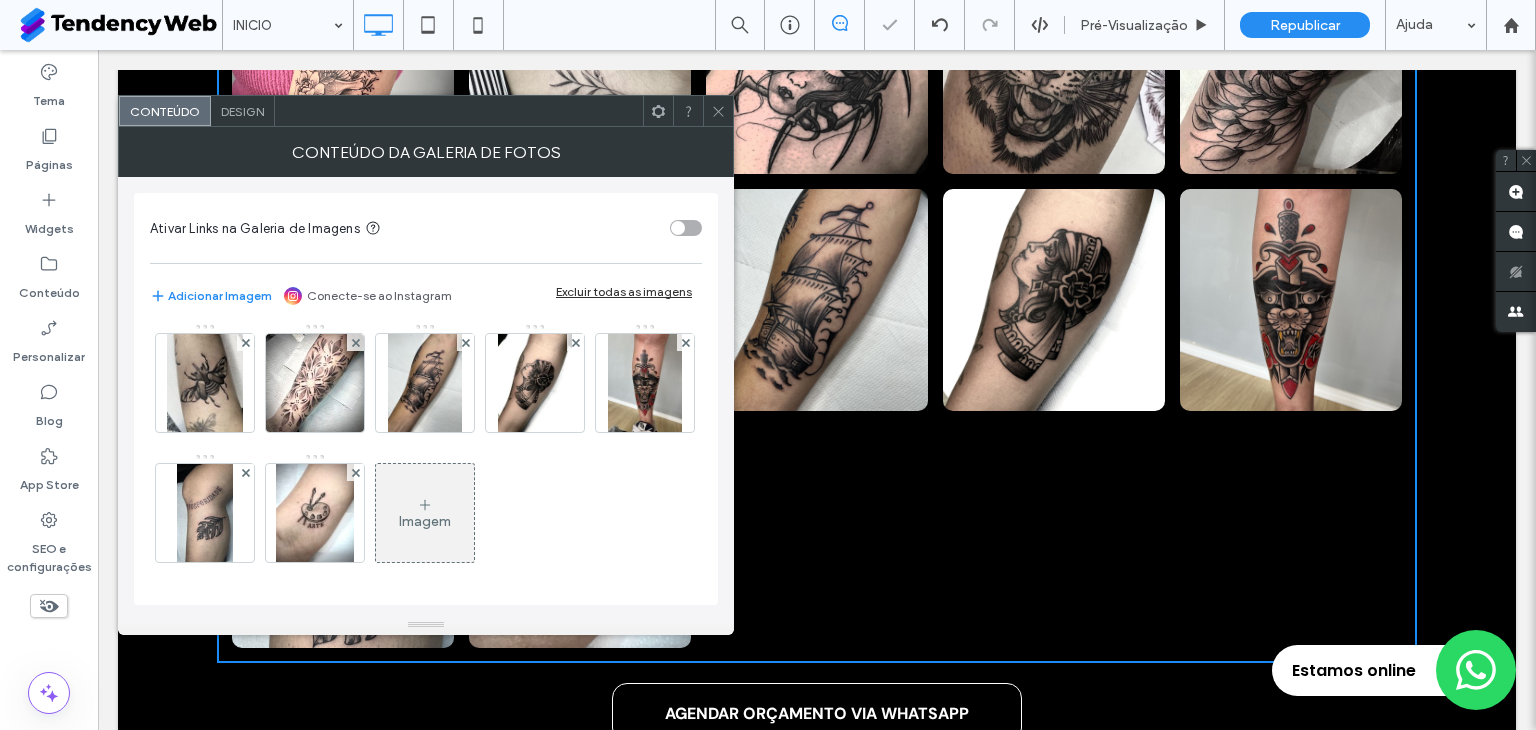 click on "Imagem" at bounding box center [425, 513] 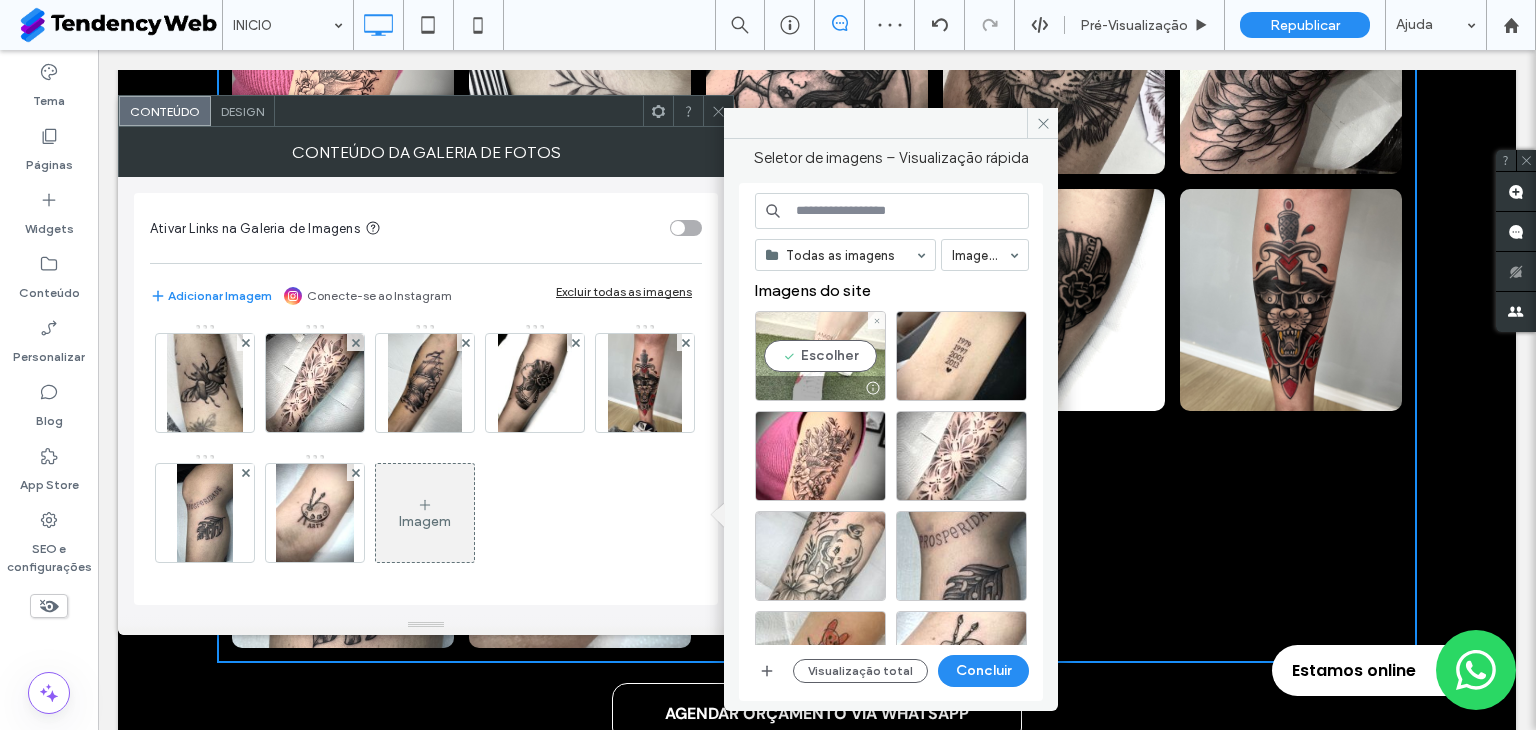 click on "Escolher" at bounding box center (820, 356) 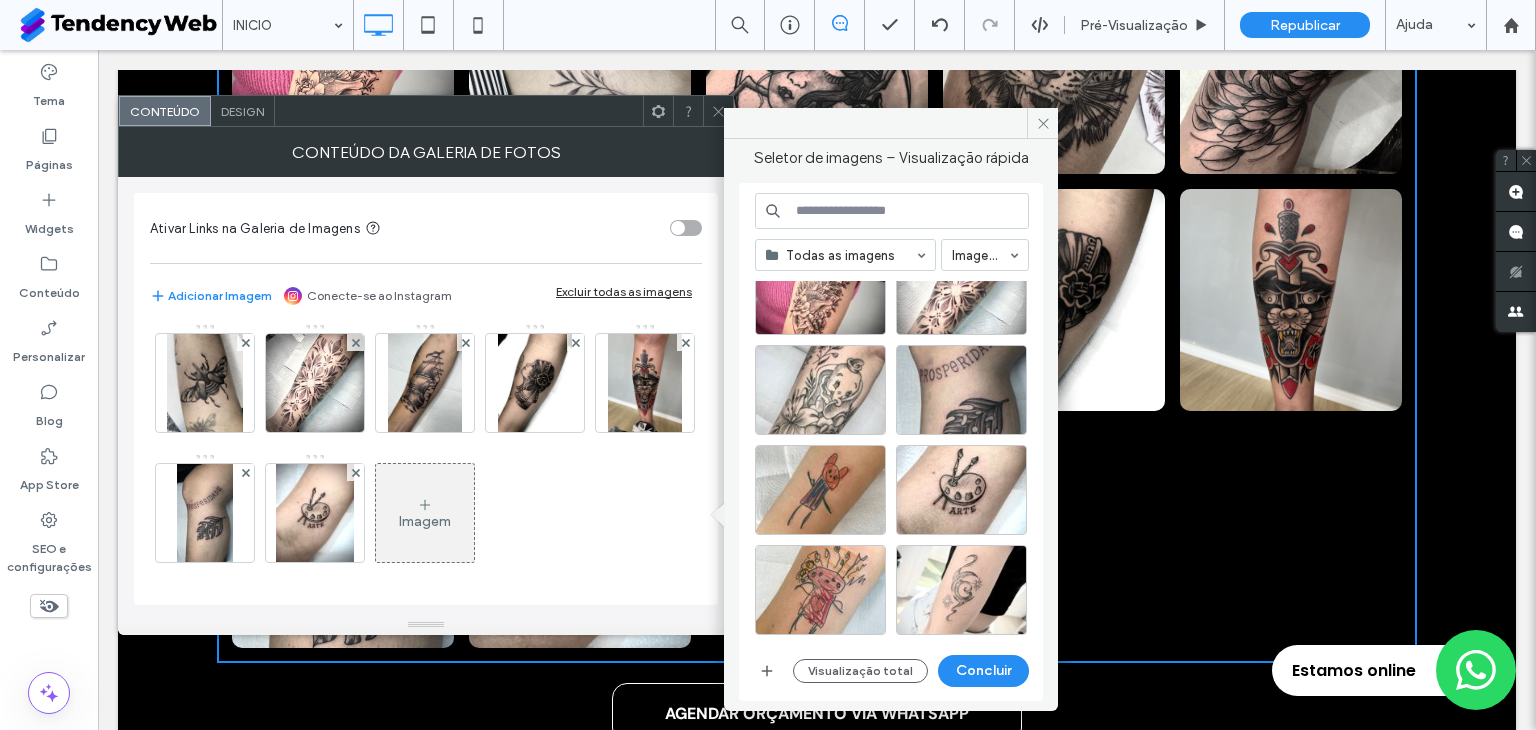 scroll, scrollTop: 333, scrollLeft: 0, axis: vertical 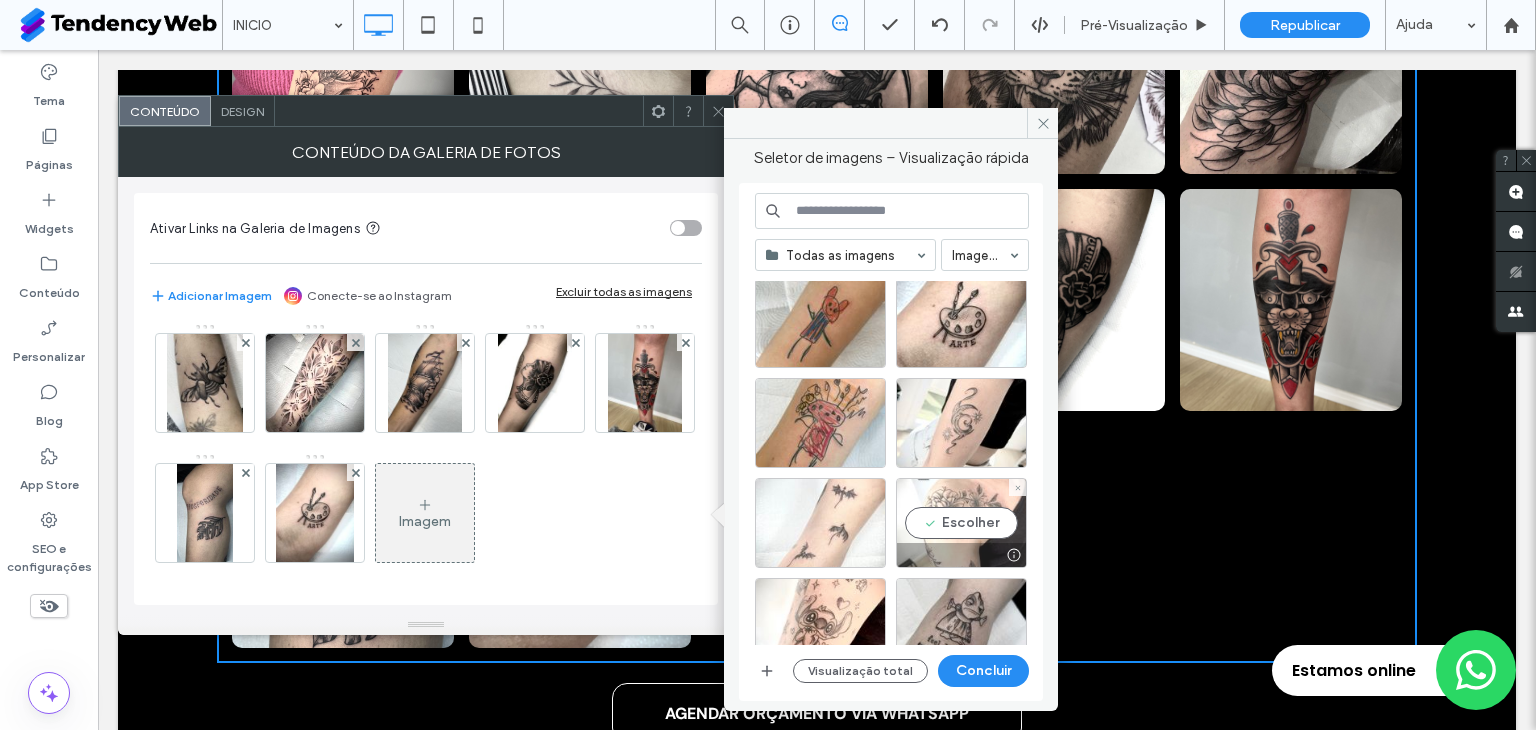 click on "Escolher" at bounding box center [961, 523] 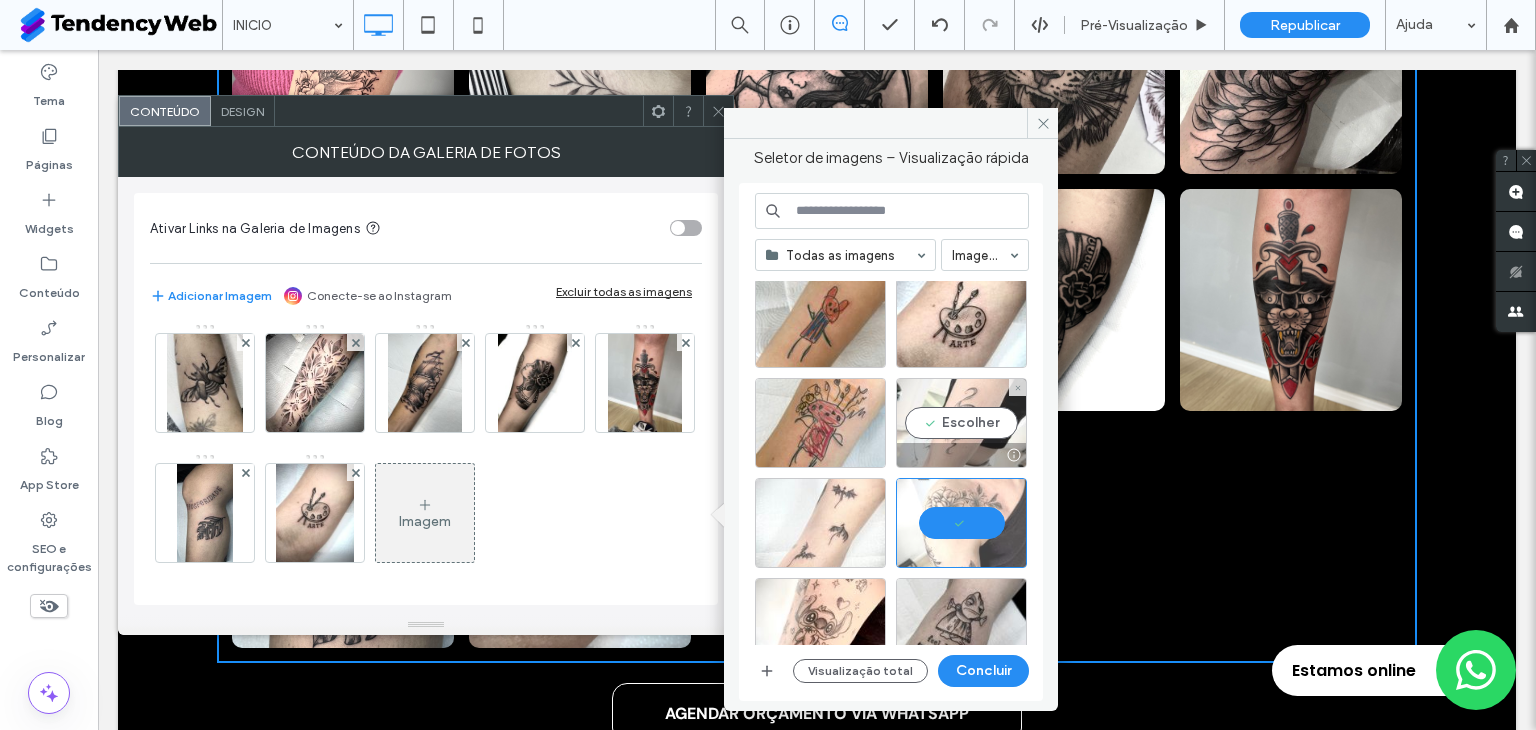 scroll, scrollTop: 500, scrollLeft: 0, axis: vertical 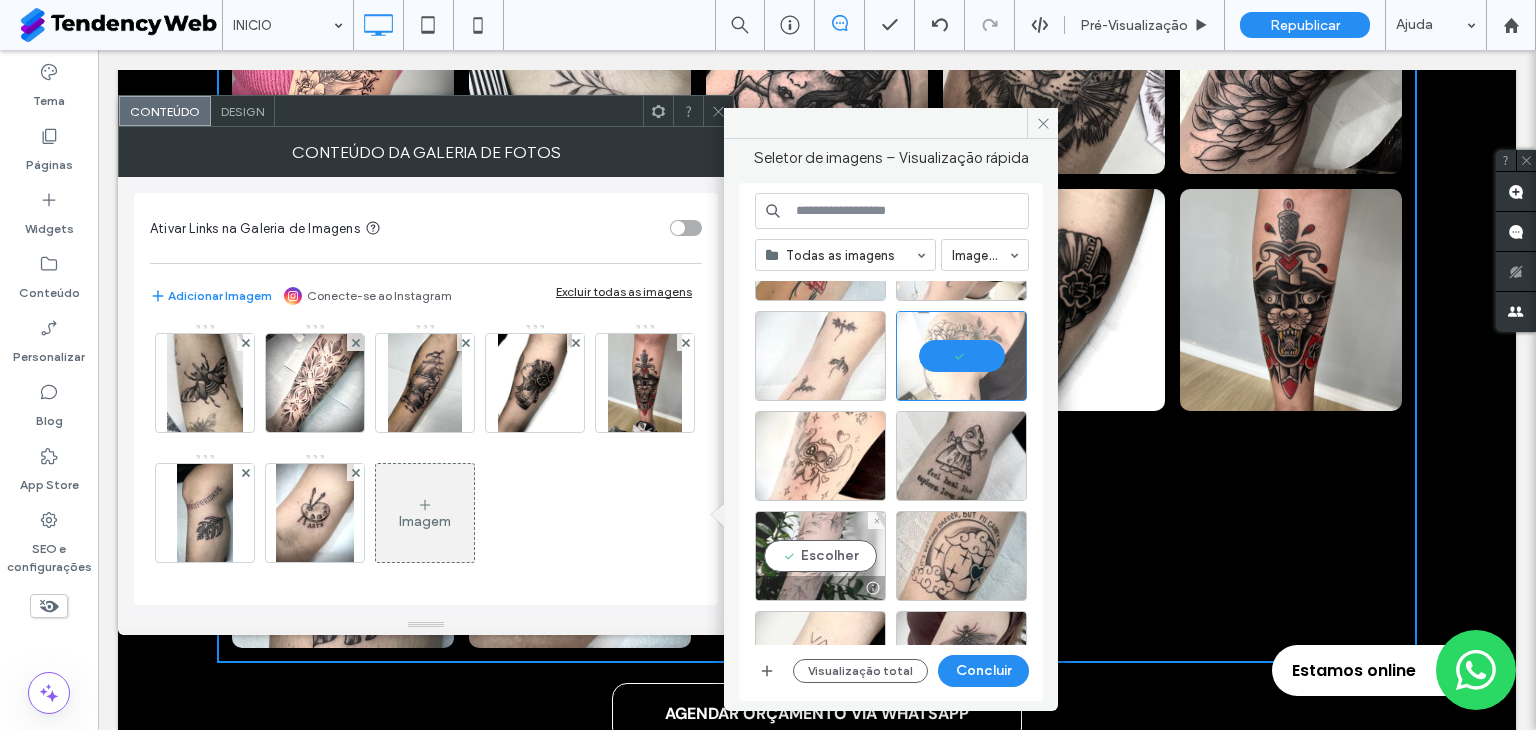 click on "Escolher" at bounding box center [820, 556] 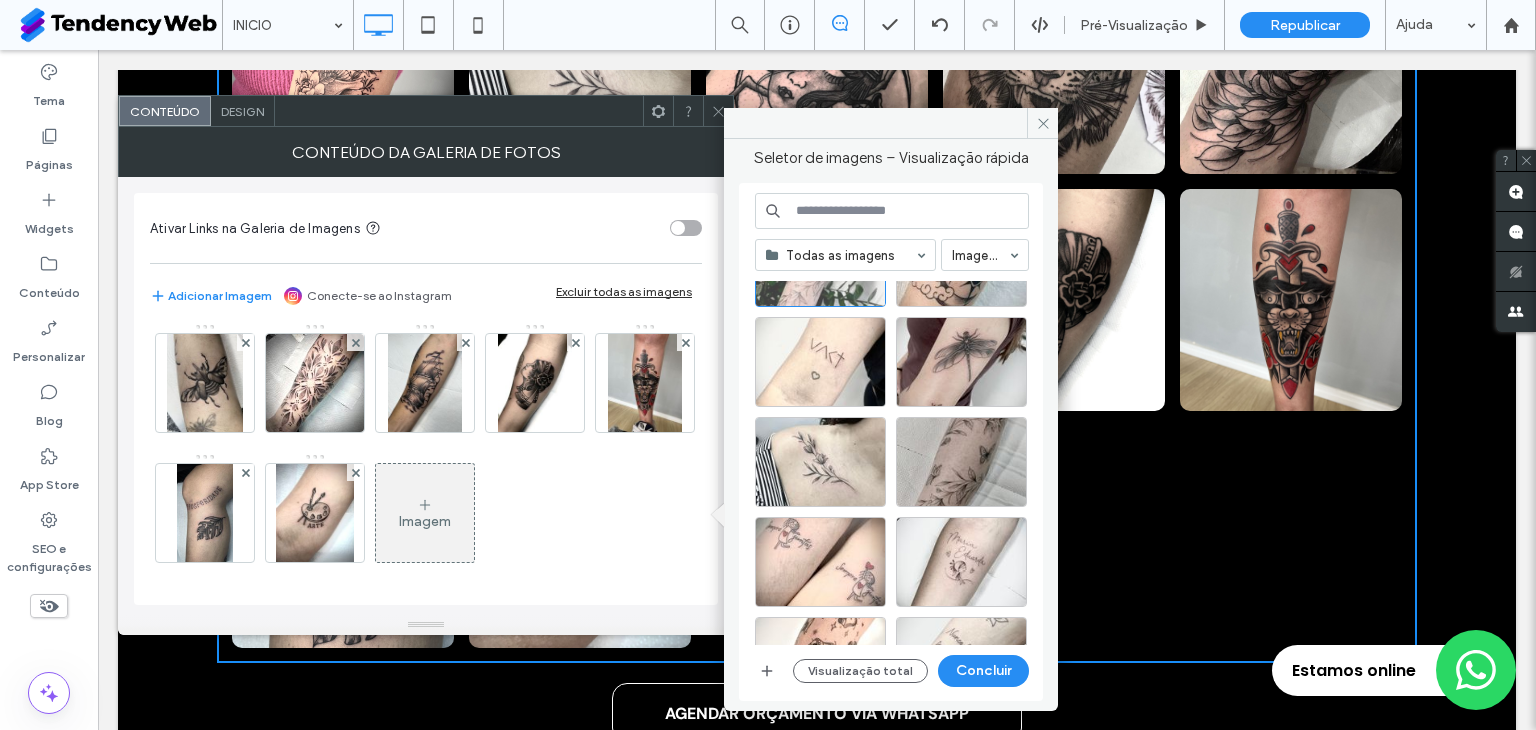 scroll, scrollTop: 833, scrollLeft: 0, axis: vertical 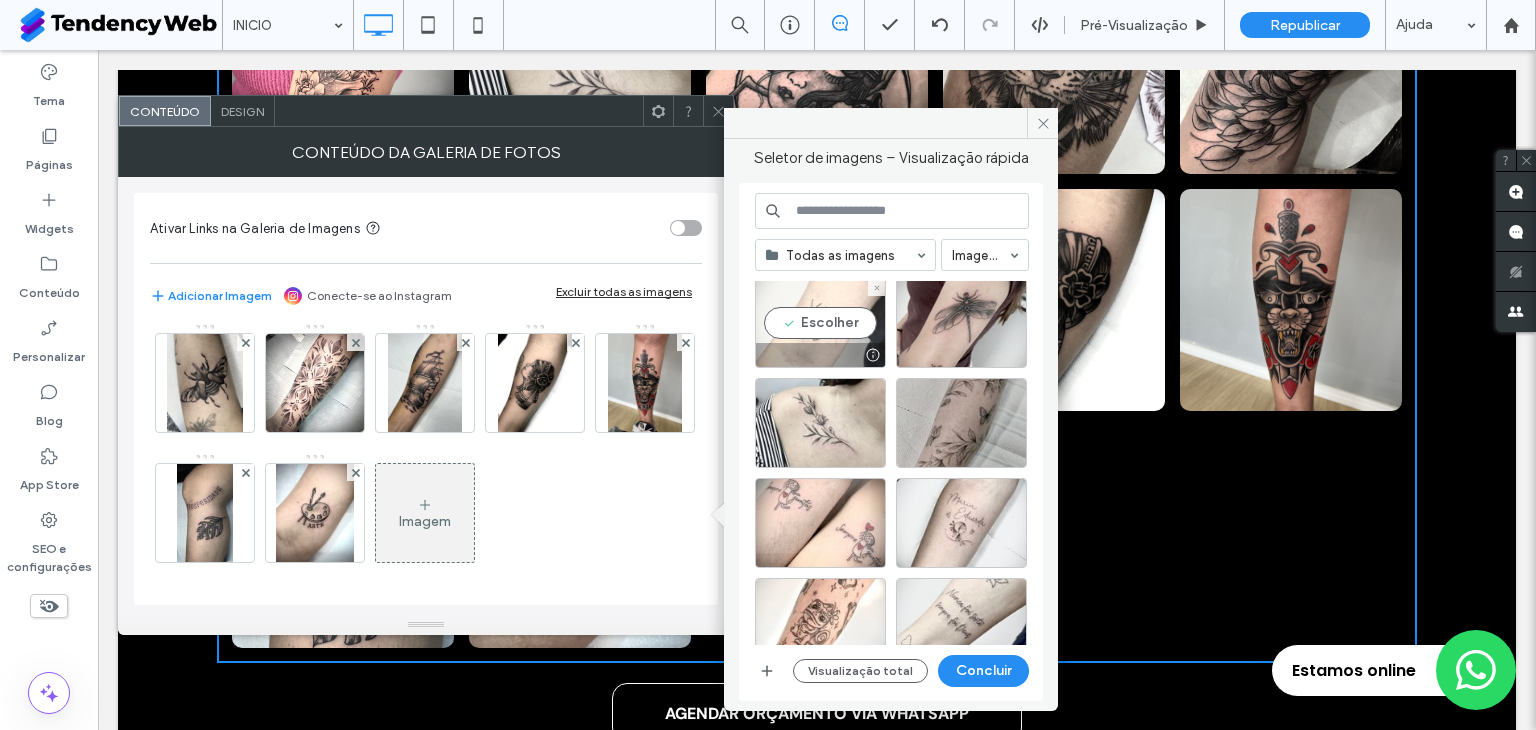click on "Escolher" at bounding box center [820, 323] 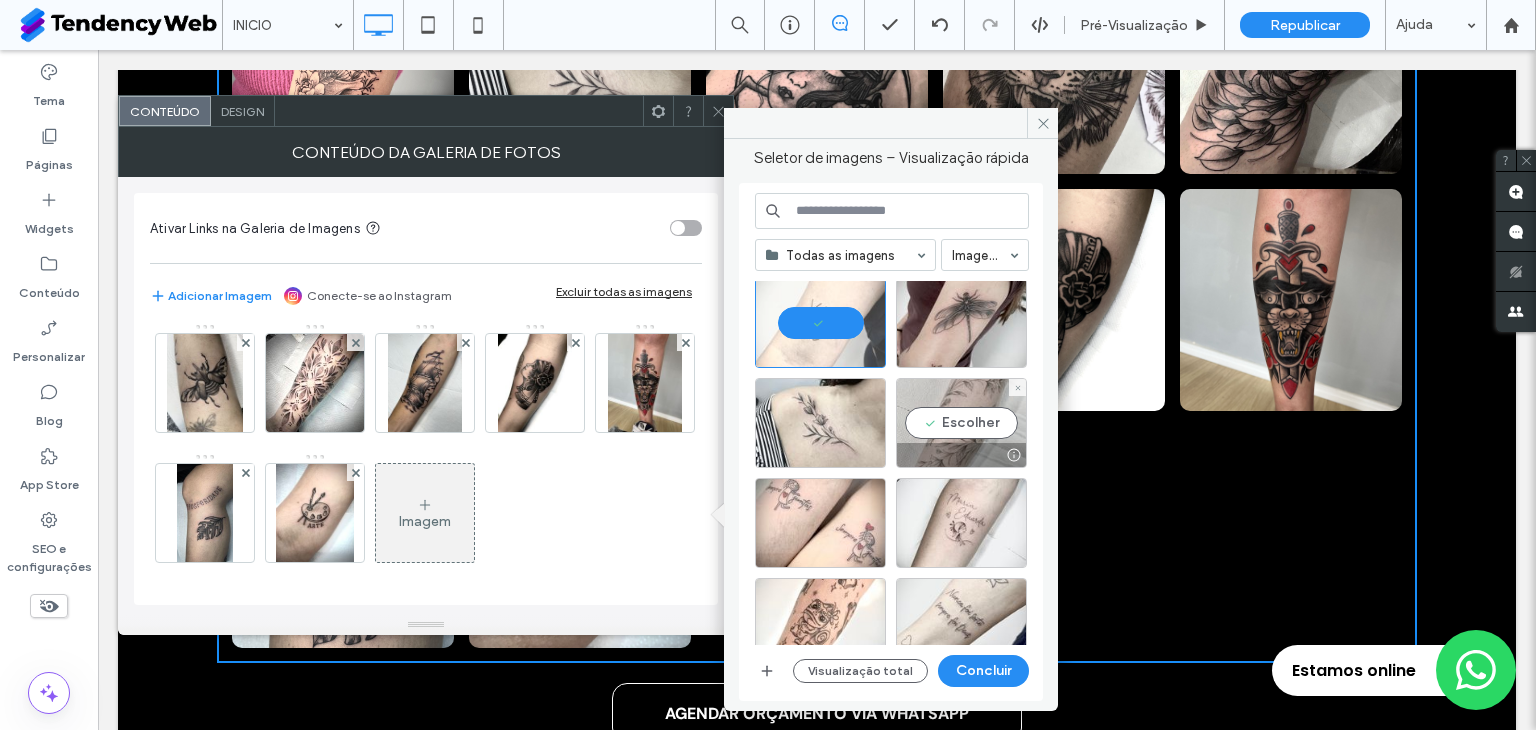 click on "Escolher" at bounding box center [961, 423] 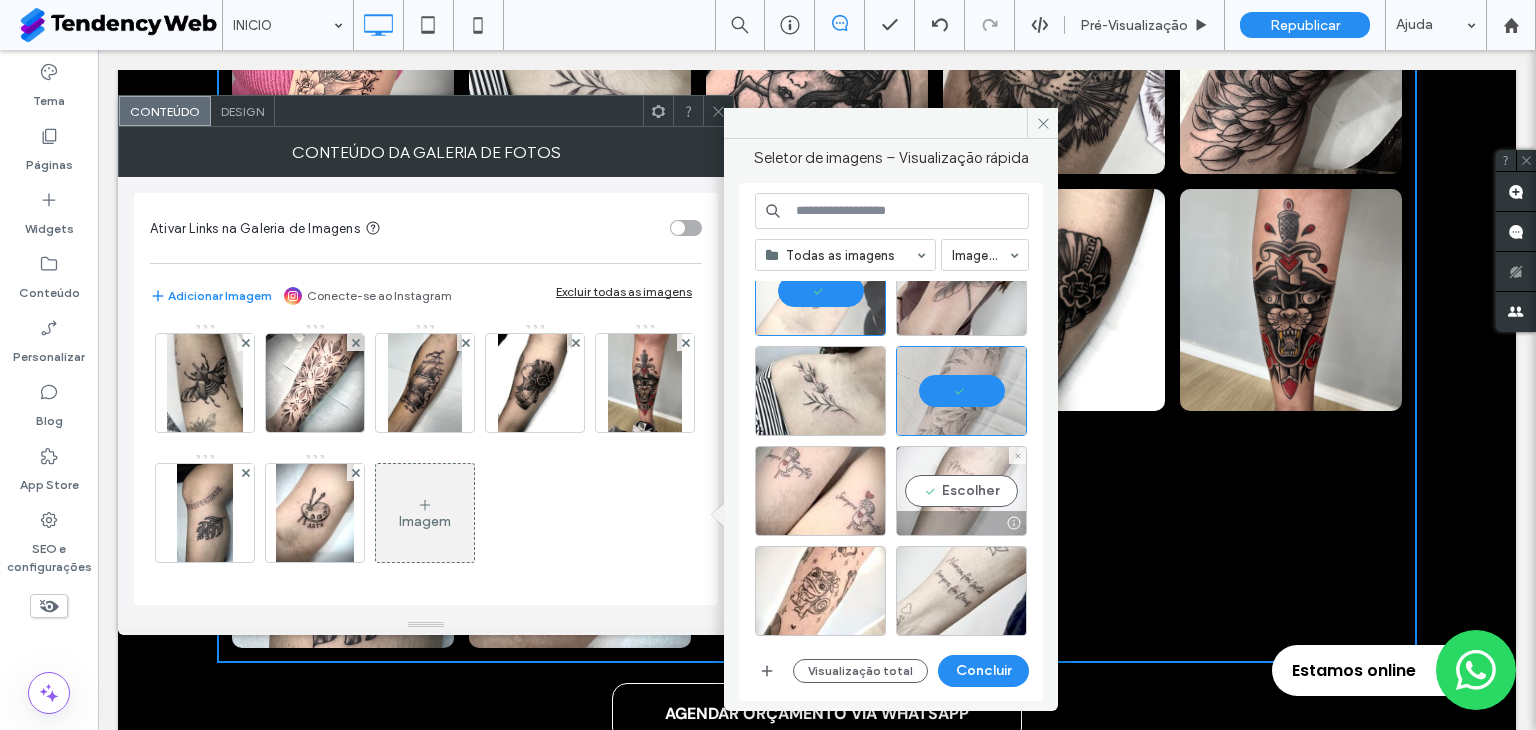 scroll, scrollTop: 1032, scrollLeft: 0, axis: vertical 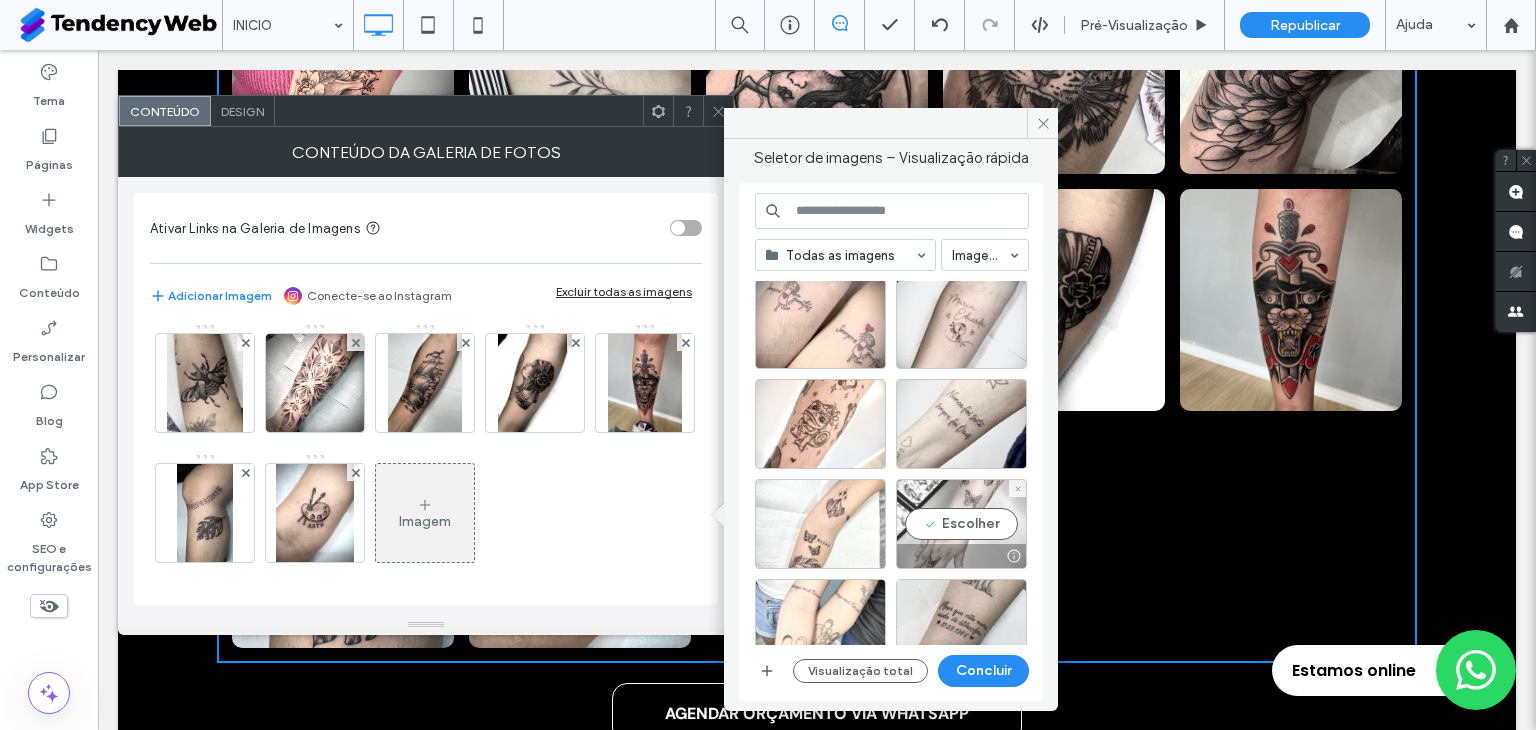 click on "Escolher" at bounding box center (961, 524) 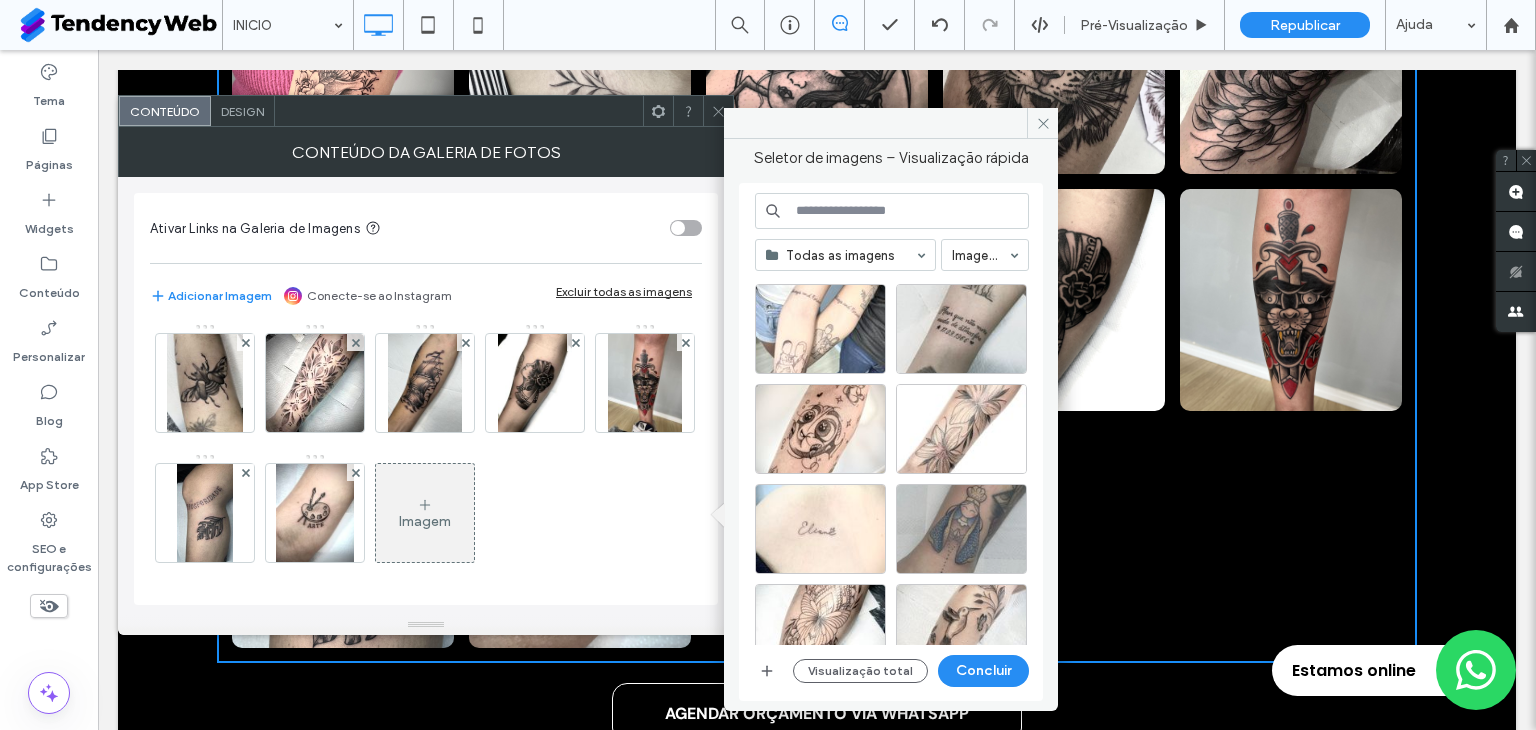scroll, scrollTop: 1365, scrollLeft: 0, axis: vertical 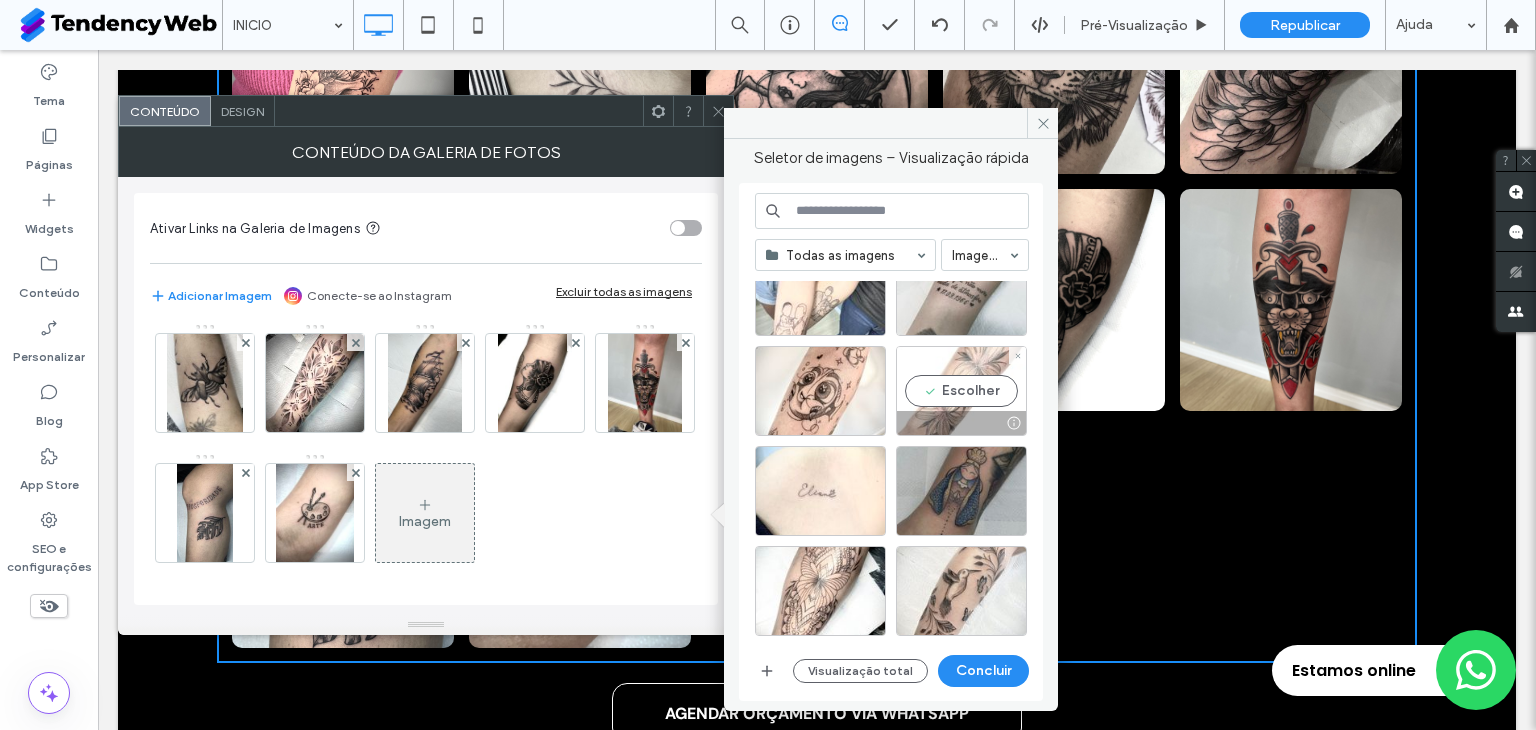 click at bounding box center (961, 423) 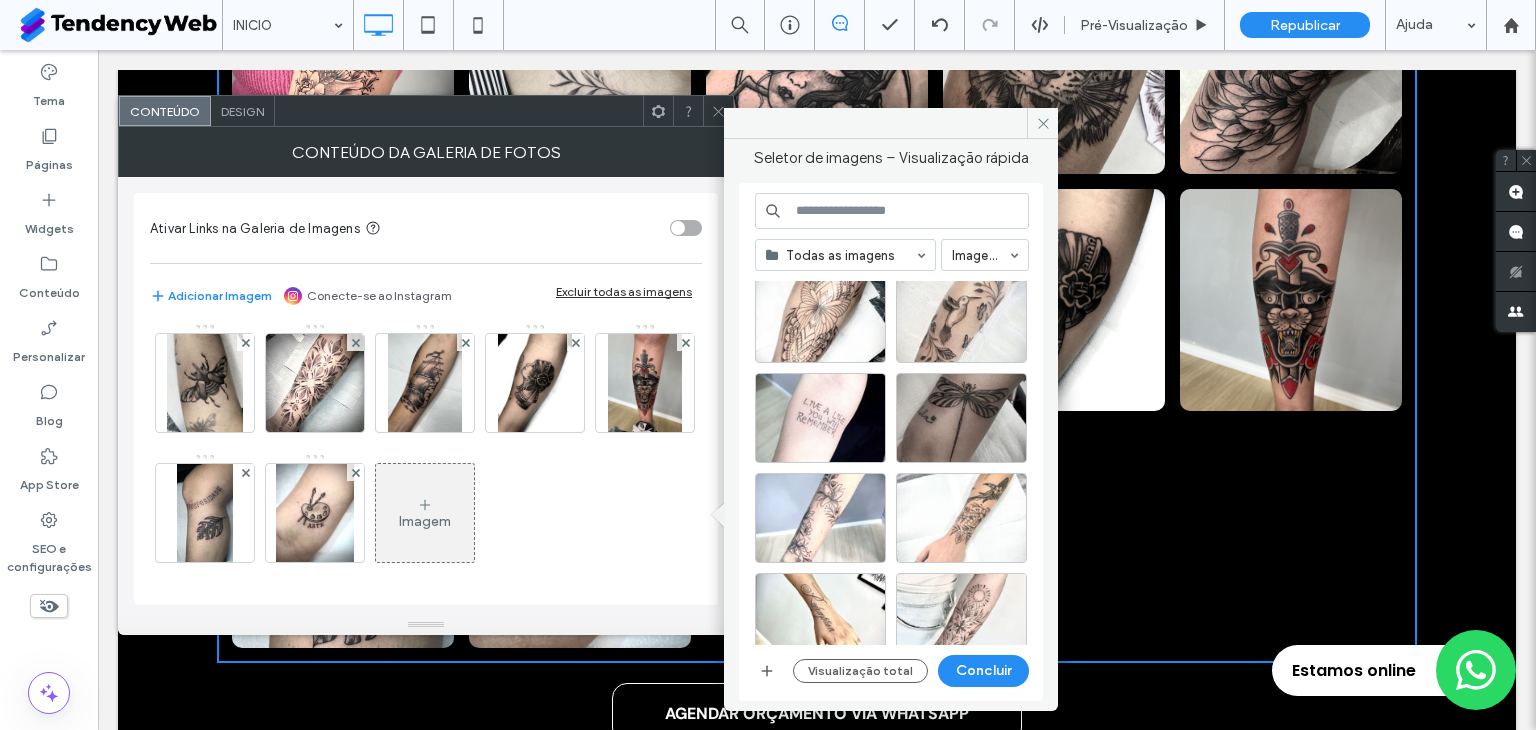 scroll, scrollTop: 1699, scrollLeft: 0, axis: vertical 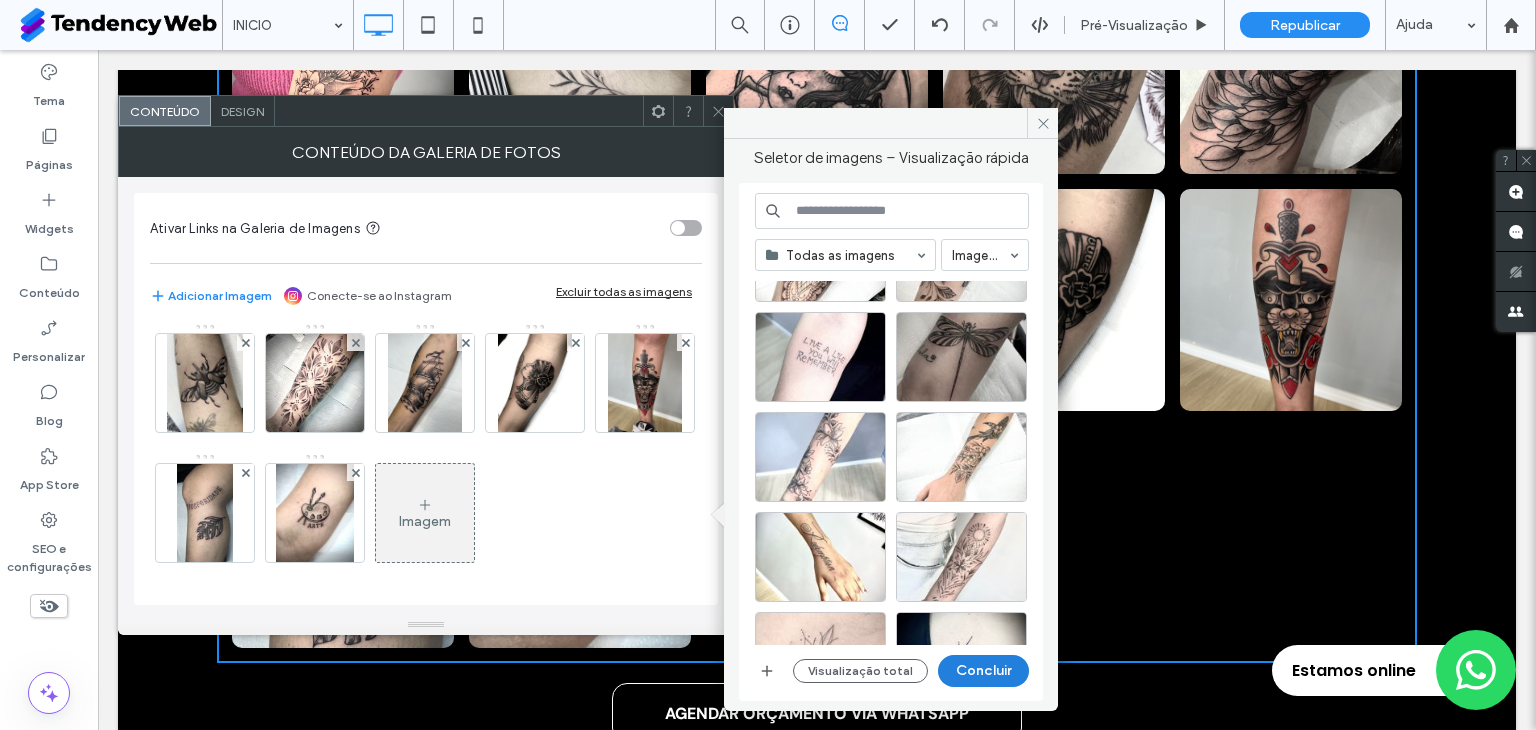 click on "Concluir" at bounding box center [983, 671] 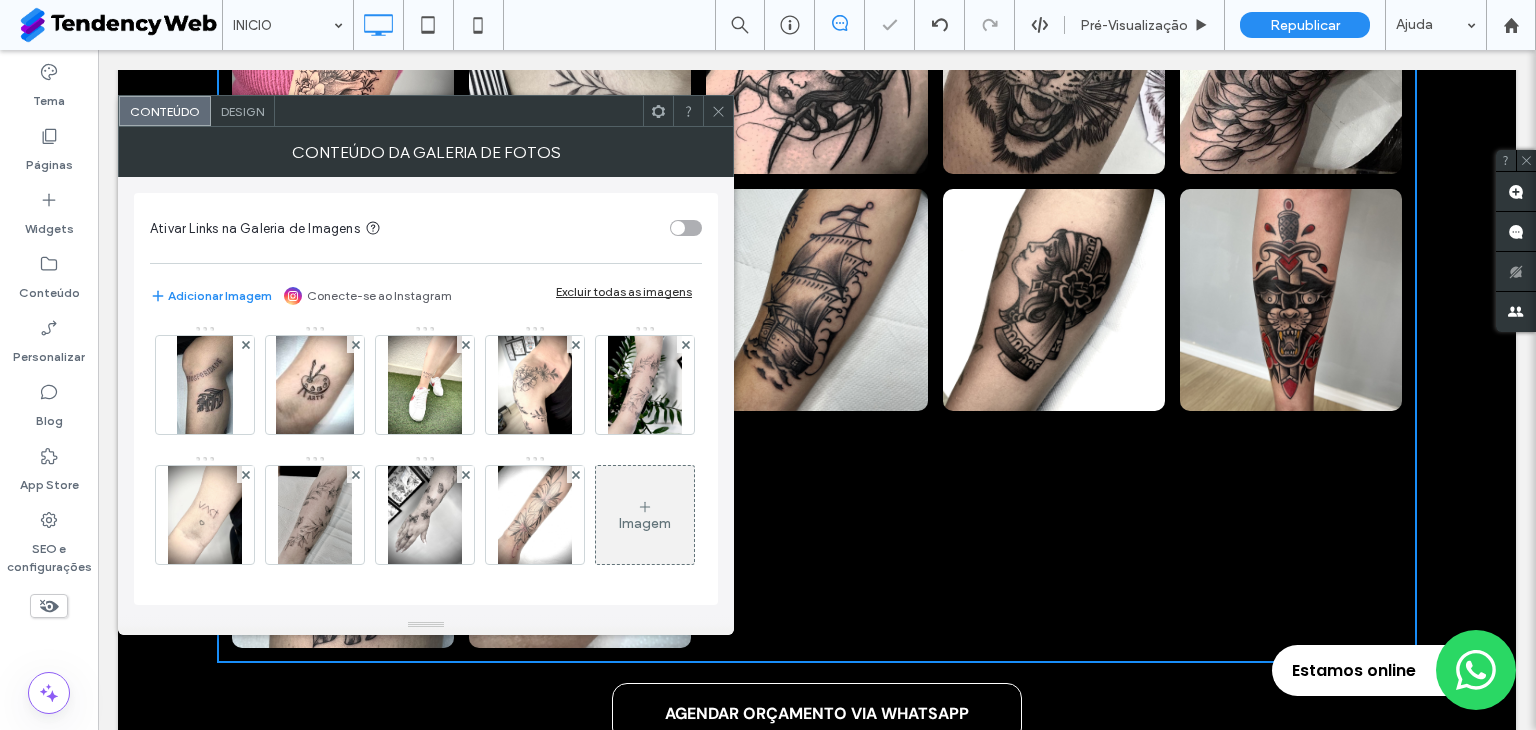scroll, scrollTop: 266, scrollLeft: 0, axis: vertical 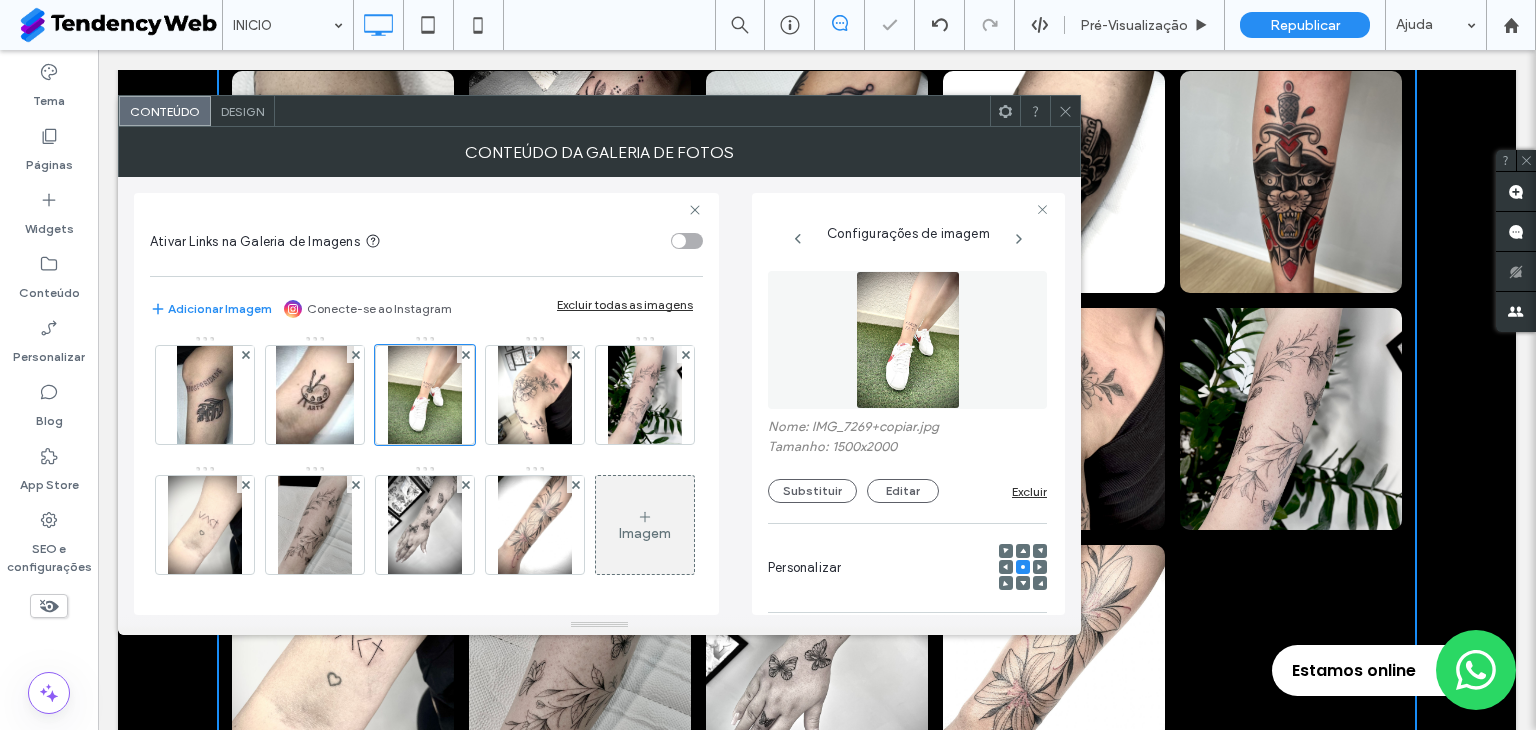click at bounding box center [1065, 111] 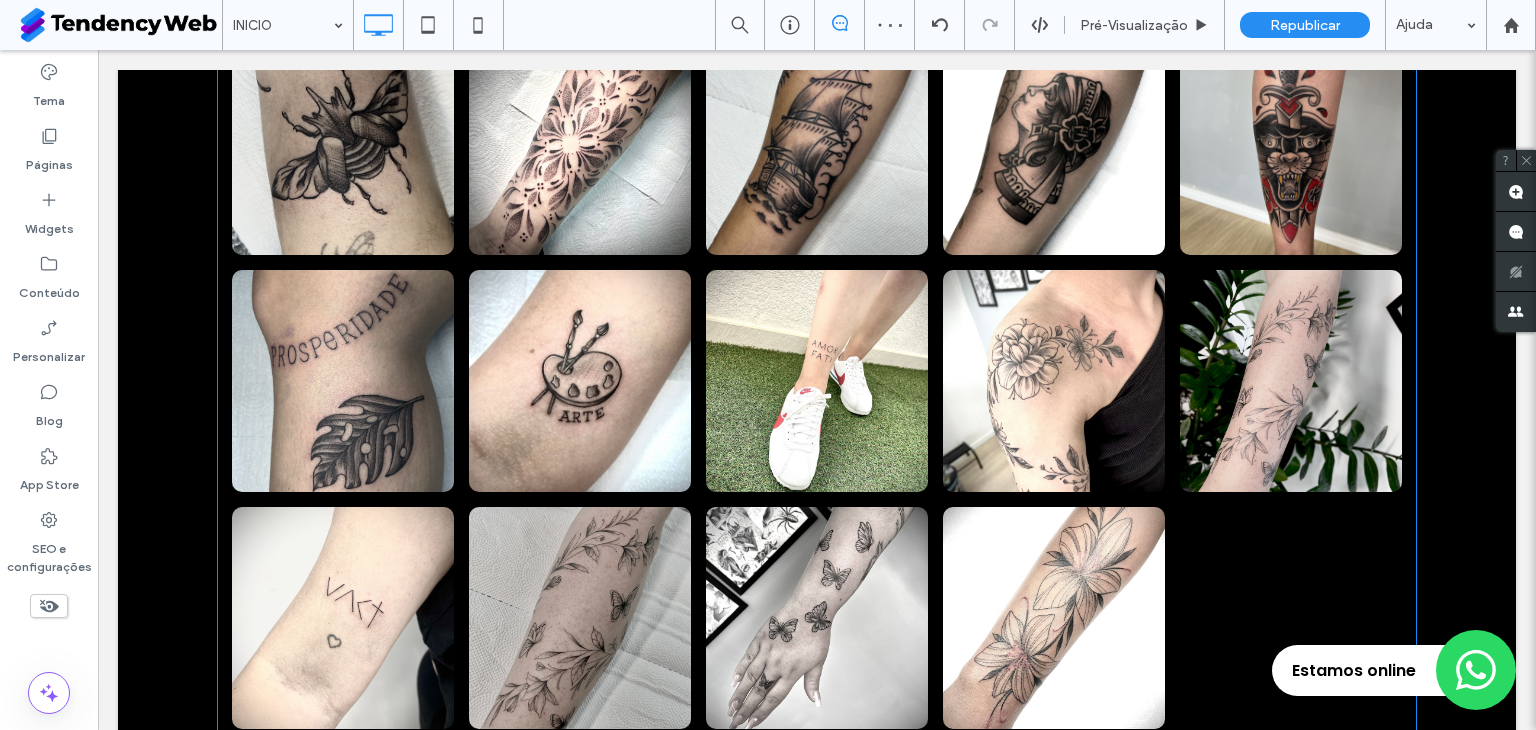 scroll, scrollTop: 1118, scrollLeft: 0, axis: vertical 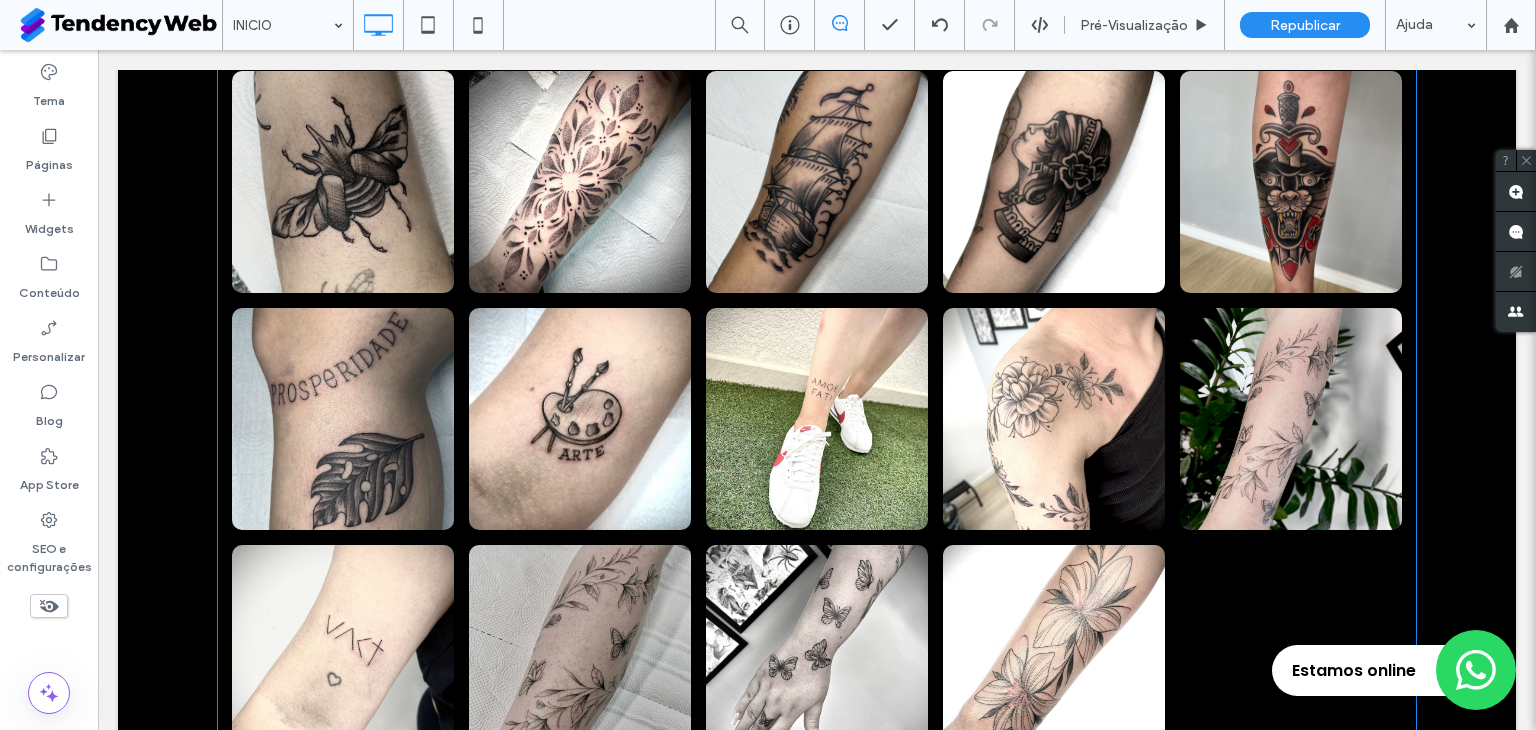 click at bounding box center (580, 419) 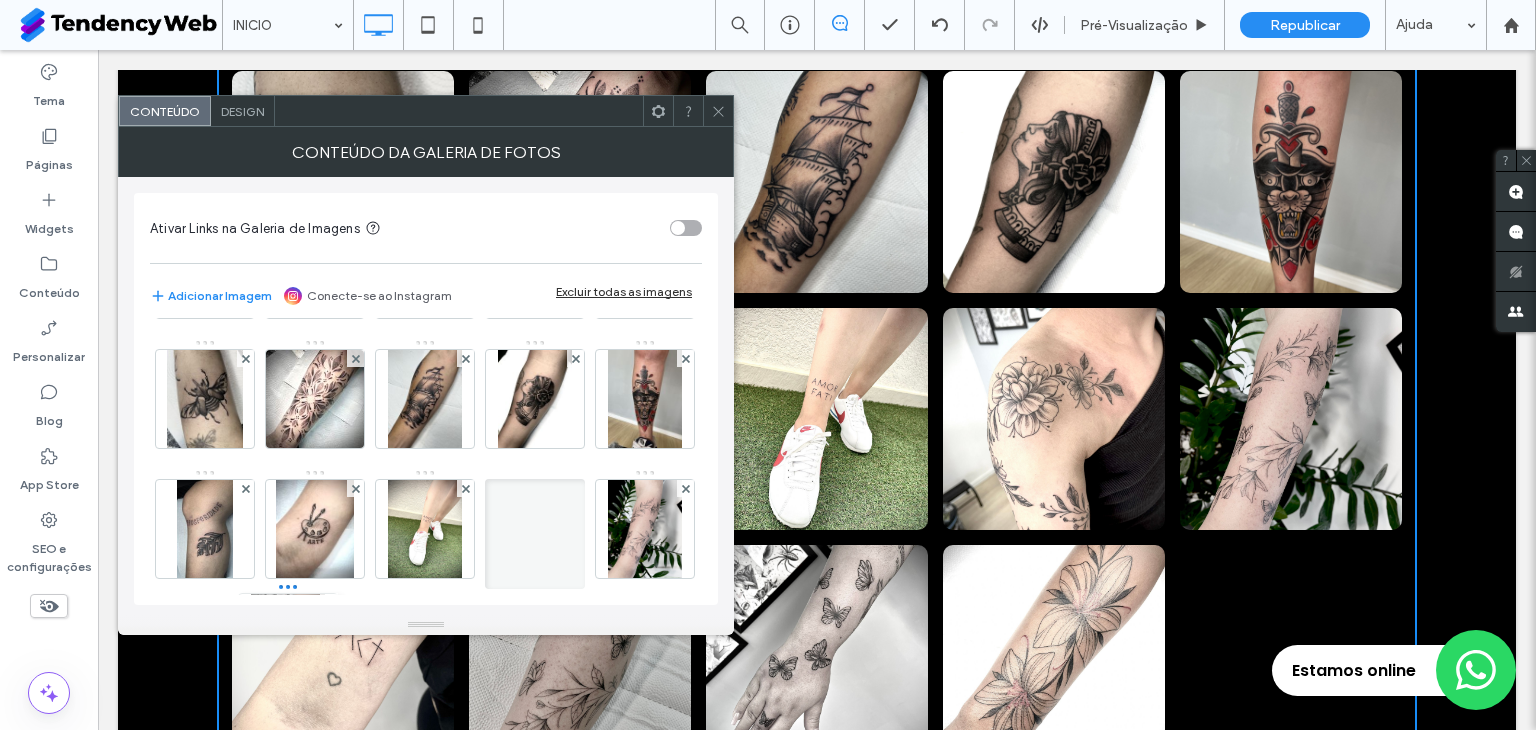 scroll, scrollTop: 0, scrollLeft: 0, axis: both 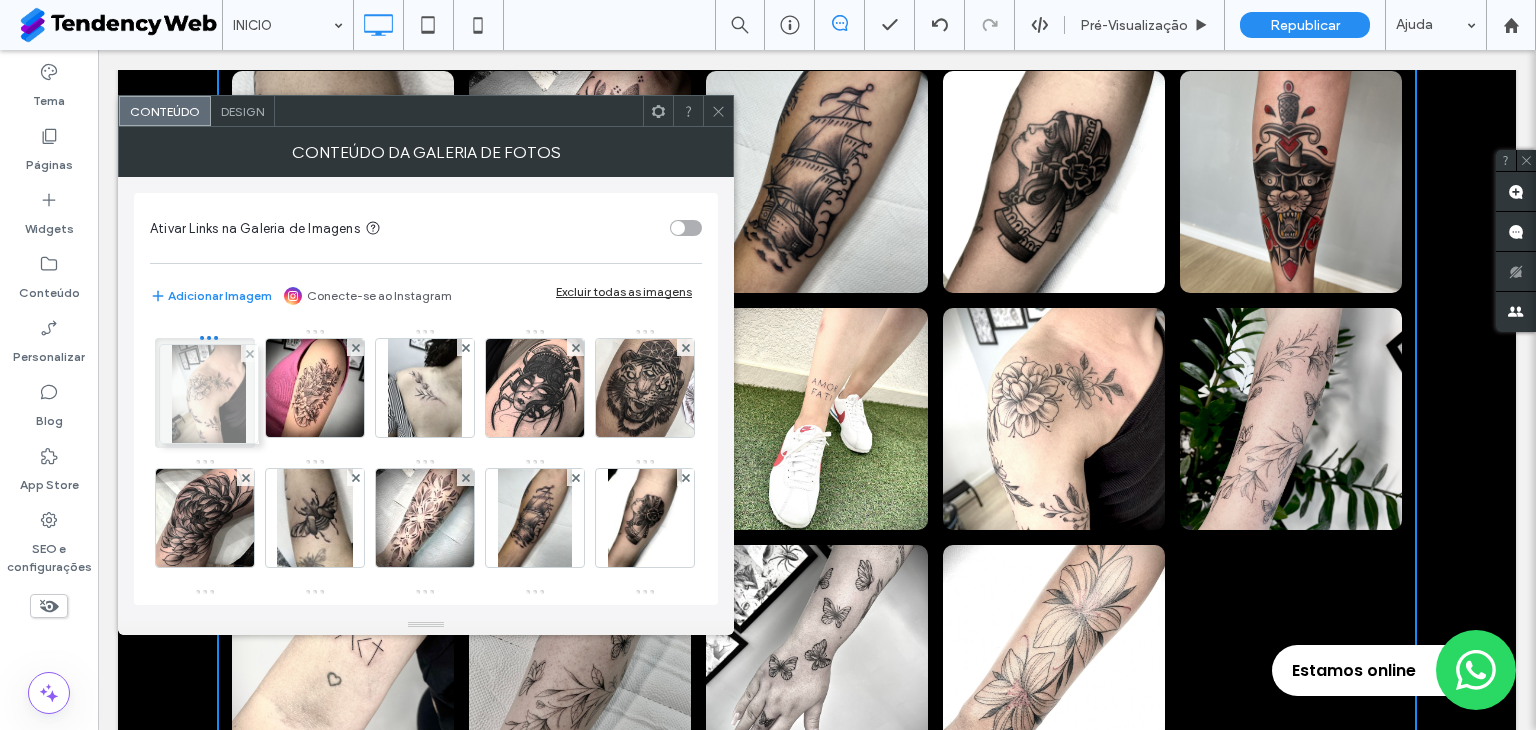 drag, startPoint x: 296, startPoint y: 422, endPoint x: 185, endPoint y: 373, distance: 121.33425 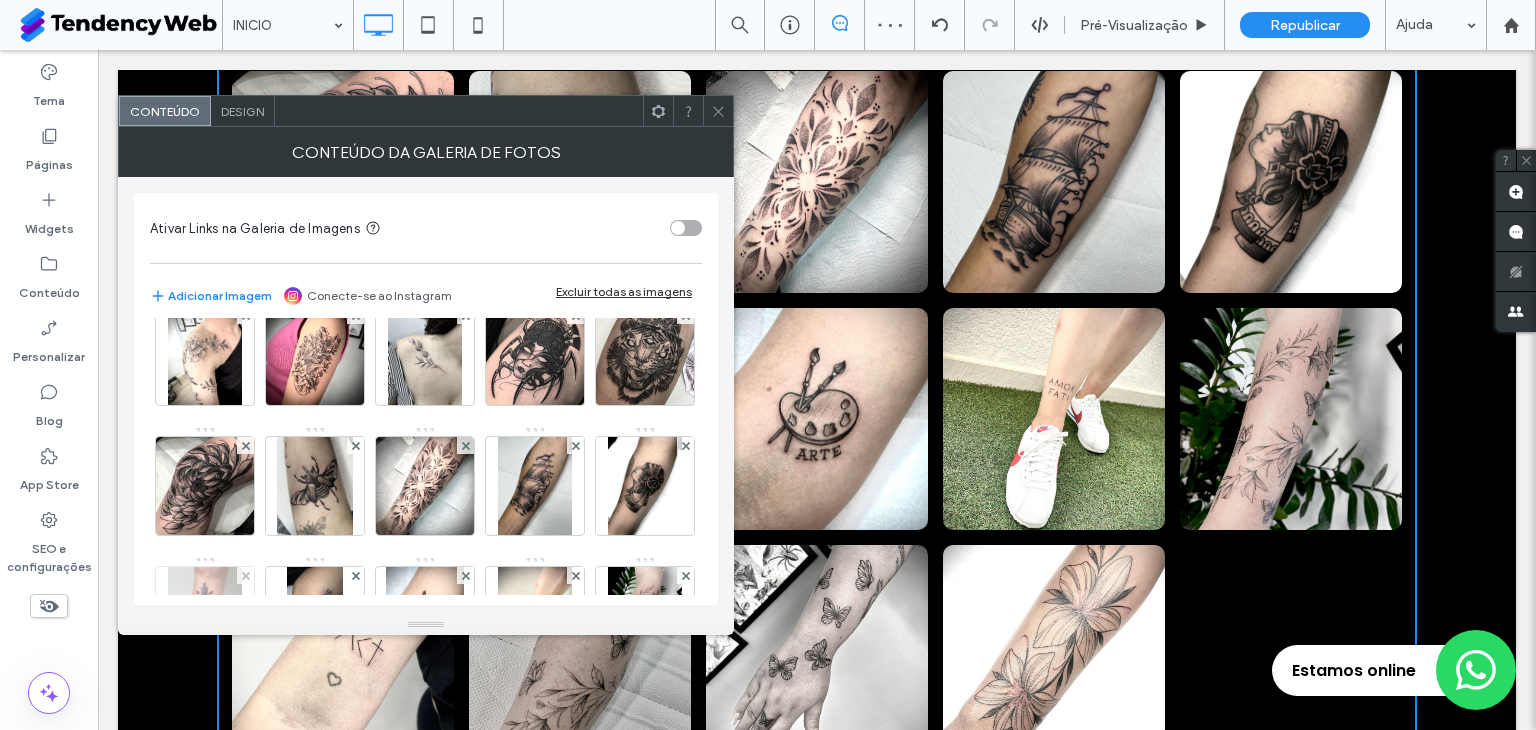 scroll, scrollTop: 0, scrollLeft: 0, axis: both 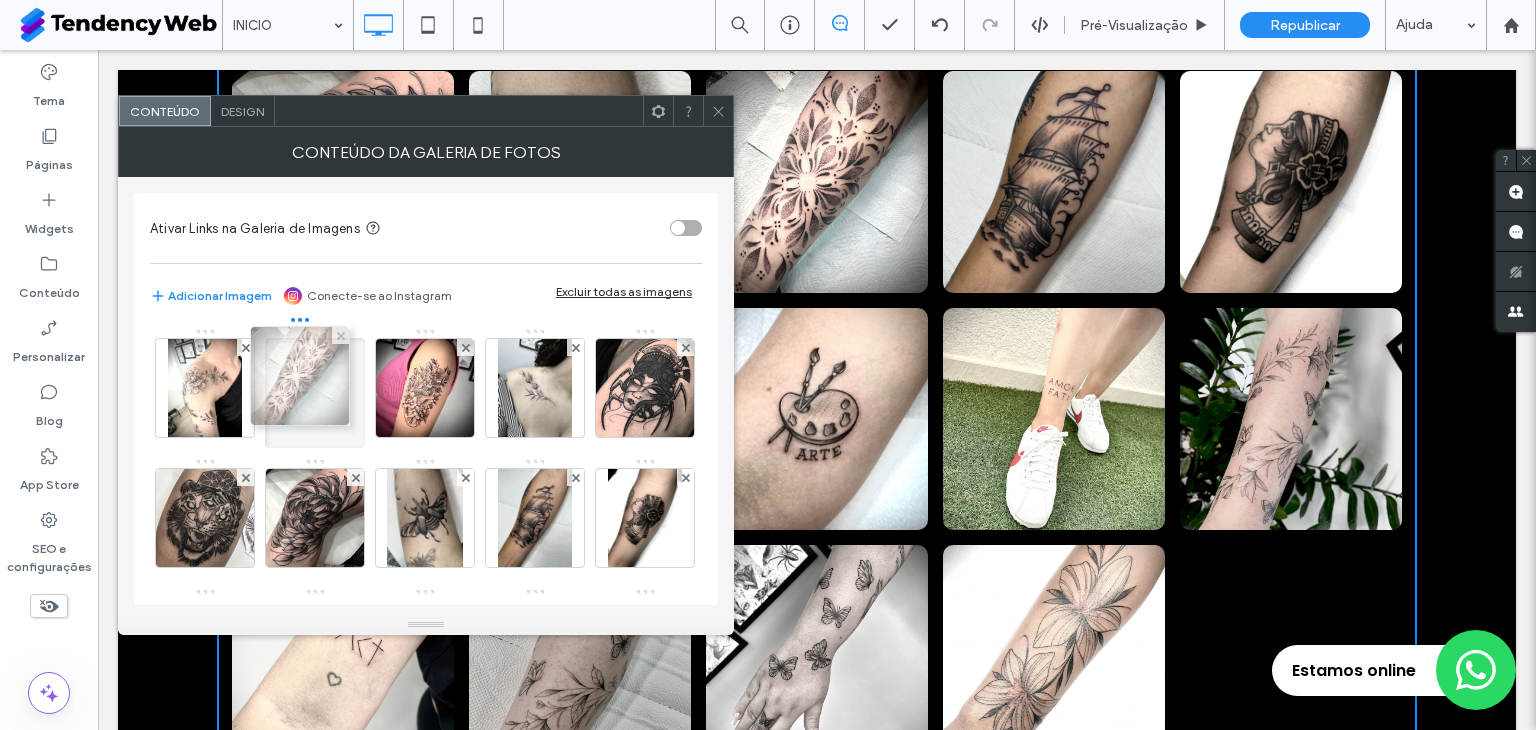 drag, startPoint x: 538, startPoint y: 497, endPoint x: 299, endPoint y: 355, distance: 278.0018 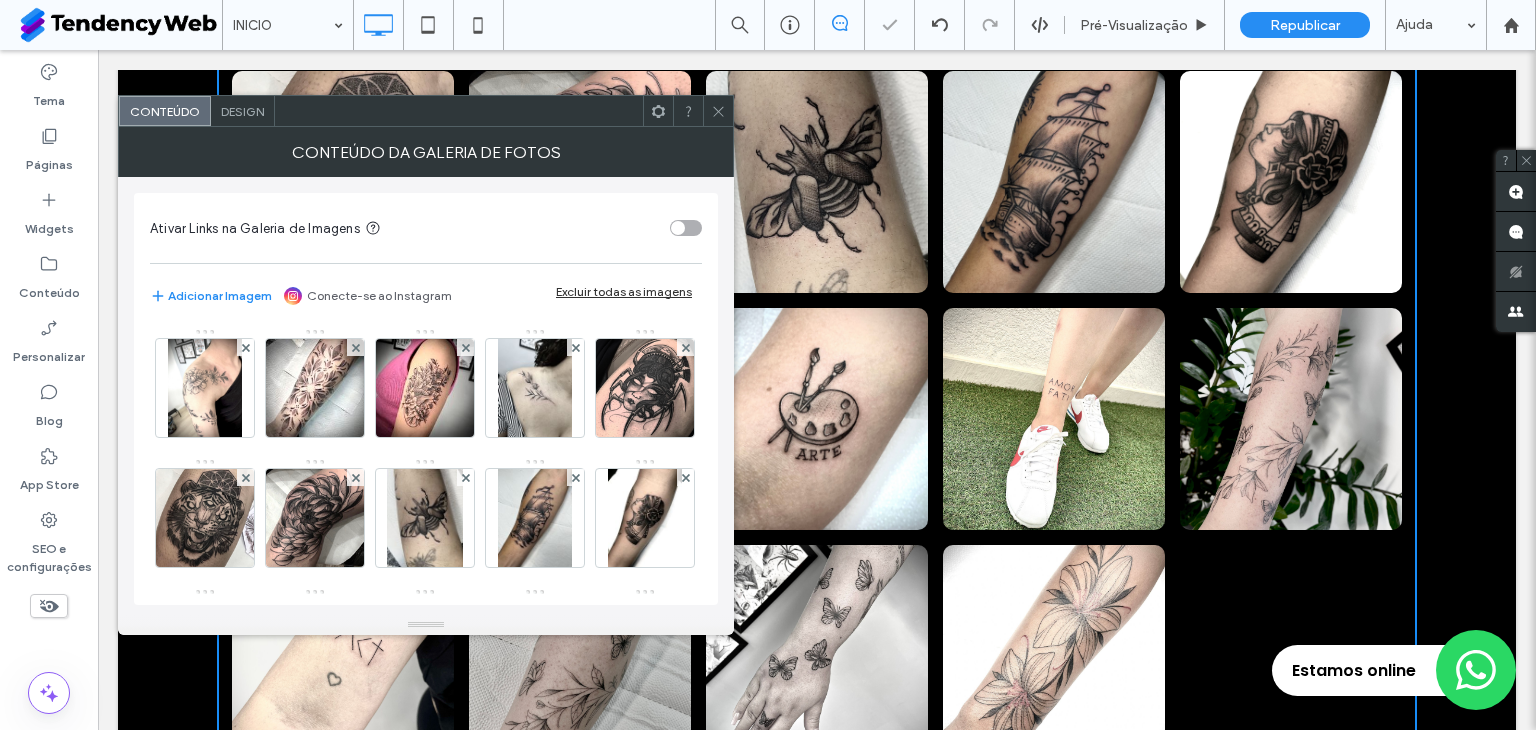 scroll, scrollTop: 784, scrollLeft: 0, axis: vertical 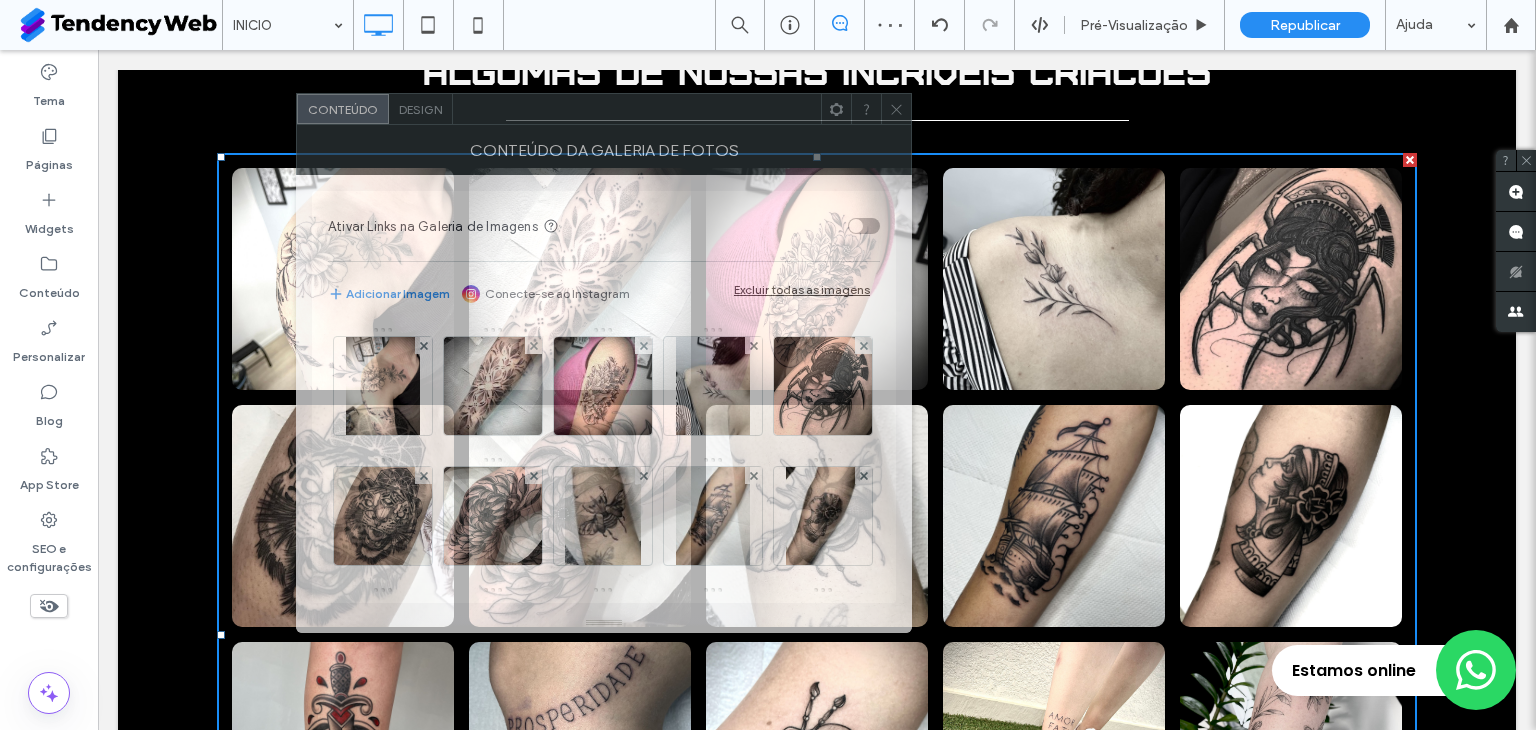 drag, startPoint x: 516, startPoint y: 126, endPoint x: 694, endPoint y: 124, distance: 178.01123 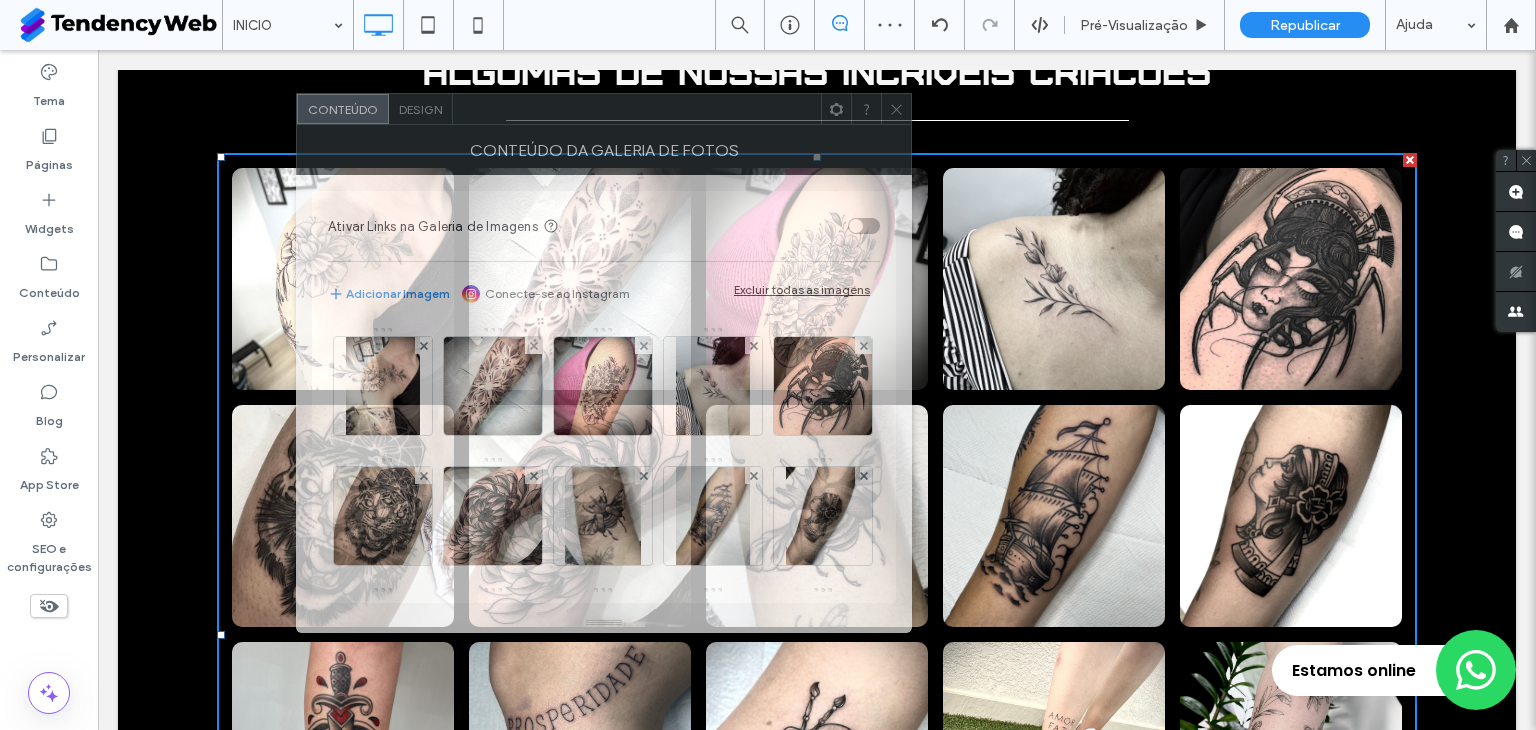 click on "Conteúdo da galeria de fotos" at bounding box center (604, 150) 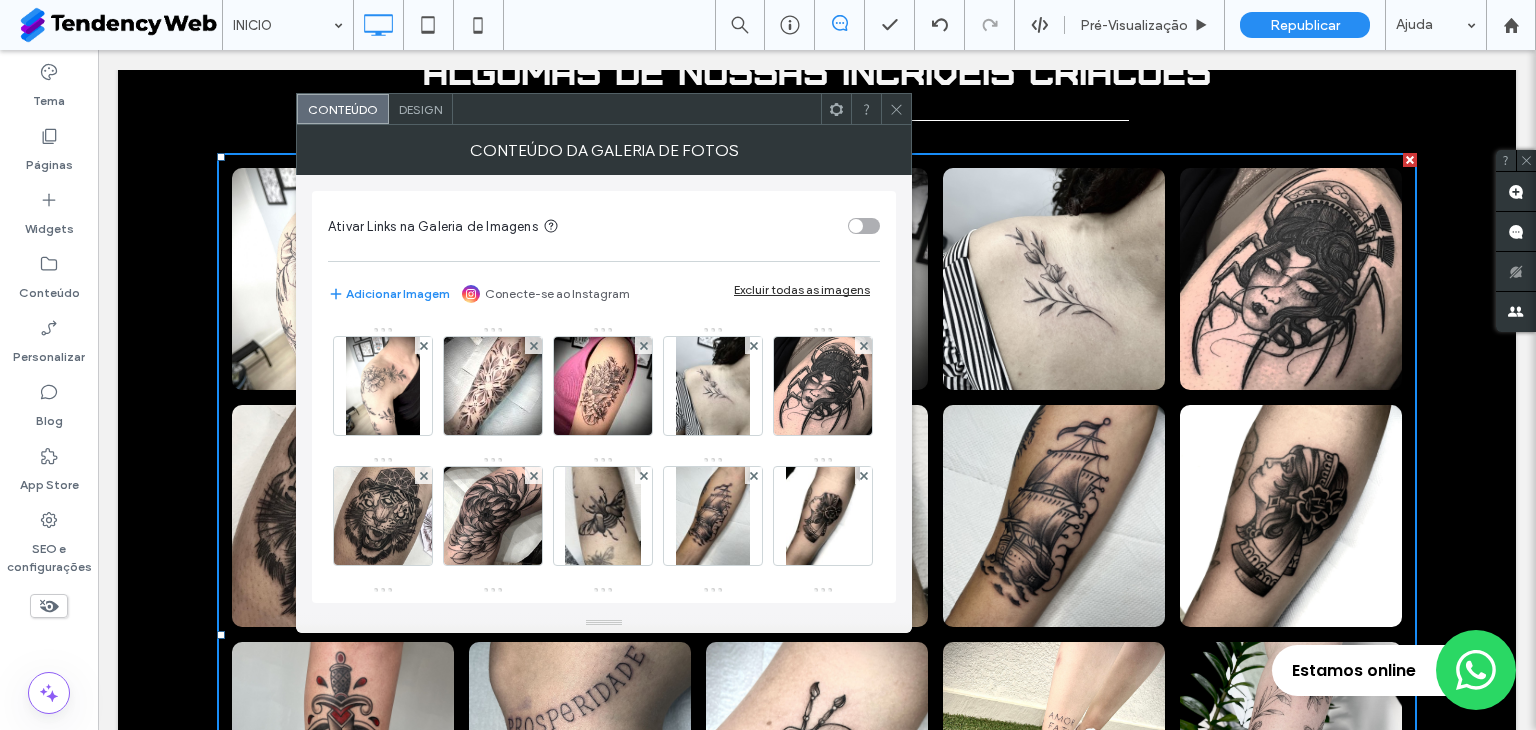 click 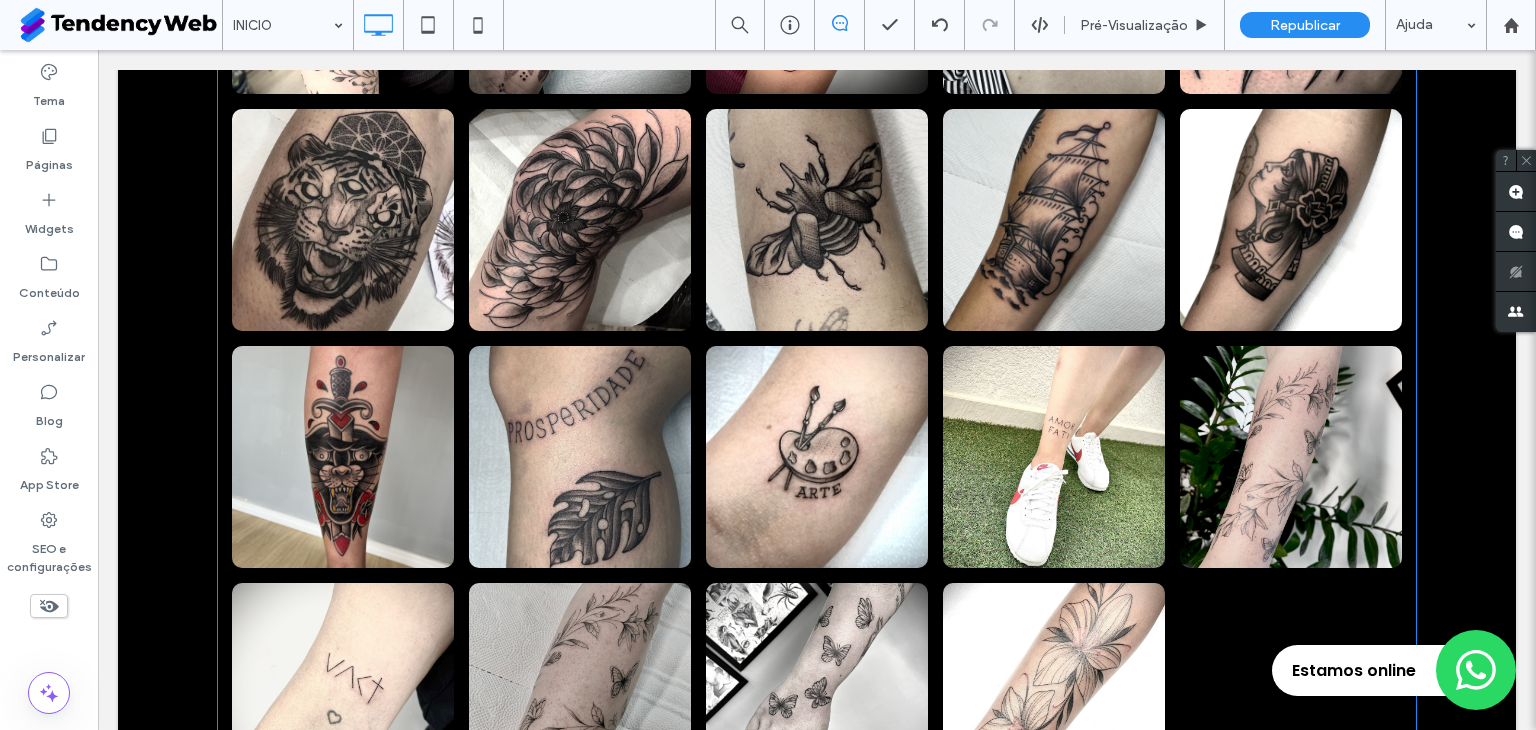 scroll, scrollTop: 1118, scrollLeft: 0, axis: vertical 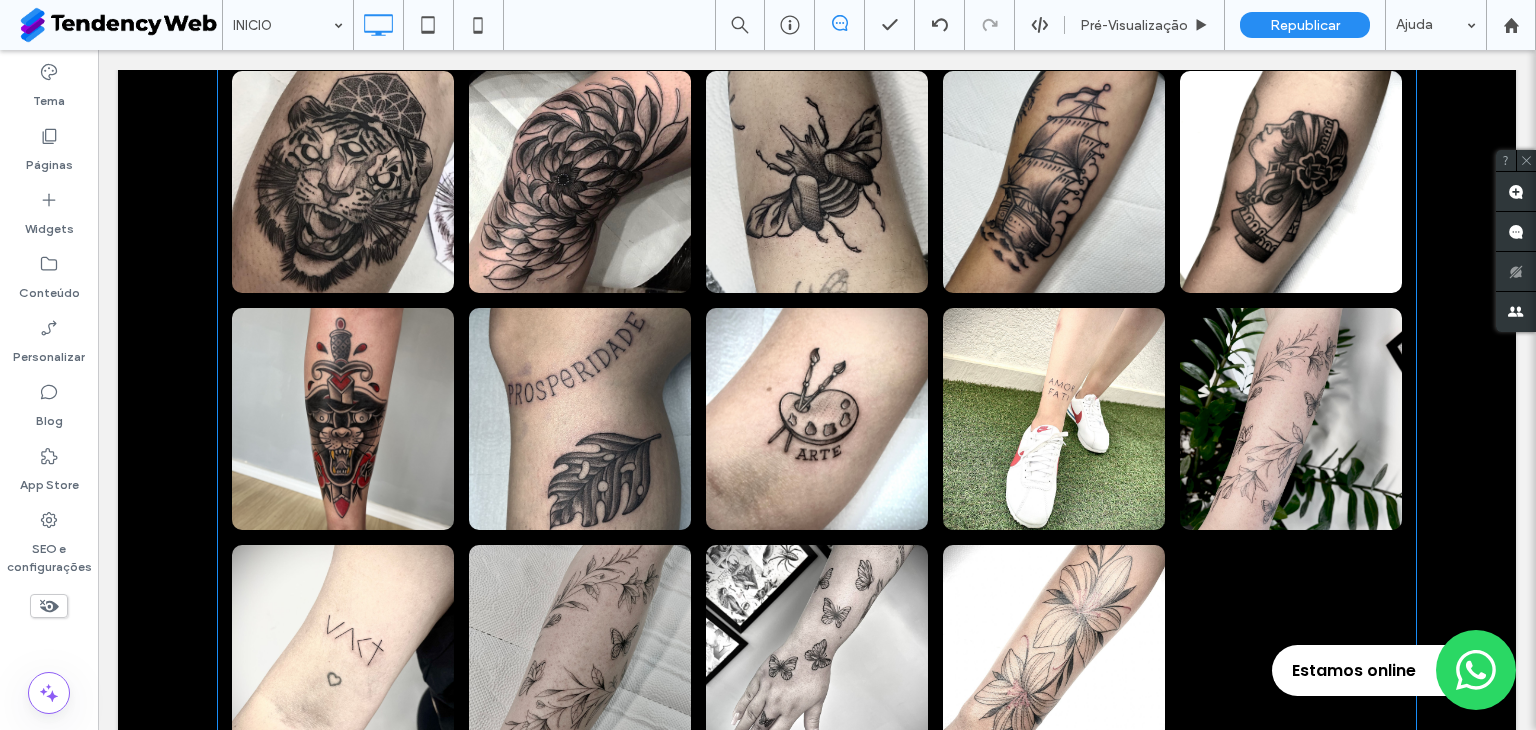 click at bounding box center (1291, 182) 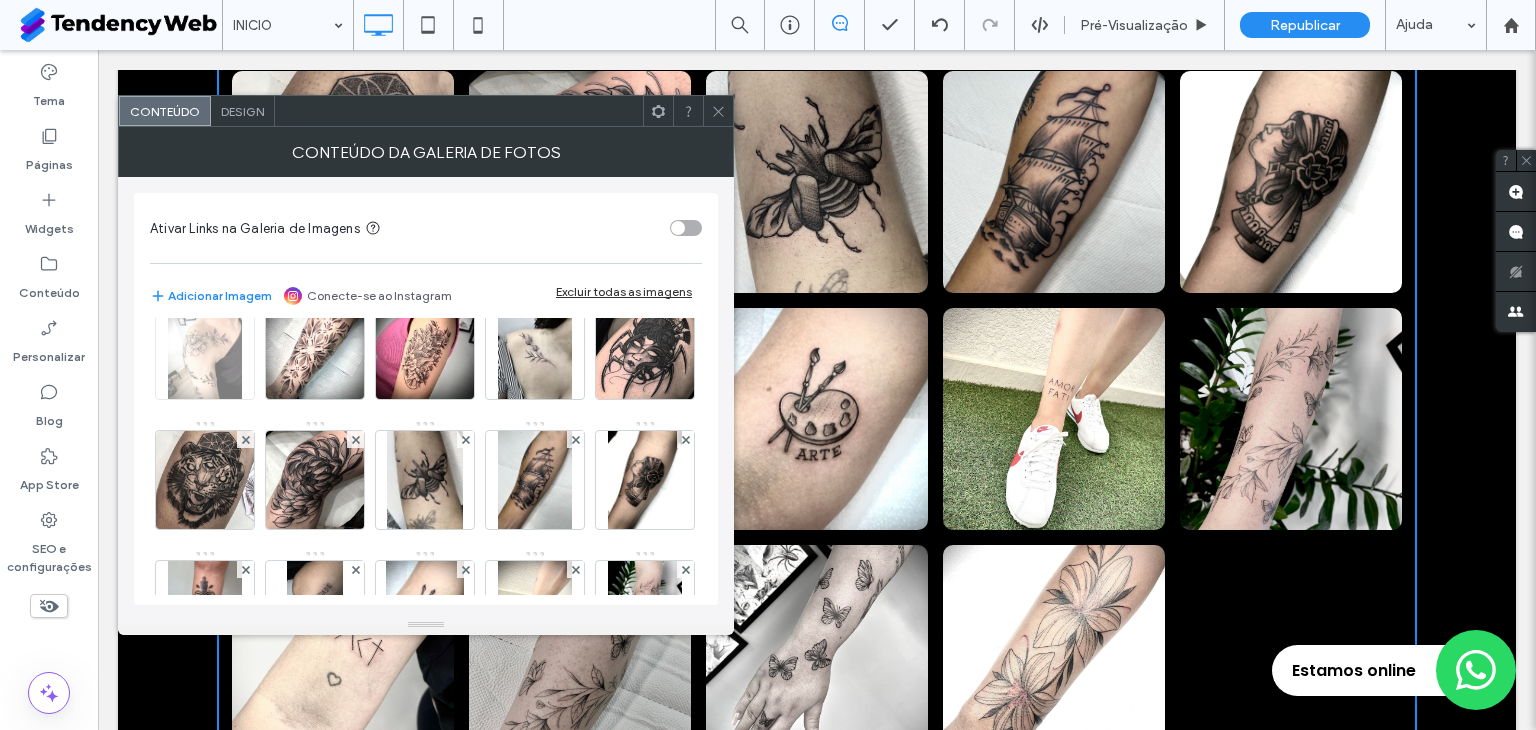 scroll, scrollTop: 0, scrollLeft: 0, axis: both 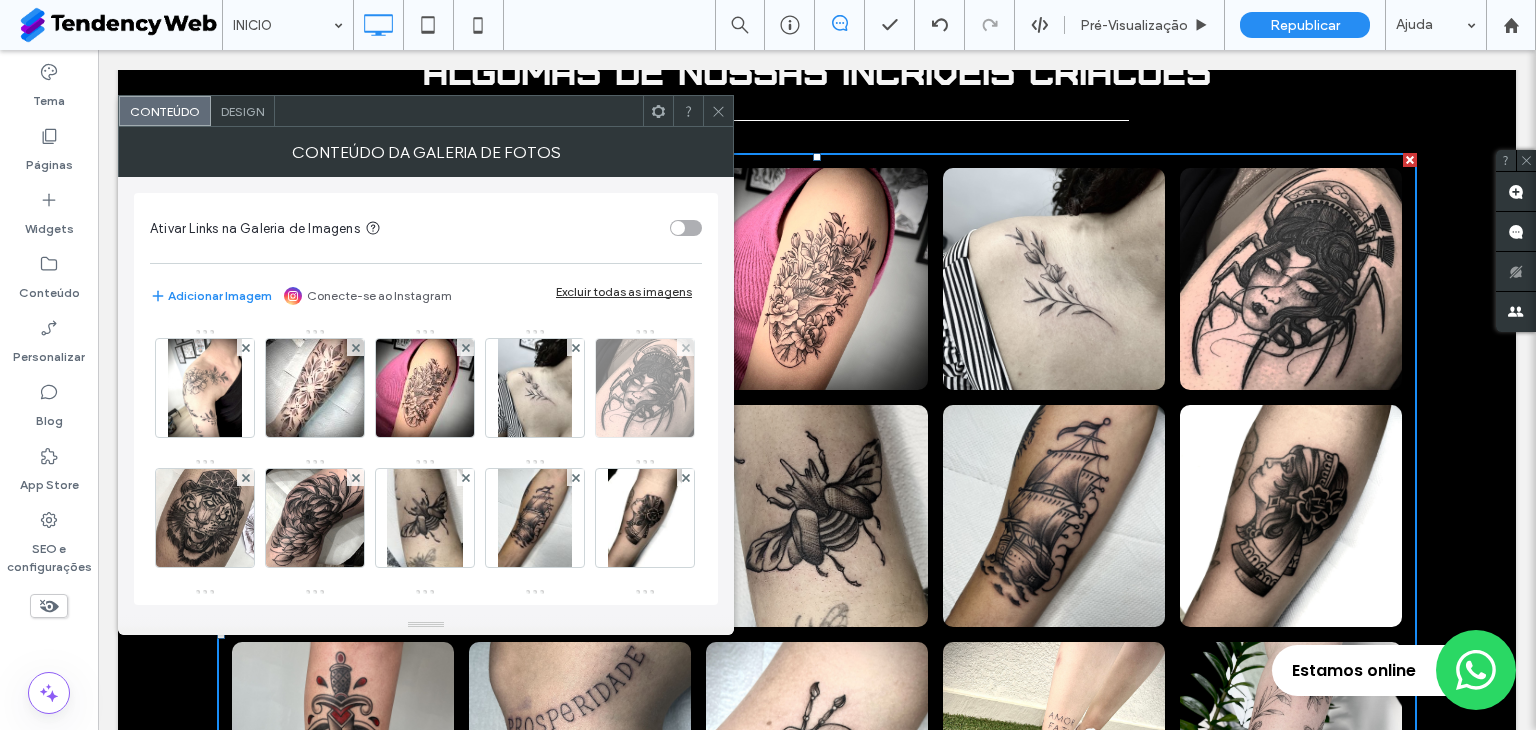 click 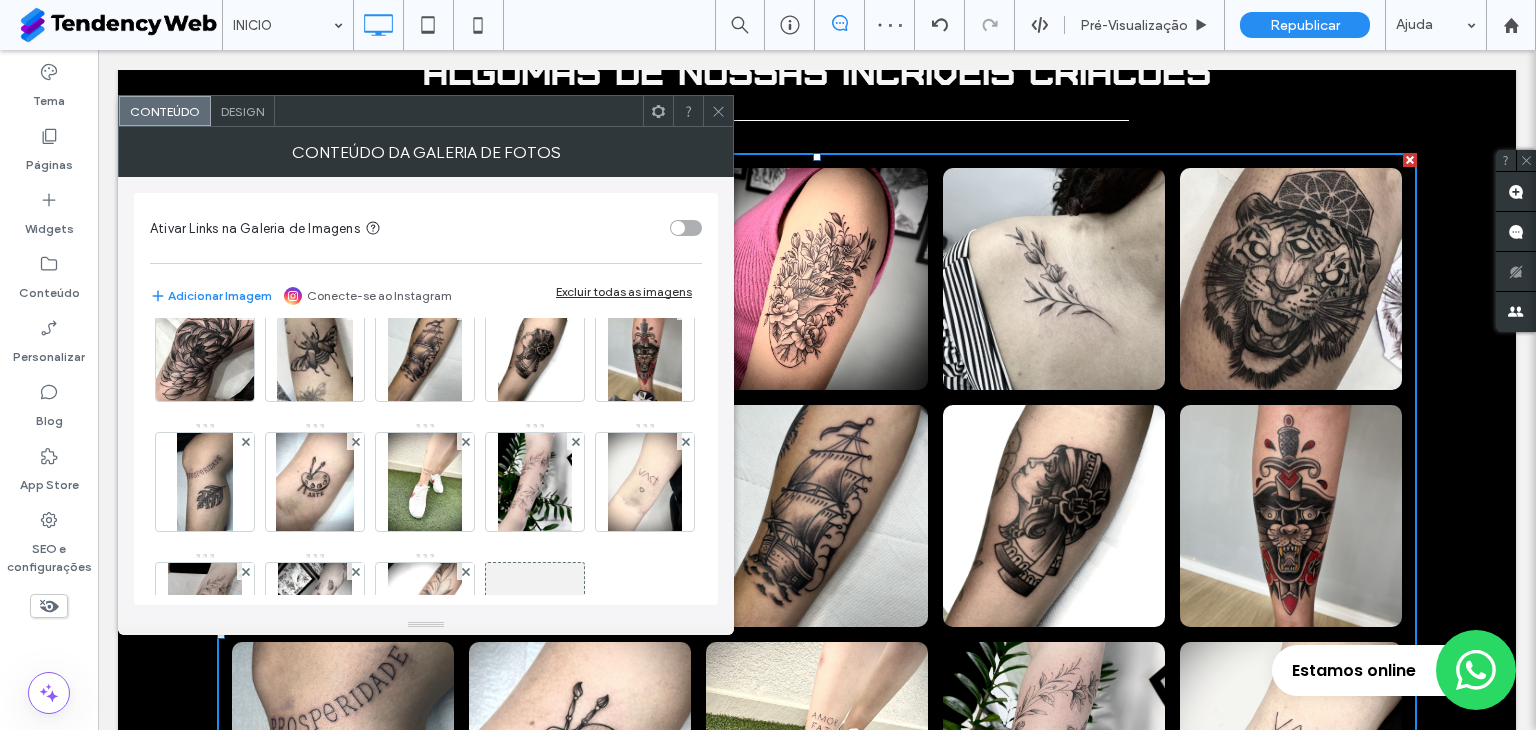 scroll, scrollTop: 0, scrollLeft: 0, axis: both 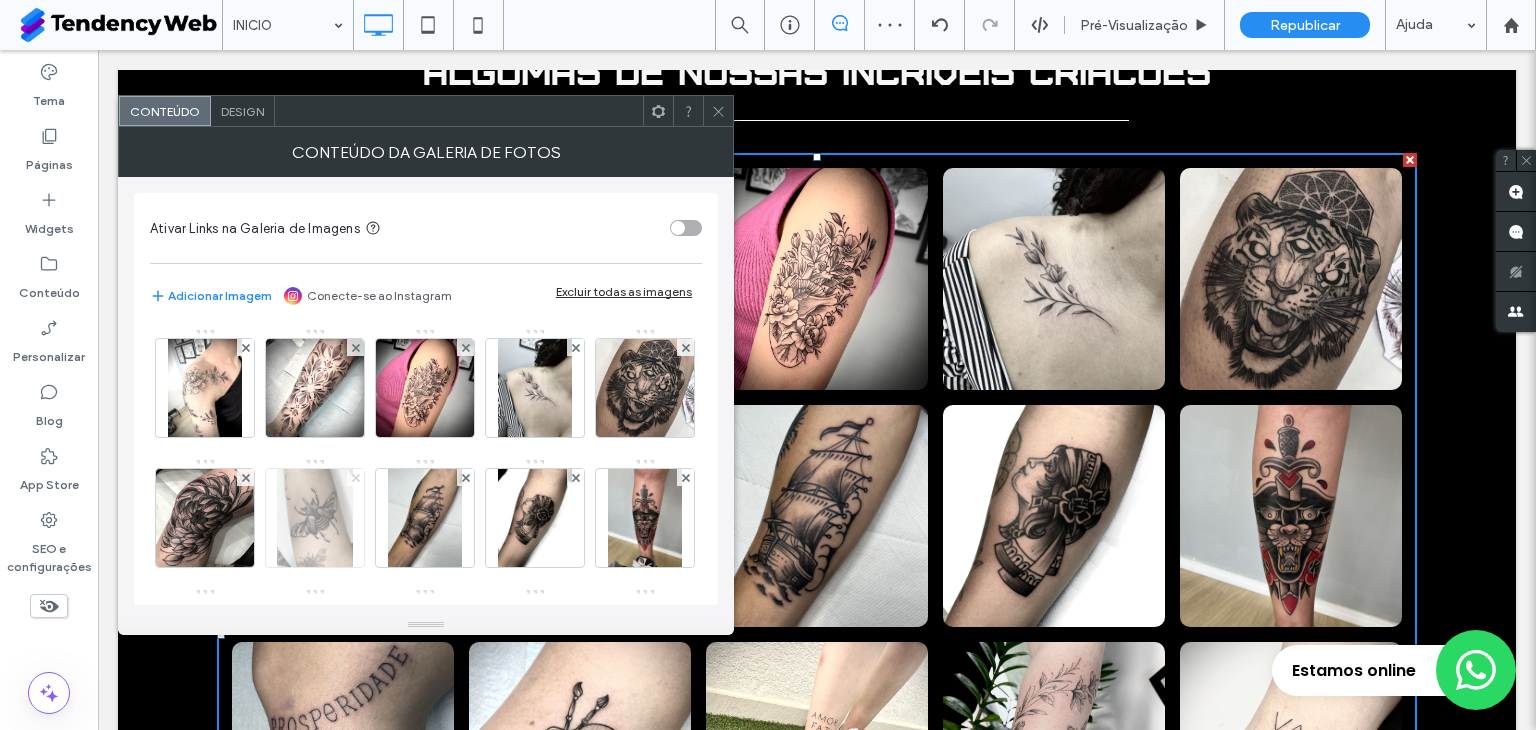 click 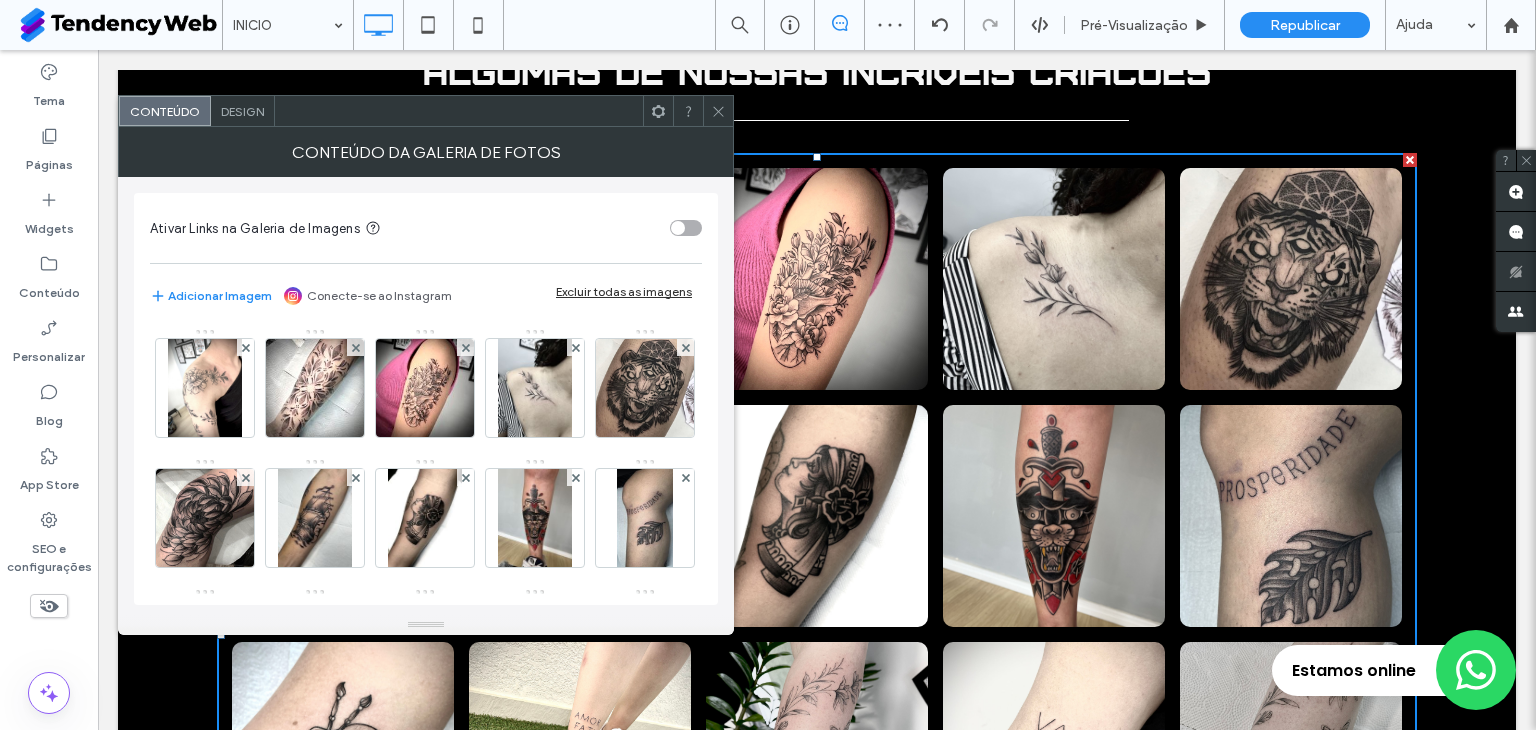 scroll, scrollTop: 1118, scrollLeft: 0, axis: vertical 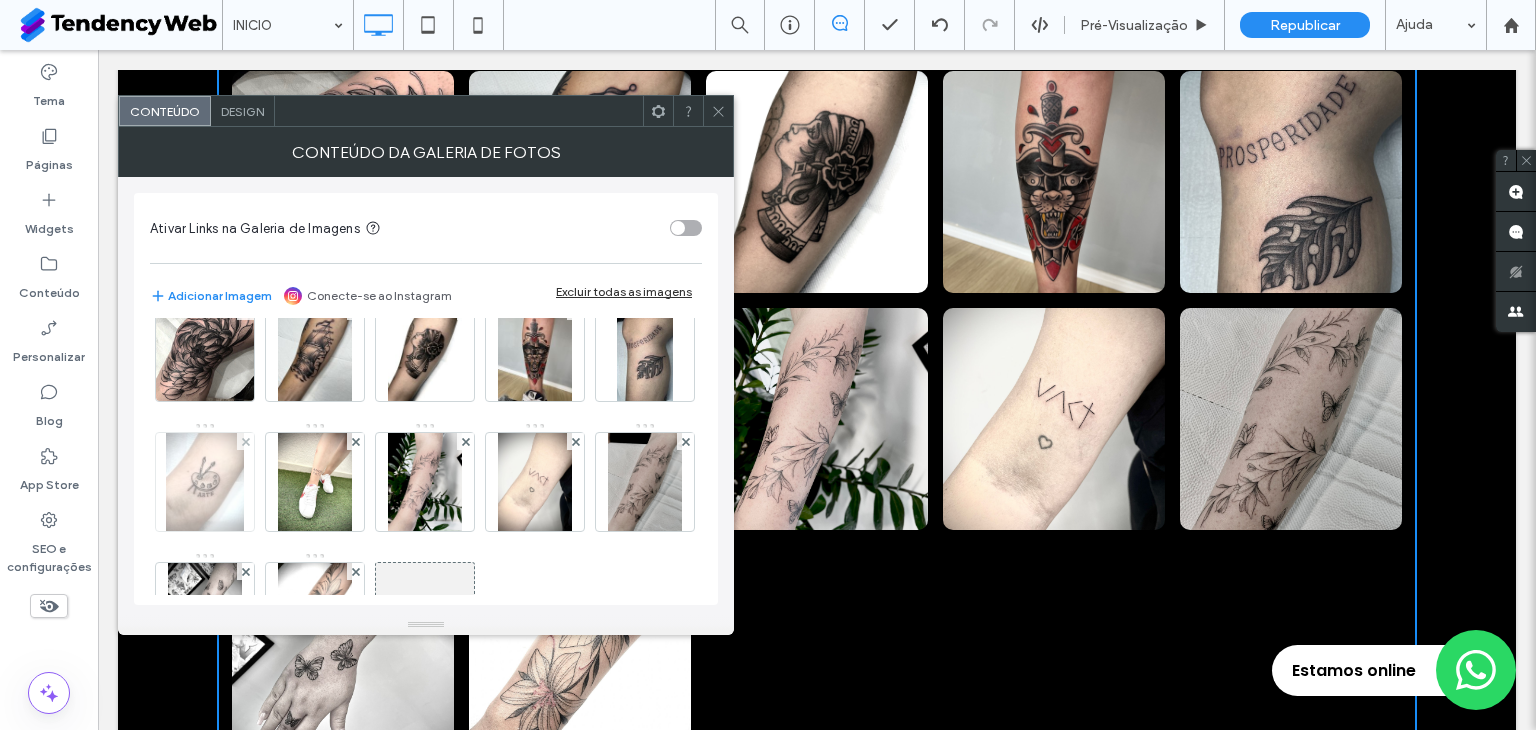 click at bounding box center [245, 441] 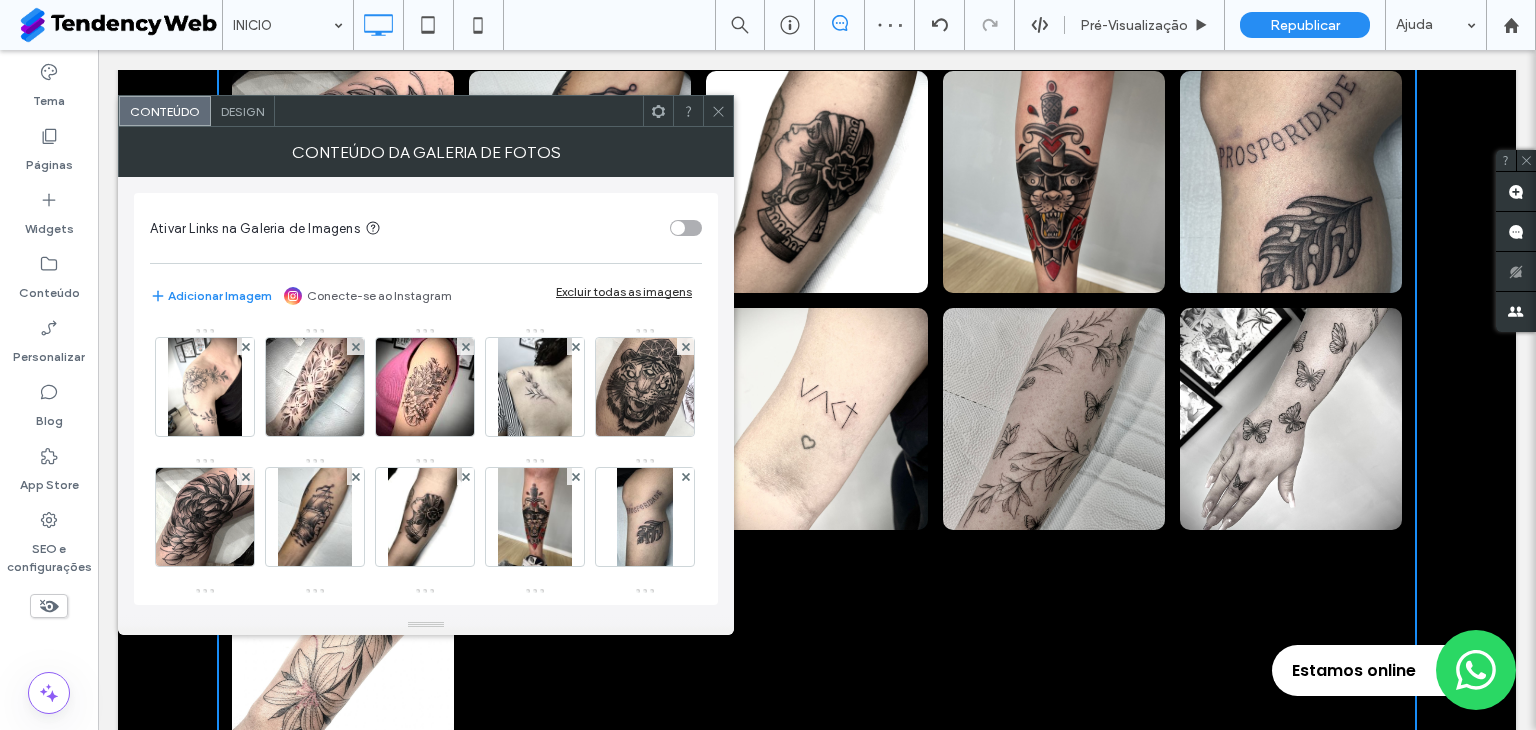 scroll, scrollTop: 0, scrollLeft: 0, axis: both 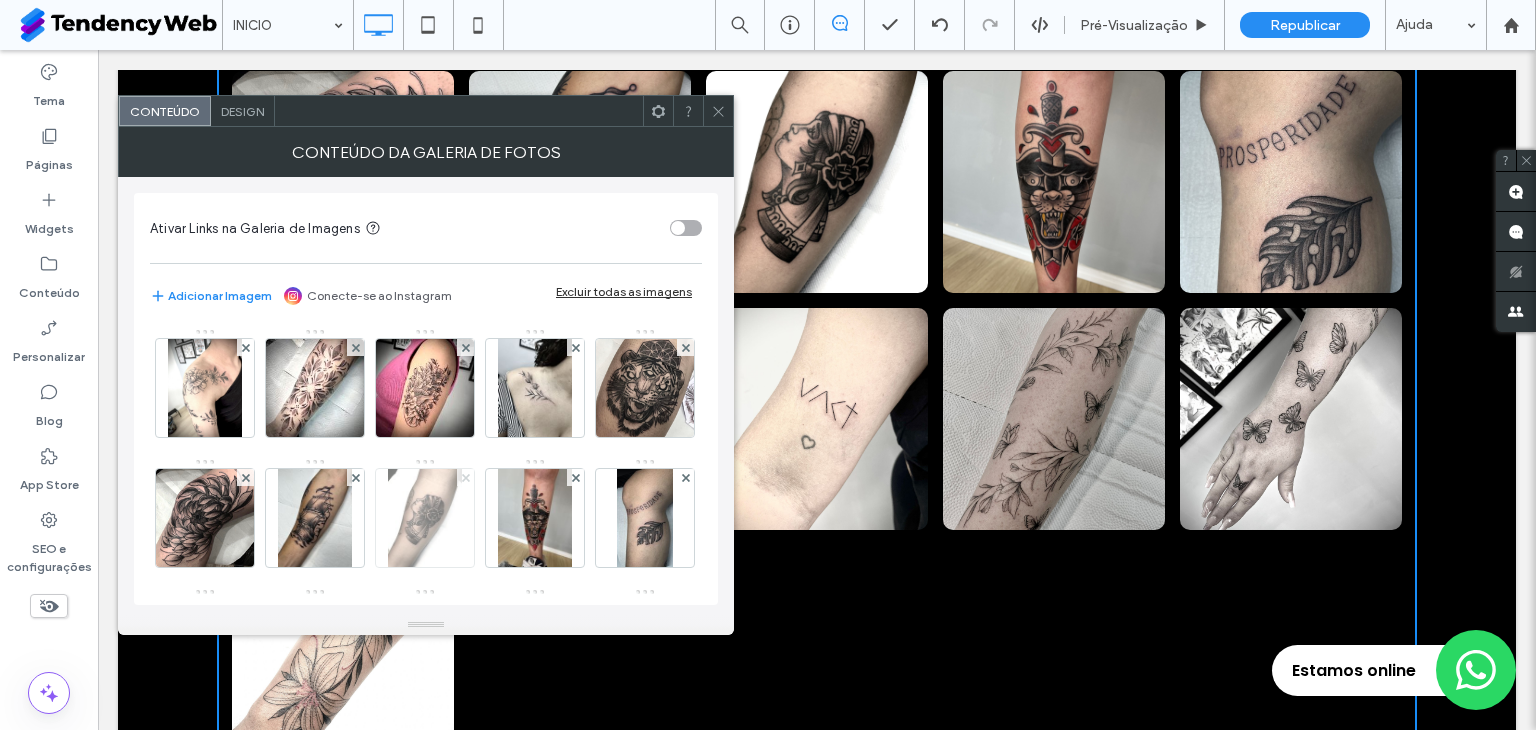 click 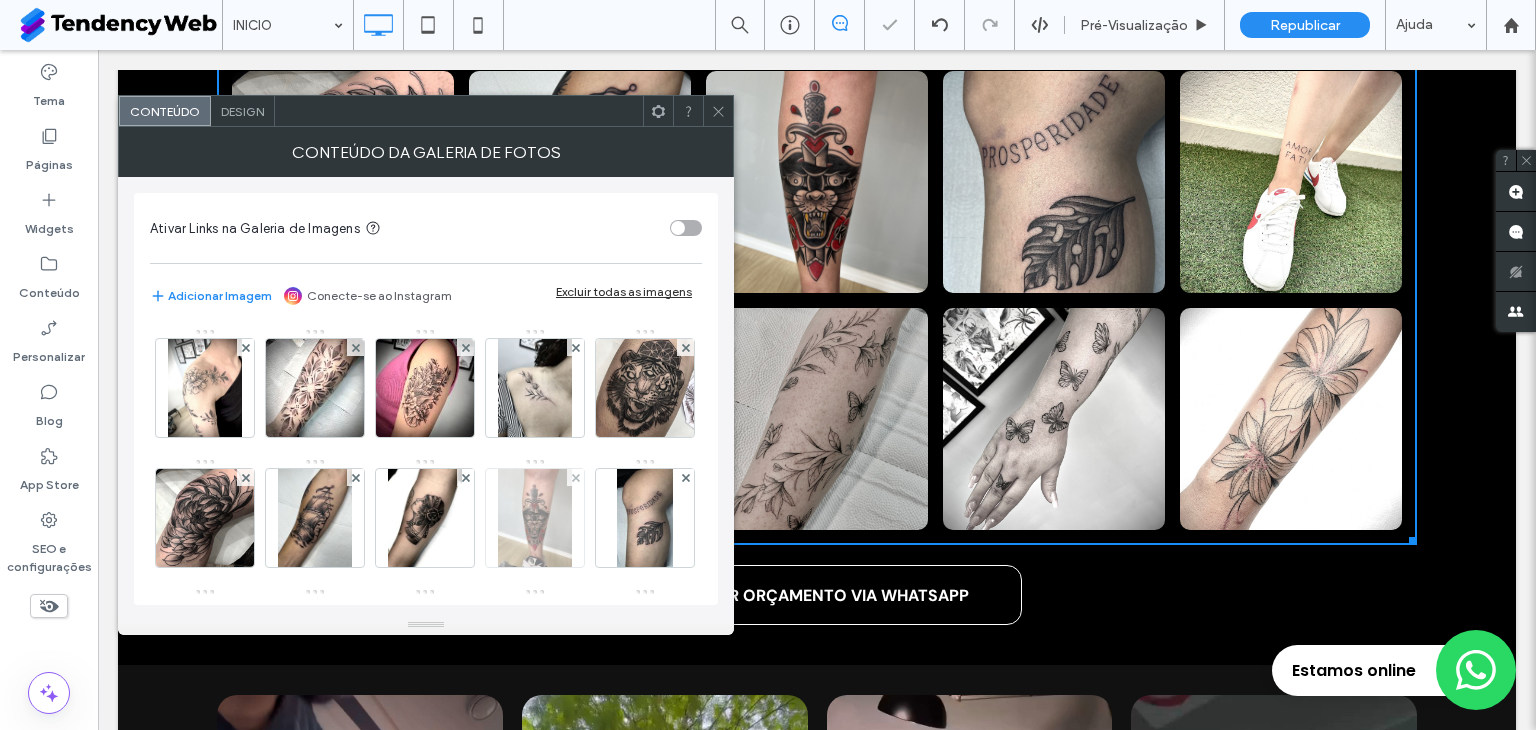 scroll, scrollTop: 1000, scrollLeft: 0, axis: vertical 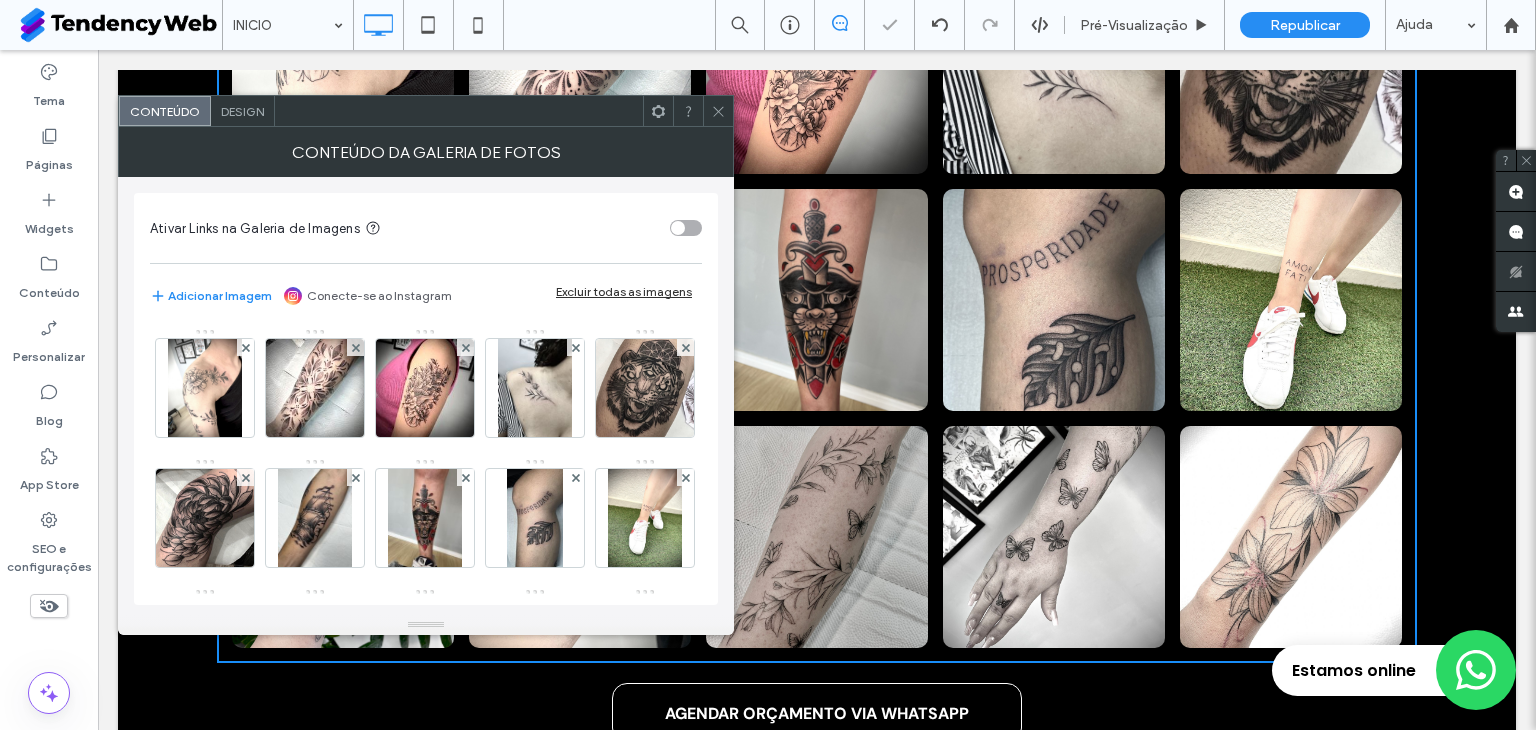 click 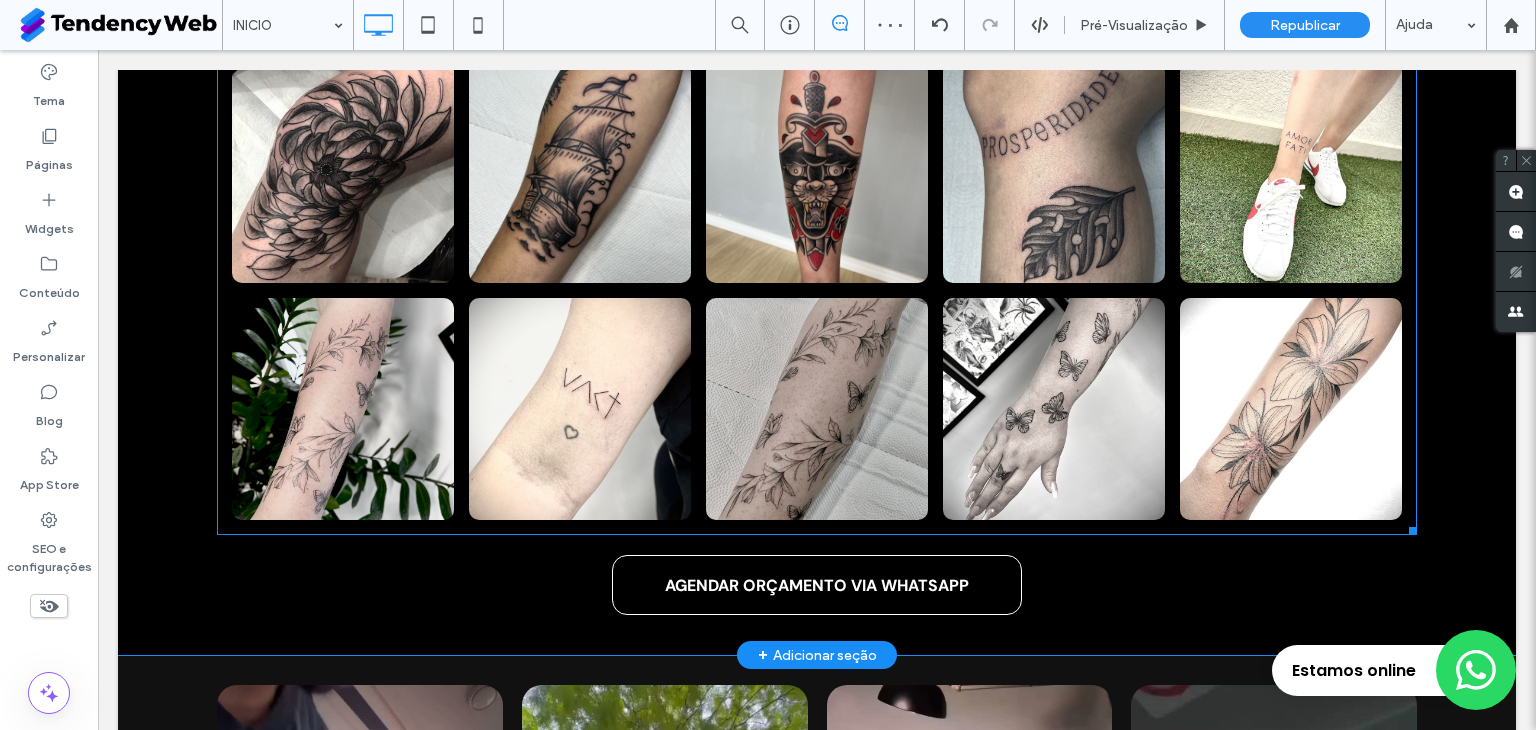 scroll, scrollTop: 1166, scrollLeft: 0, axis: vertical 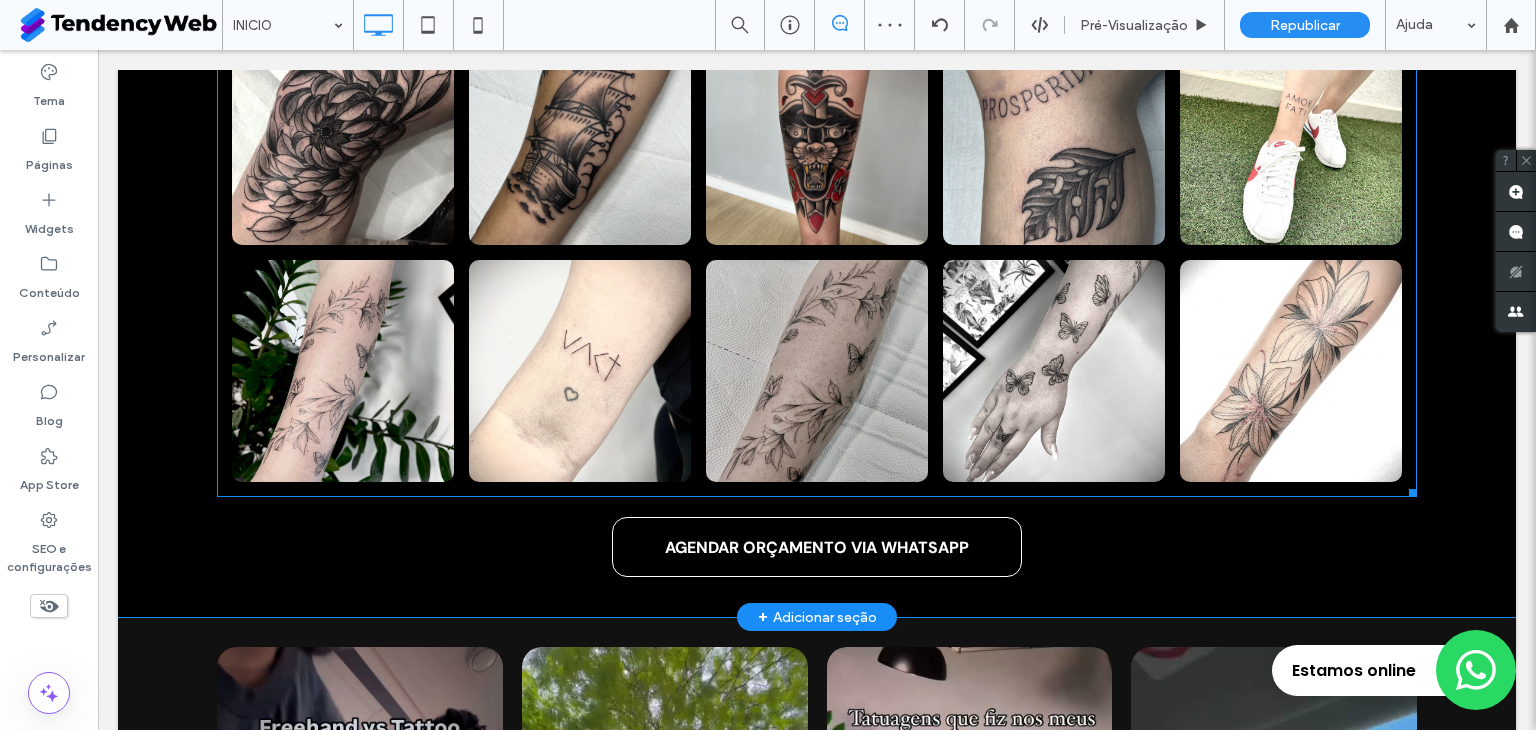 click at bounding box center (1291, 371) 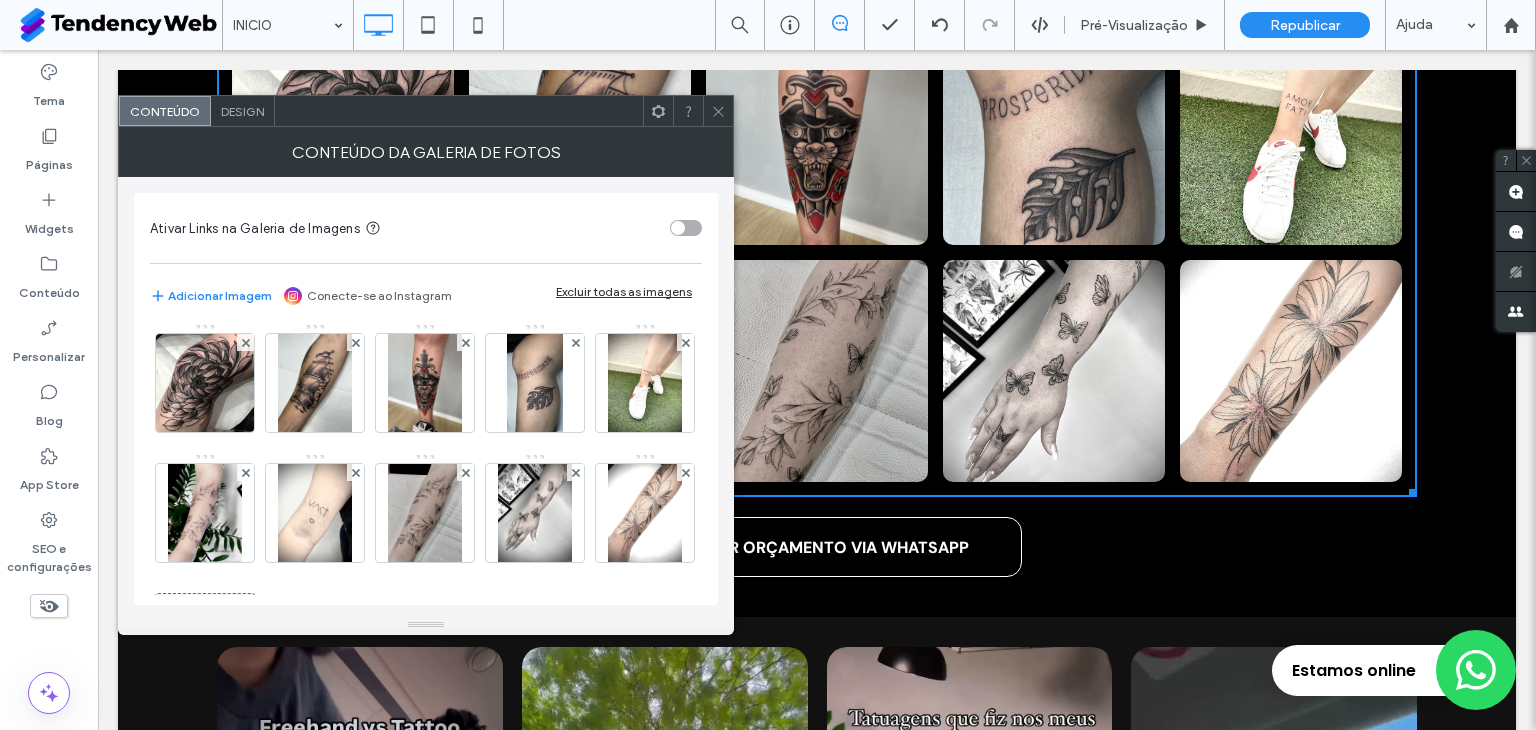 scroll, scrollTop: 96, scrollLeft: 0, axis: vertical 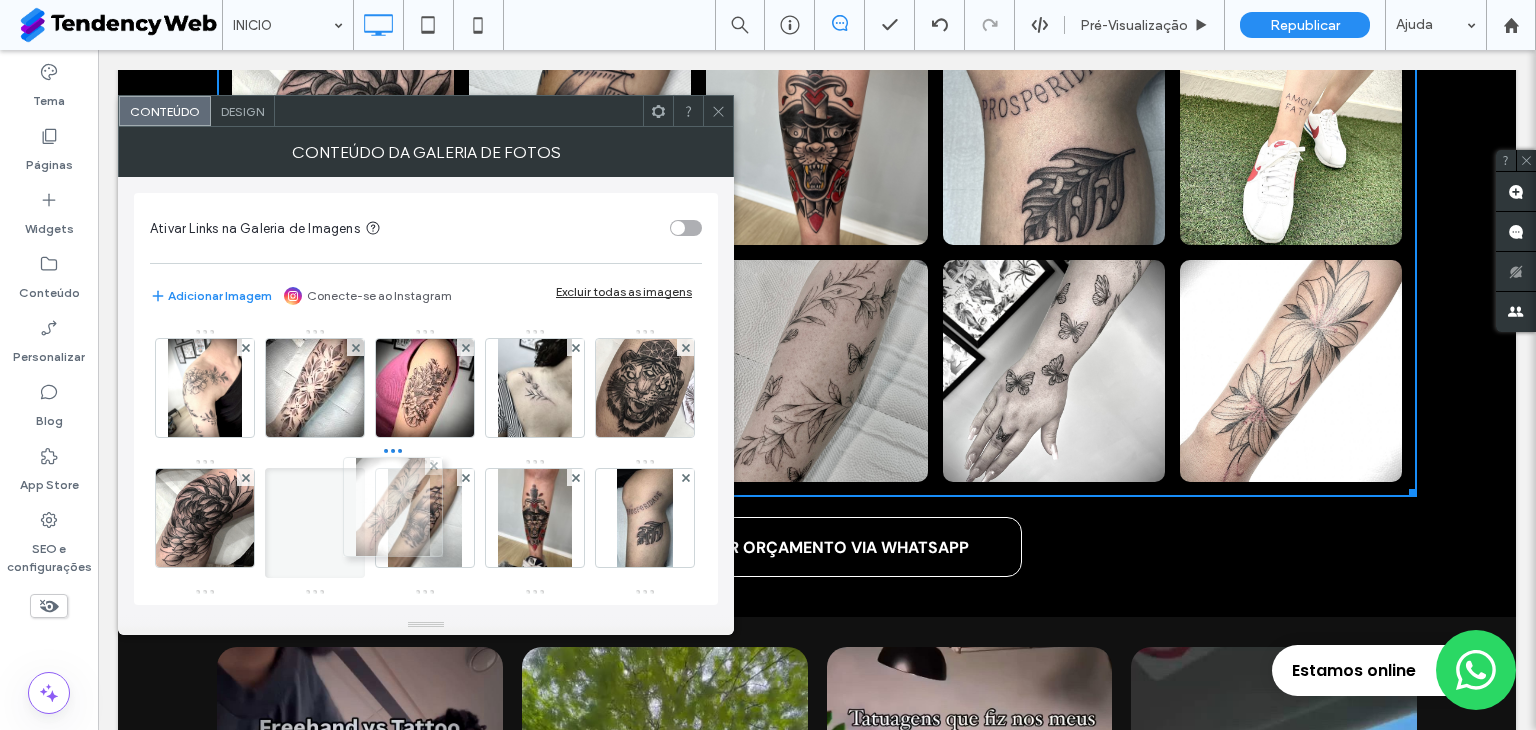 drag, startPoint x: 416, startPoint y: 528, endPoint x: 380, endPoint y: 521, distance: 36.67424 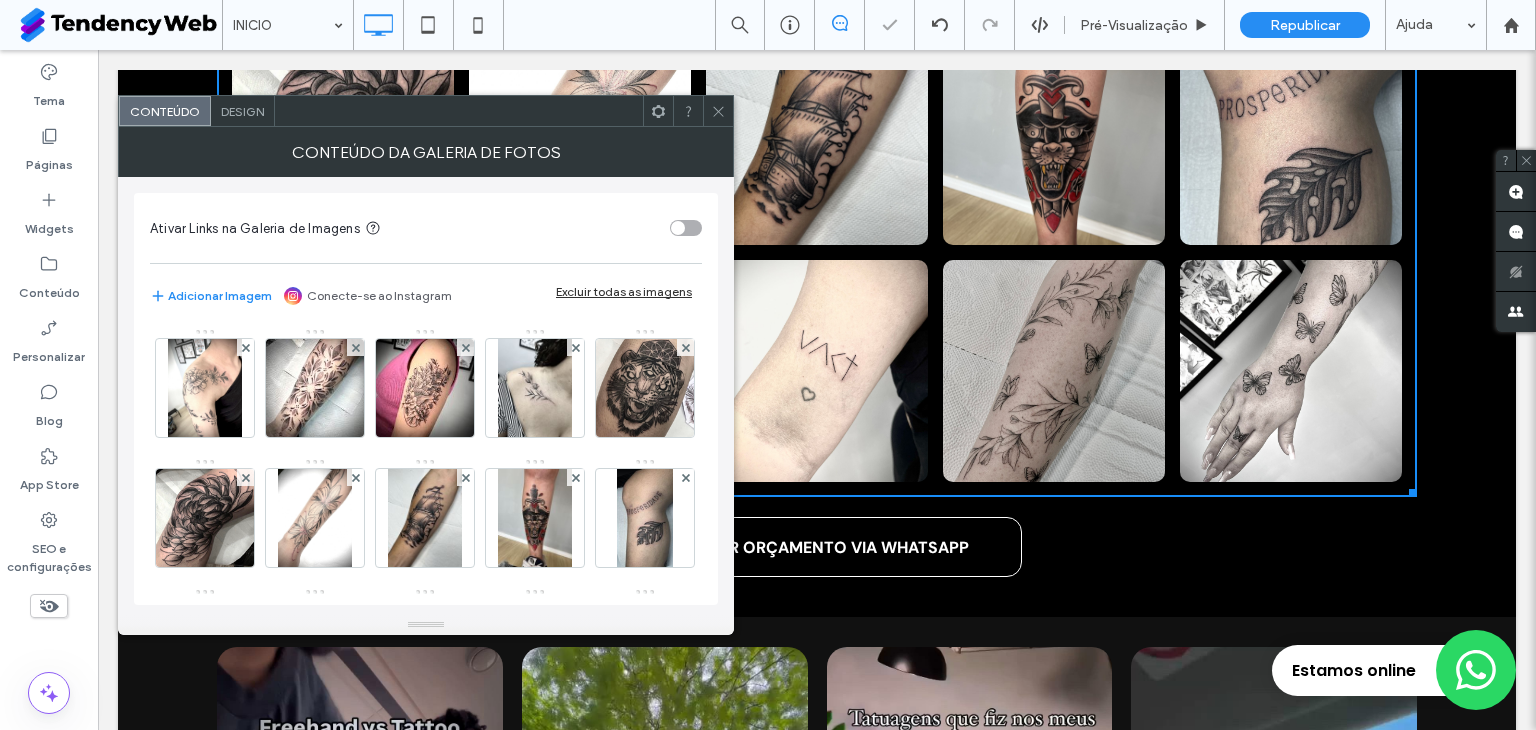 scroll, scrollTop: 263, scrollLeft: 0, axis: vertical 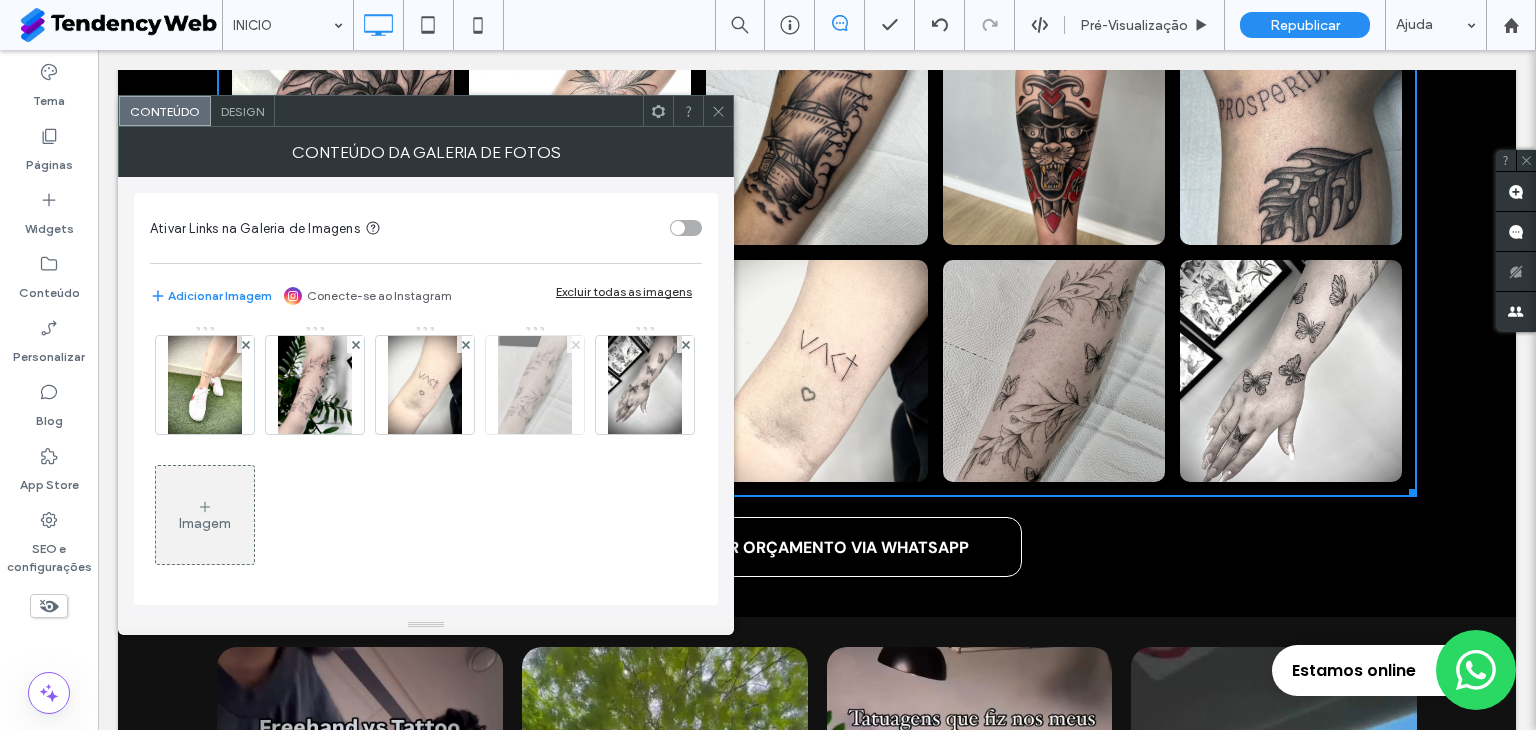 click 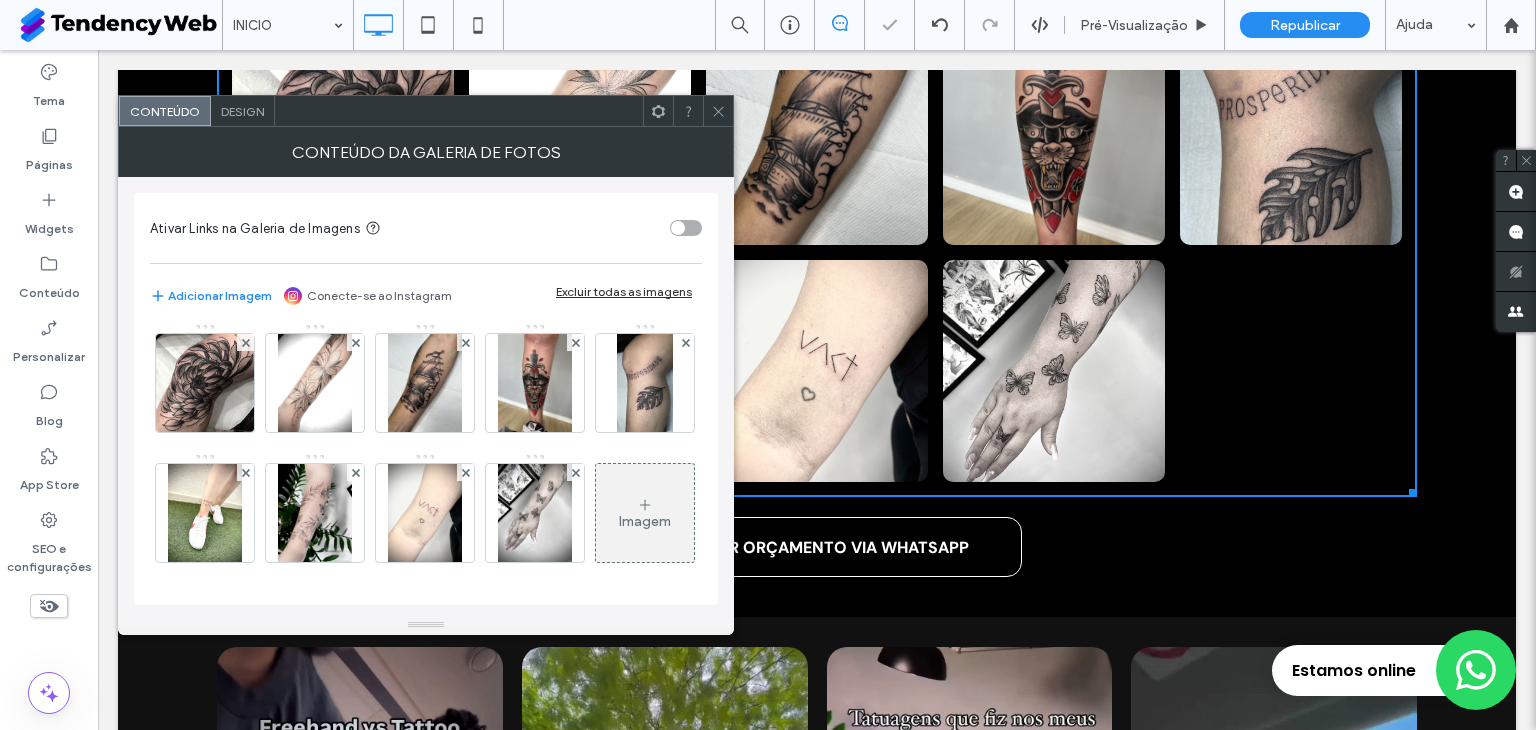 click on "Imagem" at bounding box center [645, 513] 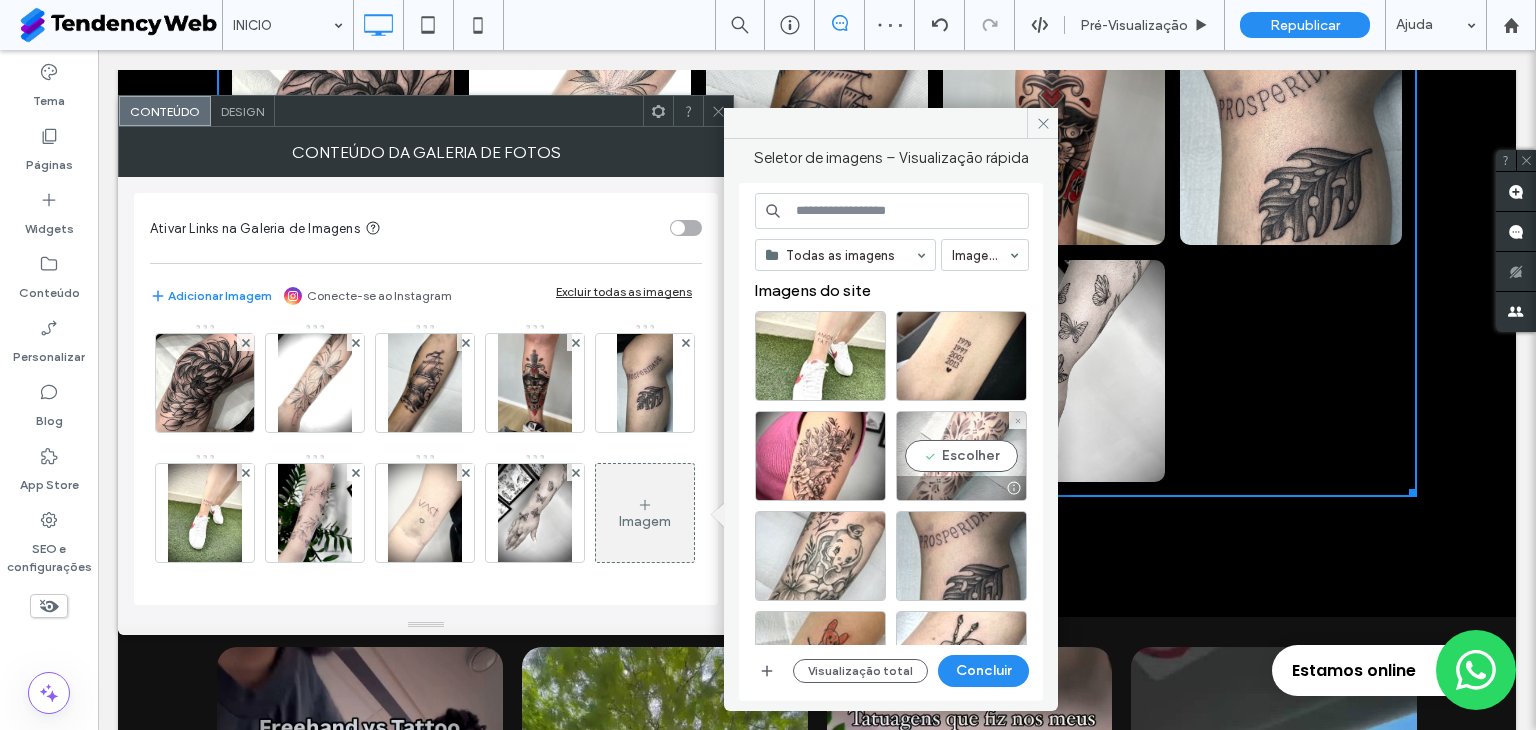 scroll, scrollTop: 166, scrollLeft: 0, axis: vertical 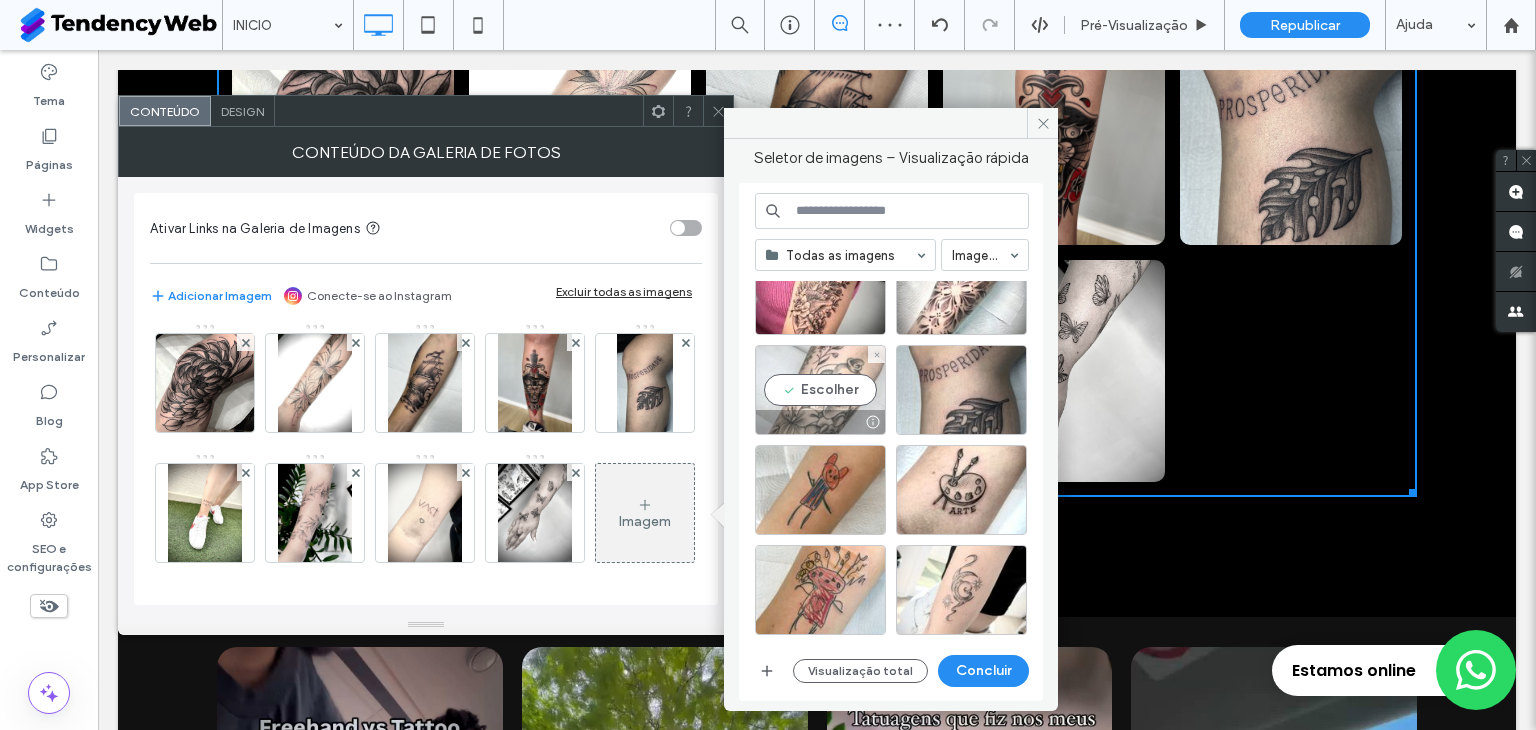 click on "Escolher" at bounding box center (820, 390) 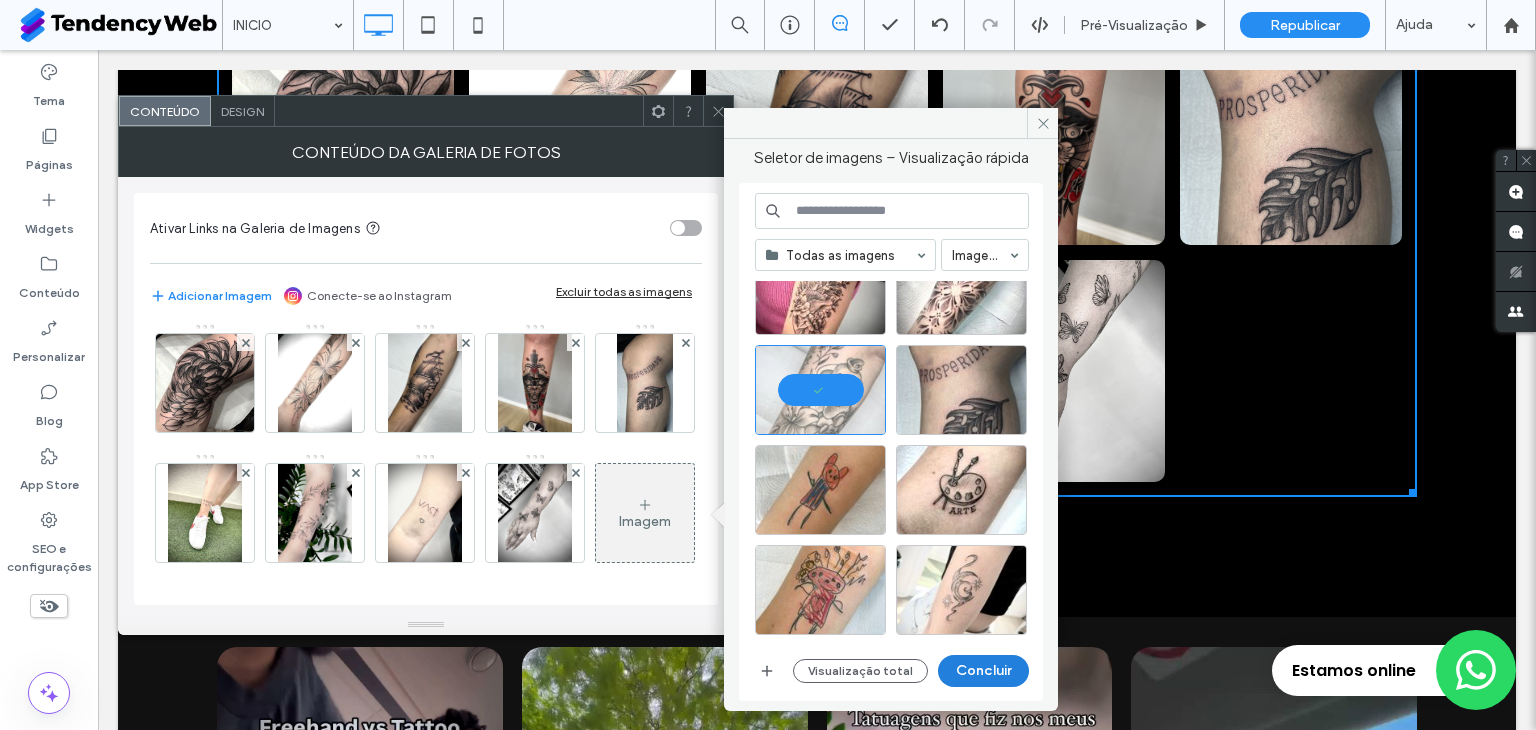 click on "Concluir" at bounding box center (983, 671) 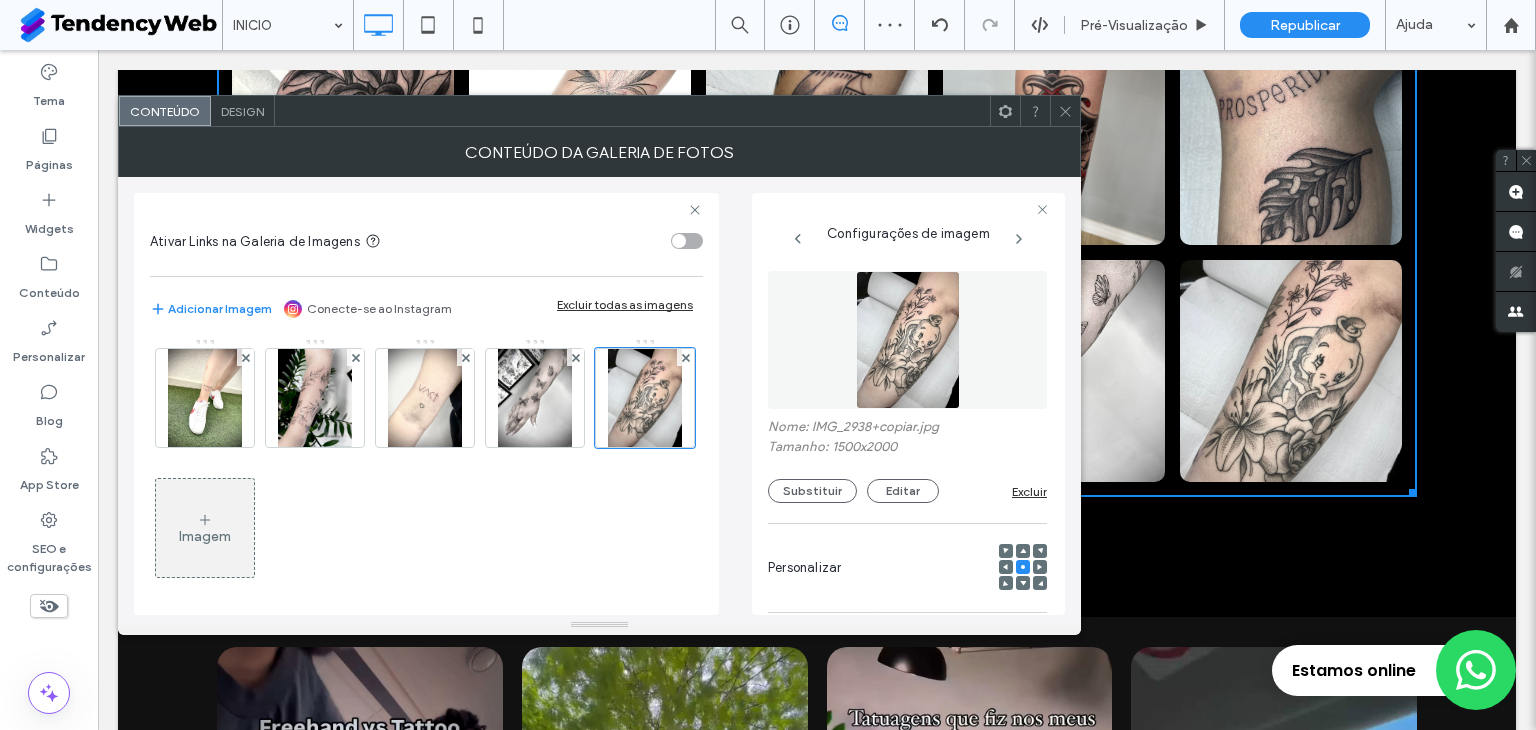 click 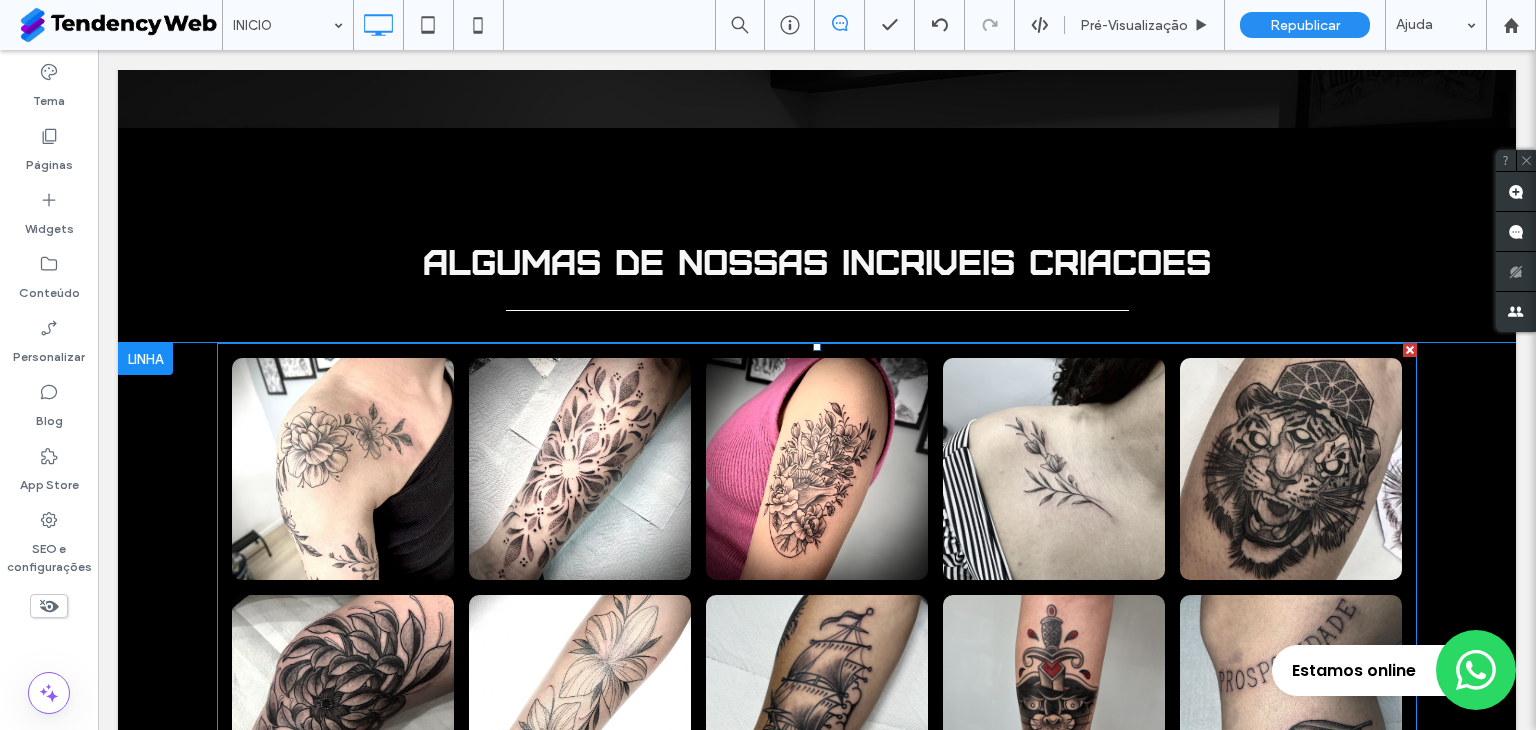scroll, scrollTop: 500, scrollLeft: 0, axis: vertical 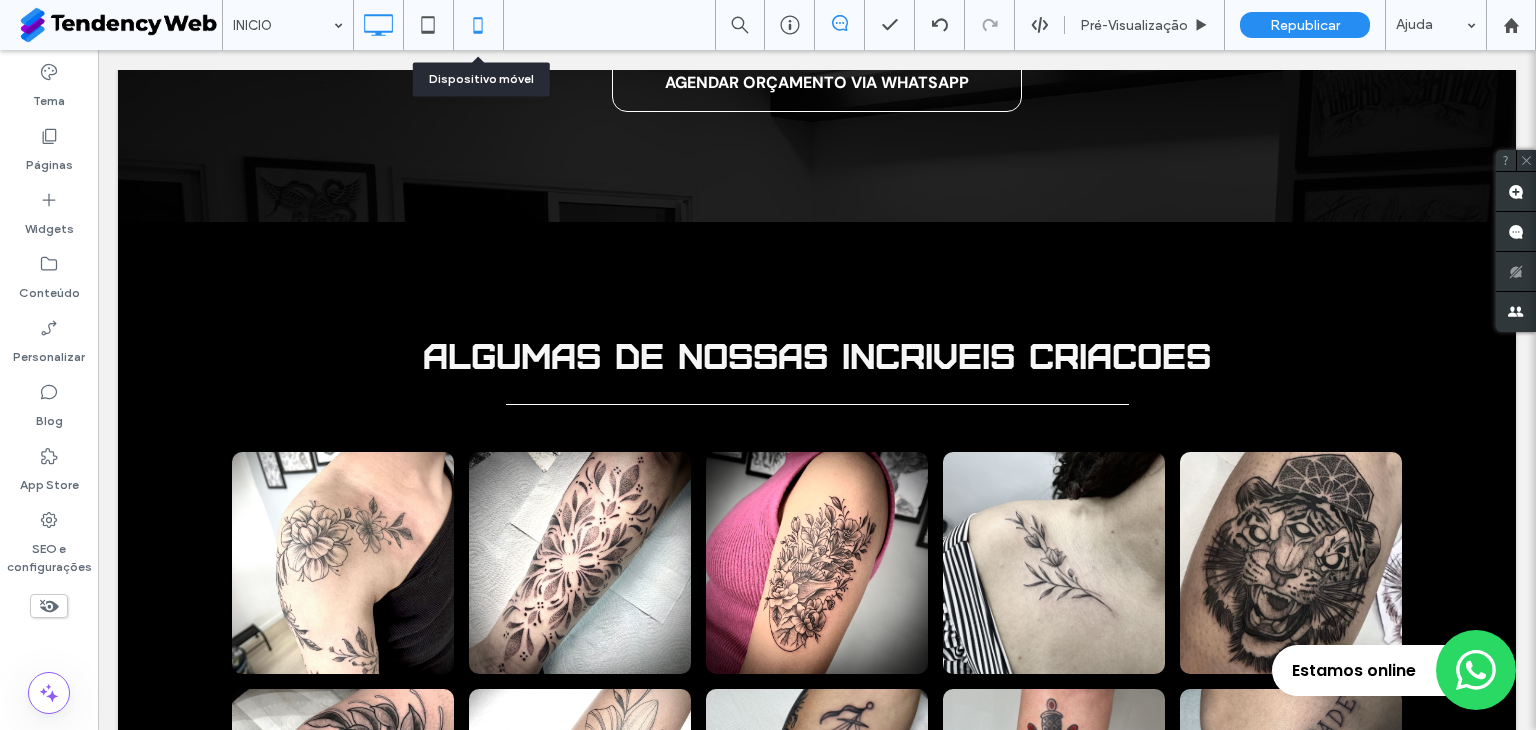 click 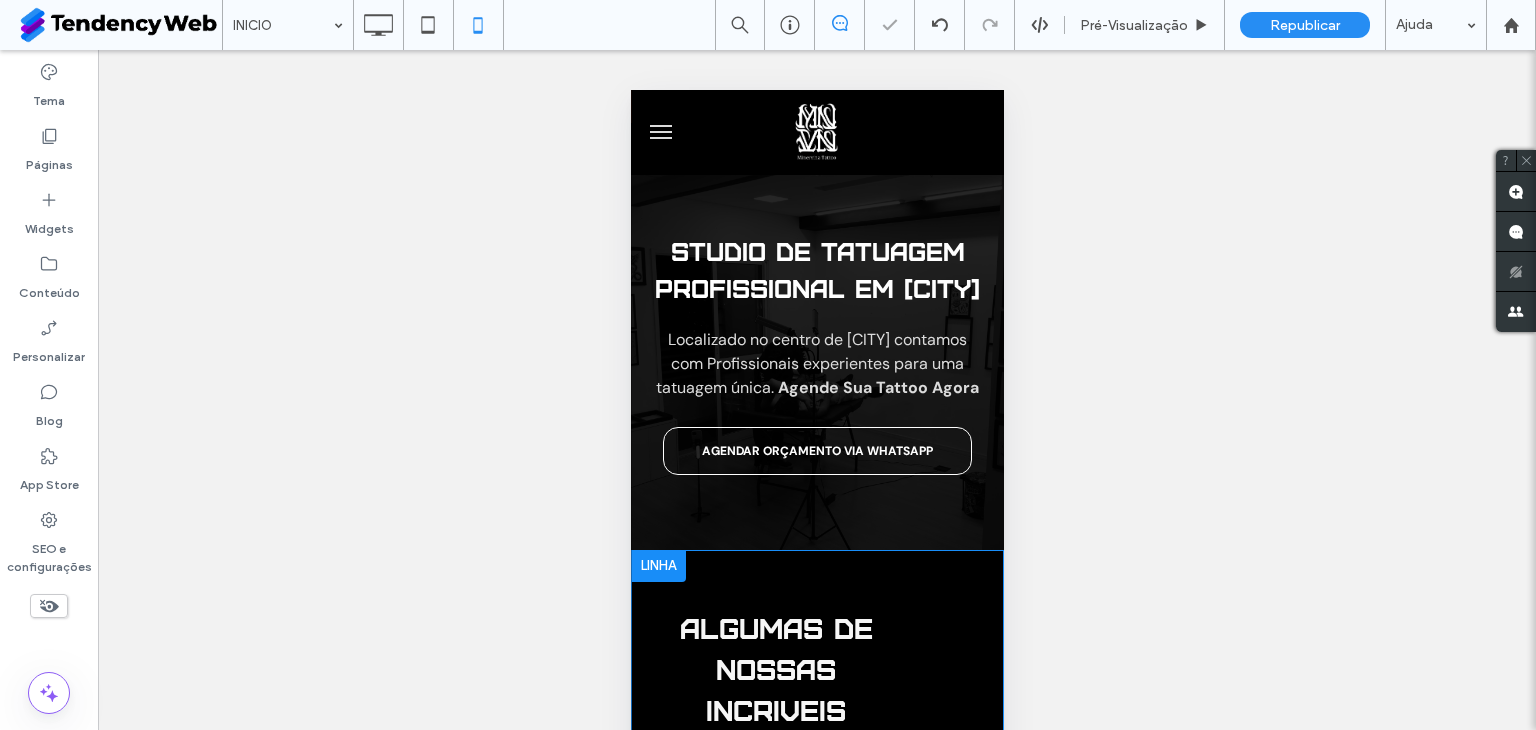 scroll, scrollTop: 500, scrollLeft: 0, axis: vertical 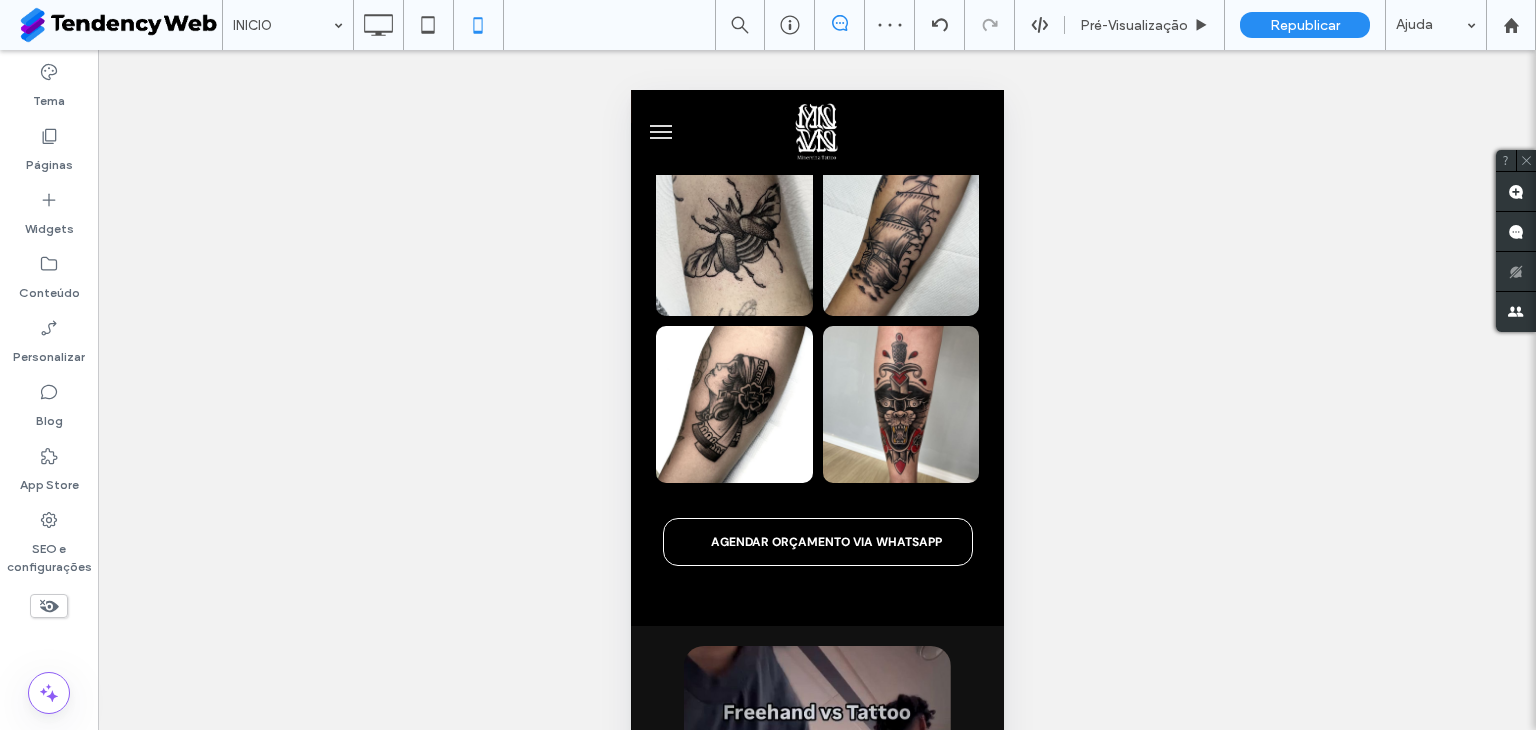 click 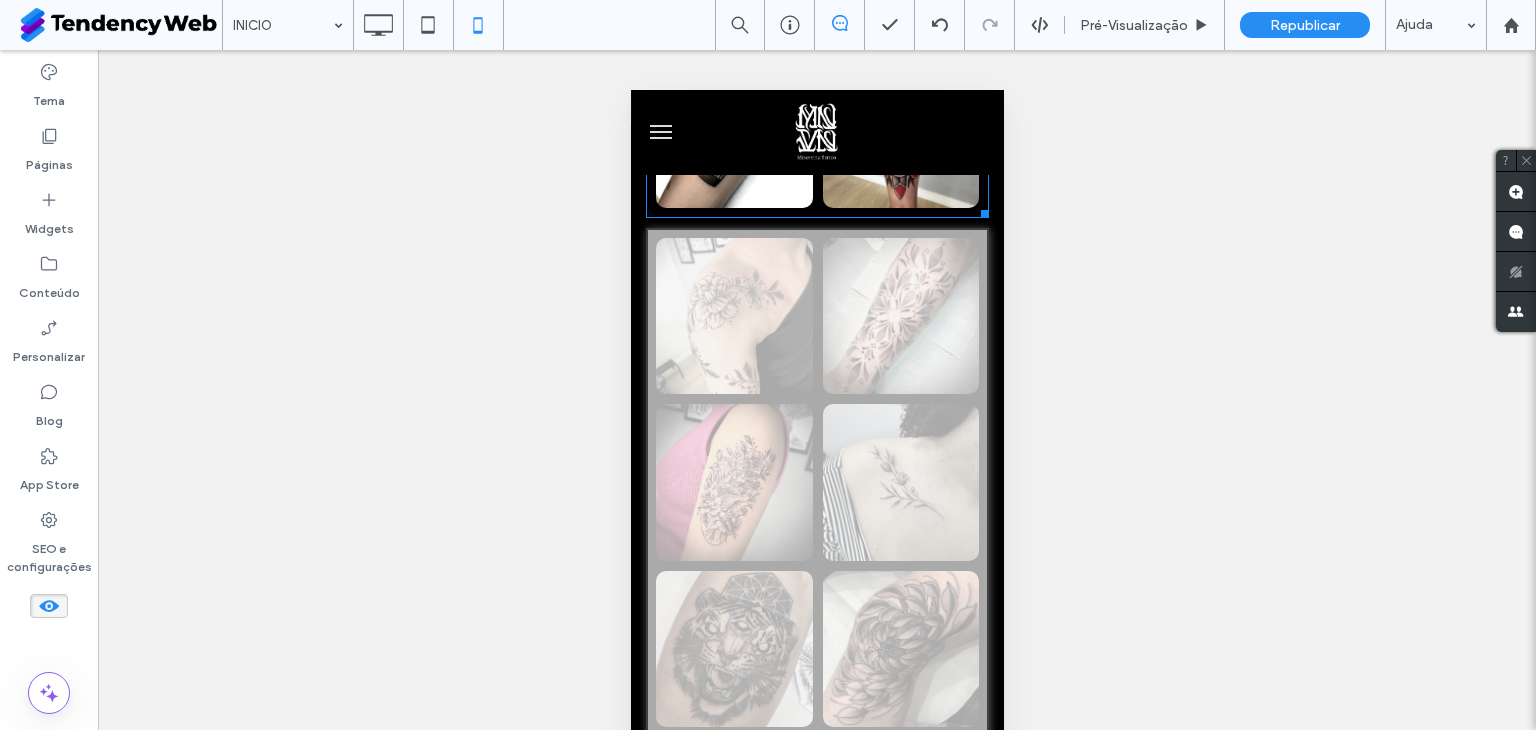scroll, scrollTop: 1333, scrollLeft: 0, axis: vertical 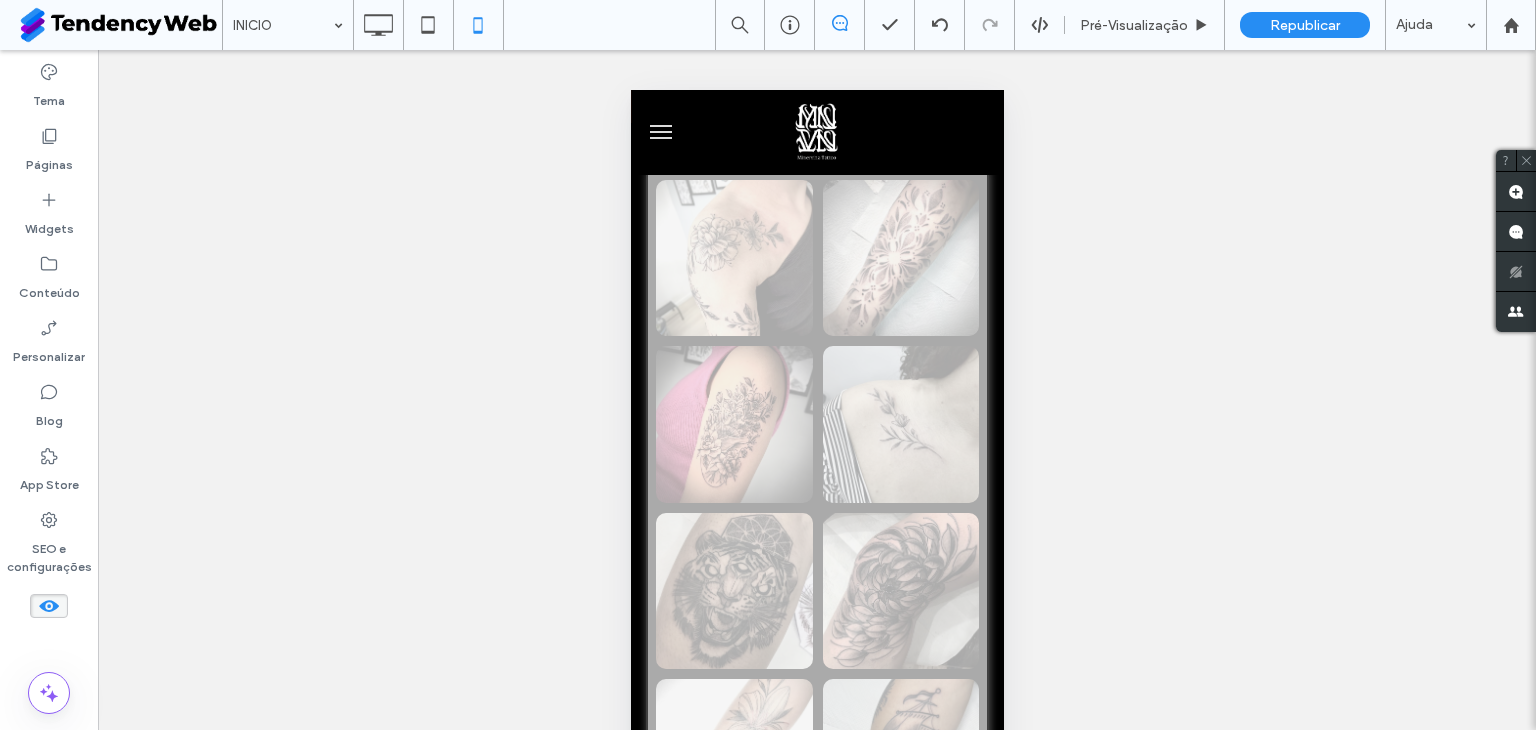 click at bounding box center [816, 820] 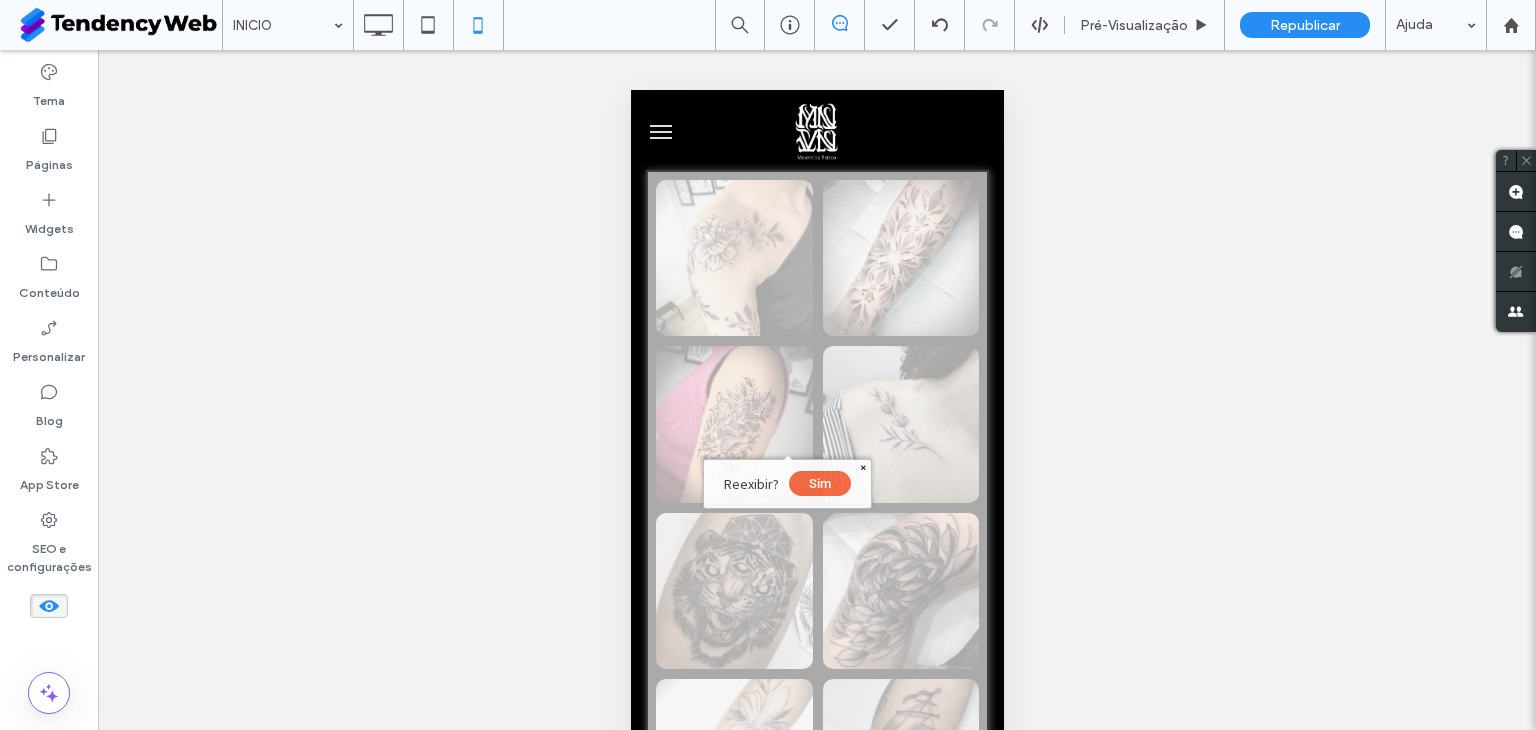 click on "Sim" at bounding box center (819, 483) 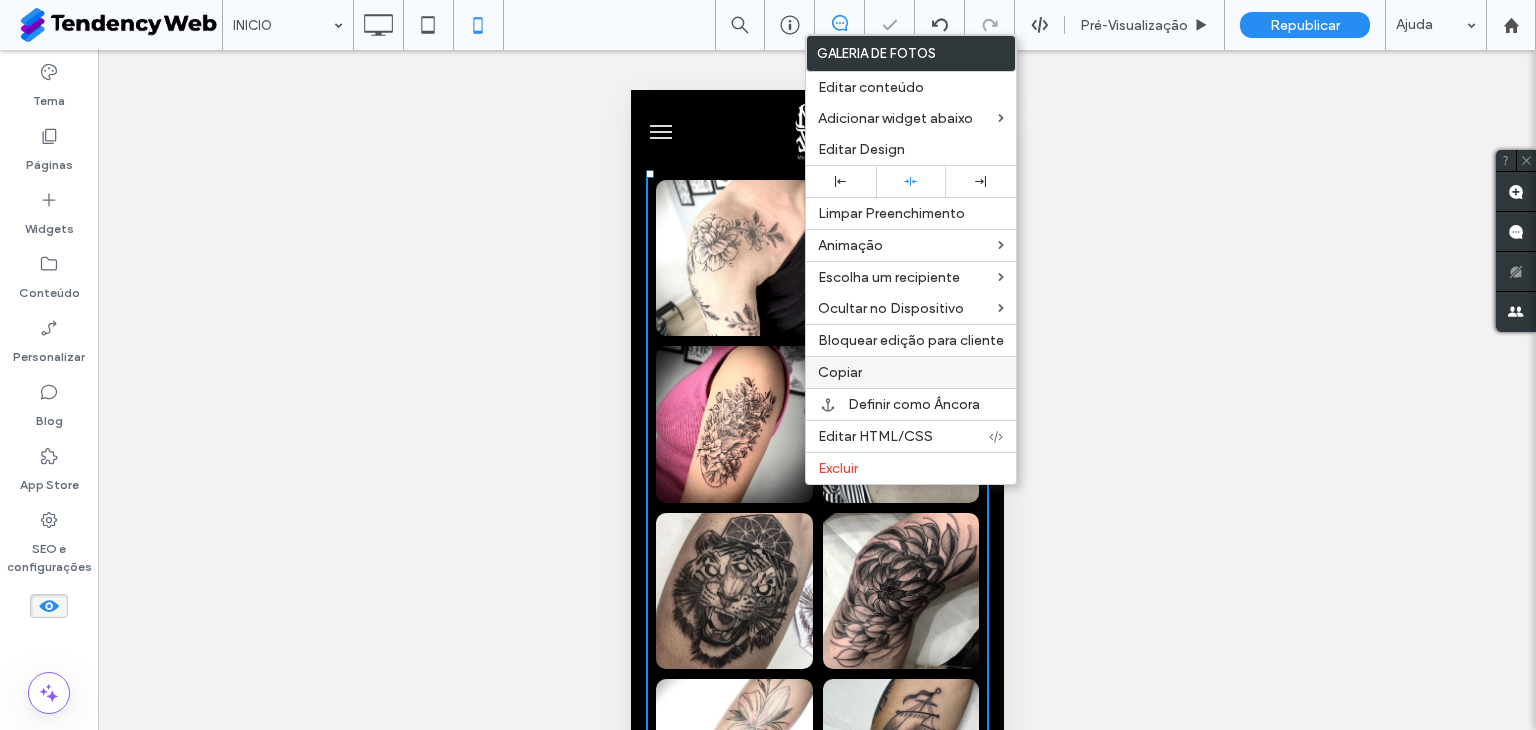 click on "Copiar" at bounding box center [911, 372] 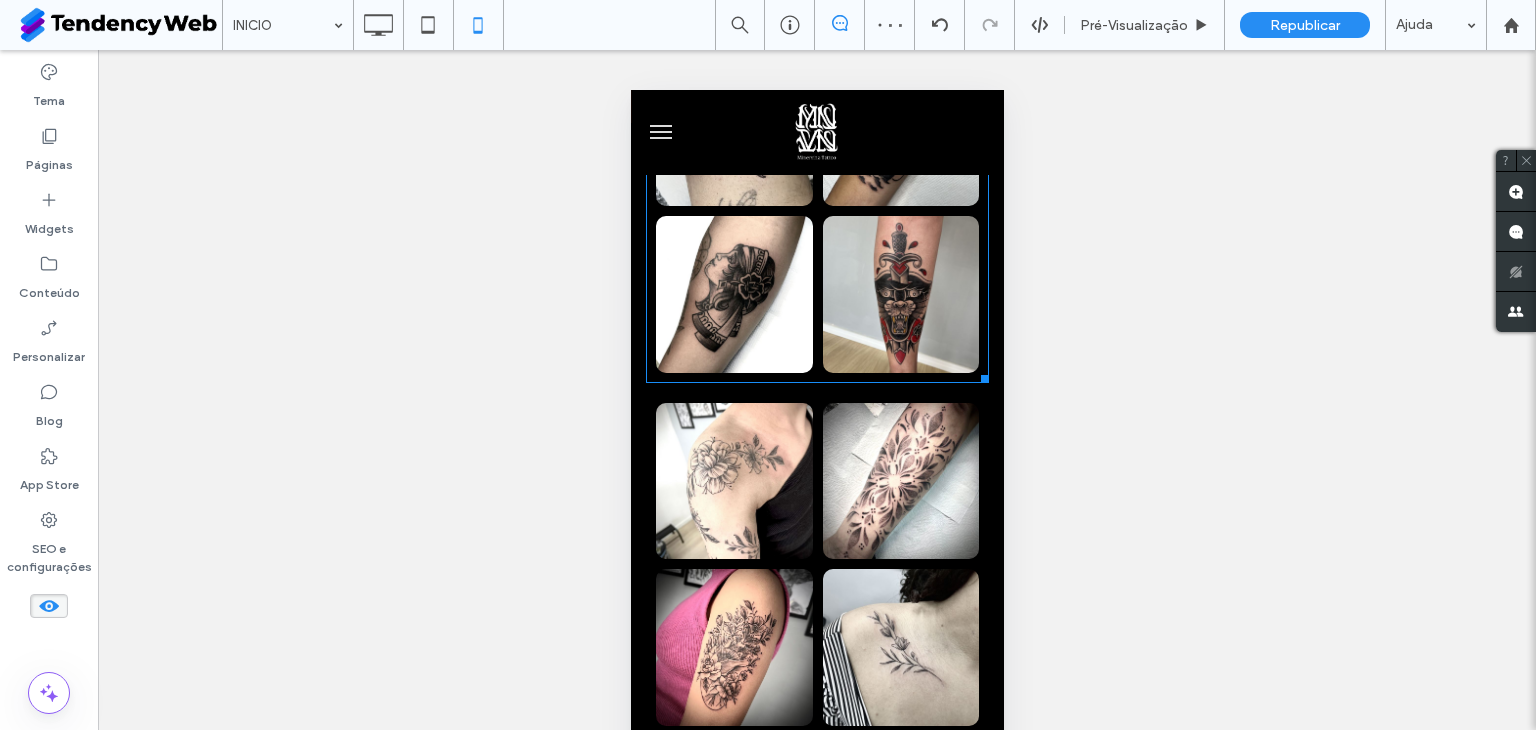 scroll, scrollTop: 1166, scrollLeft: 0, axis: vertical 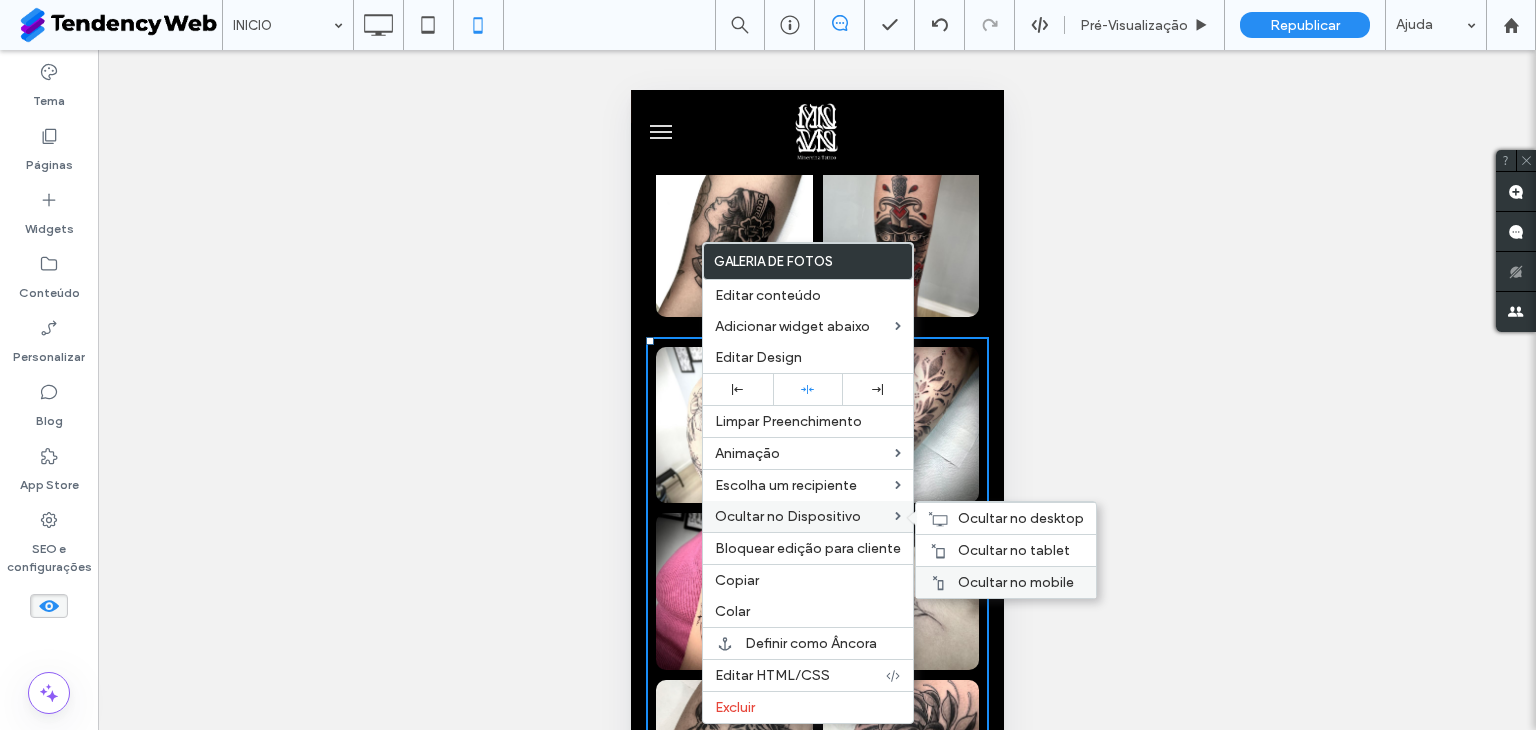 click on "Ocultar no mobile" at bounding box center (1016, 582) 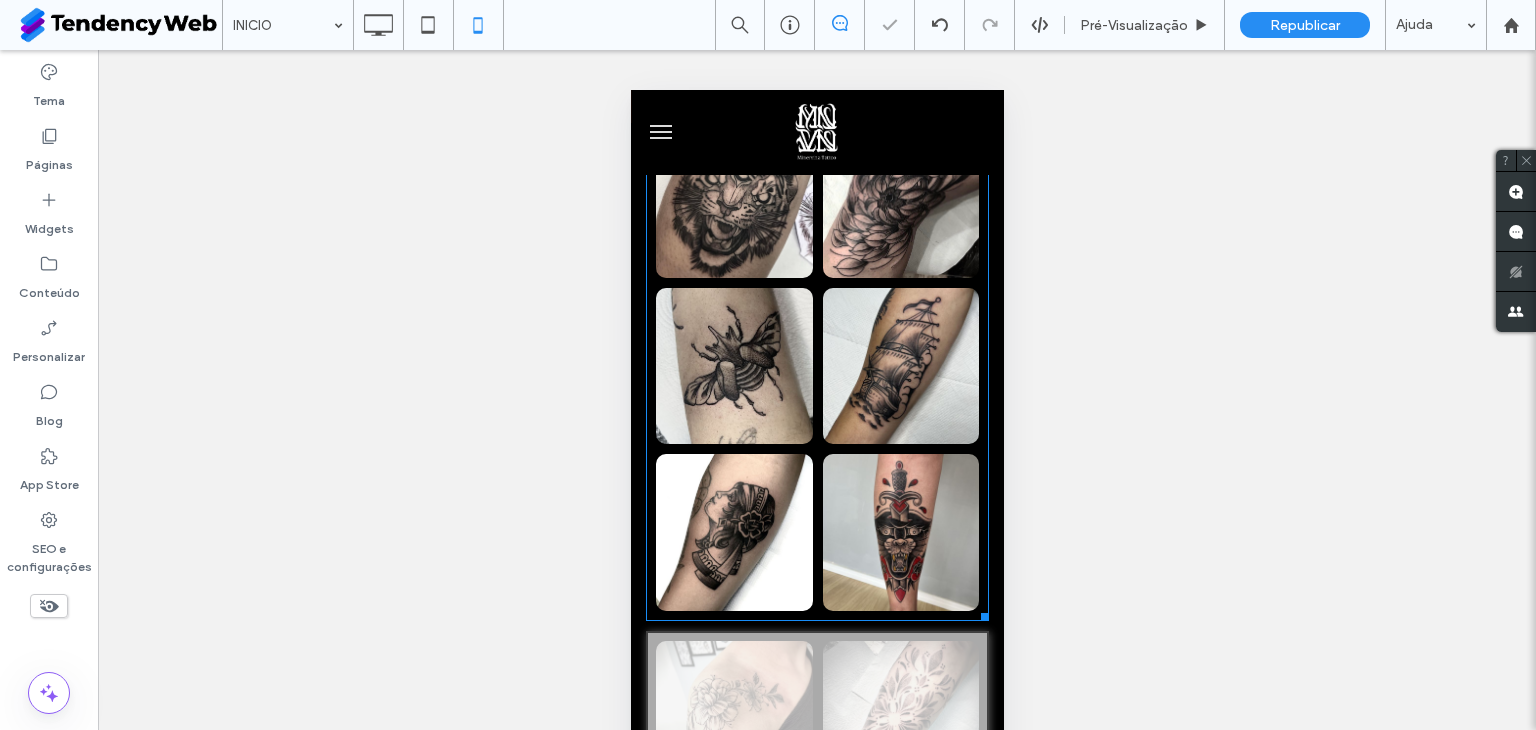 scroll, scrollTop: 833, scrollLeft: 0, axis: vertical 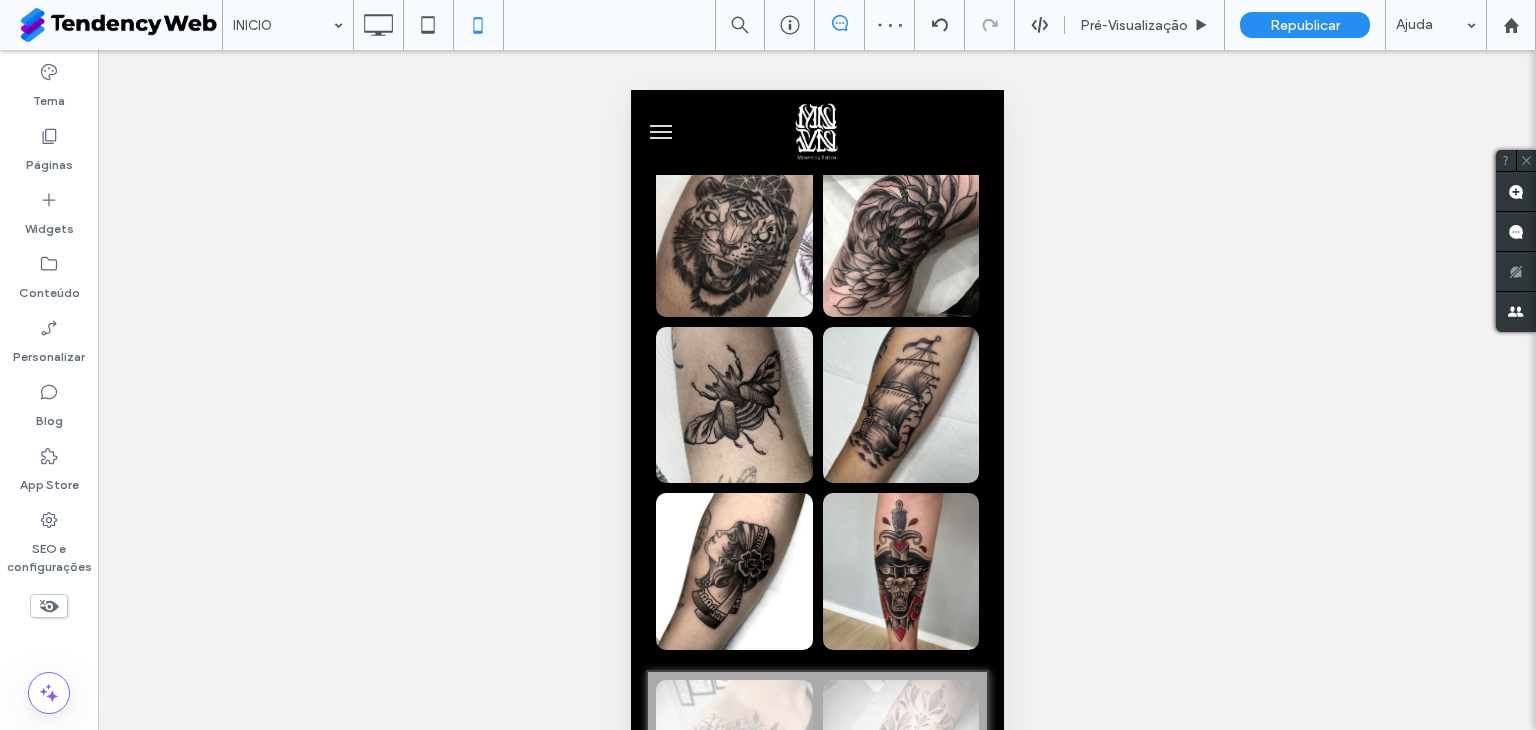 click 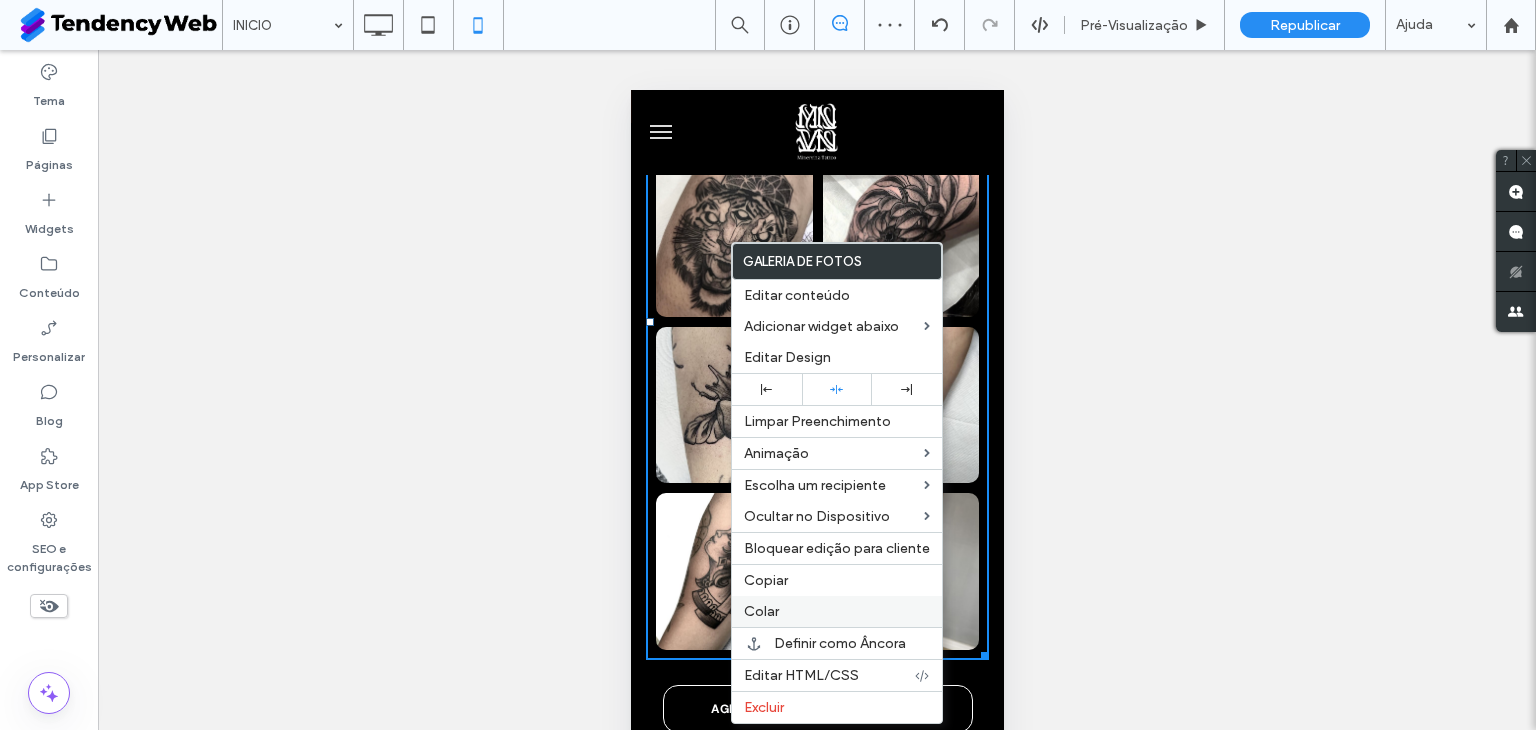 click on "Colar" at bounding box center [837, 611] 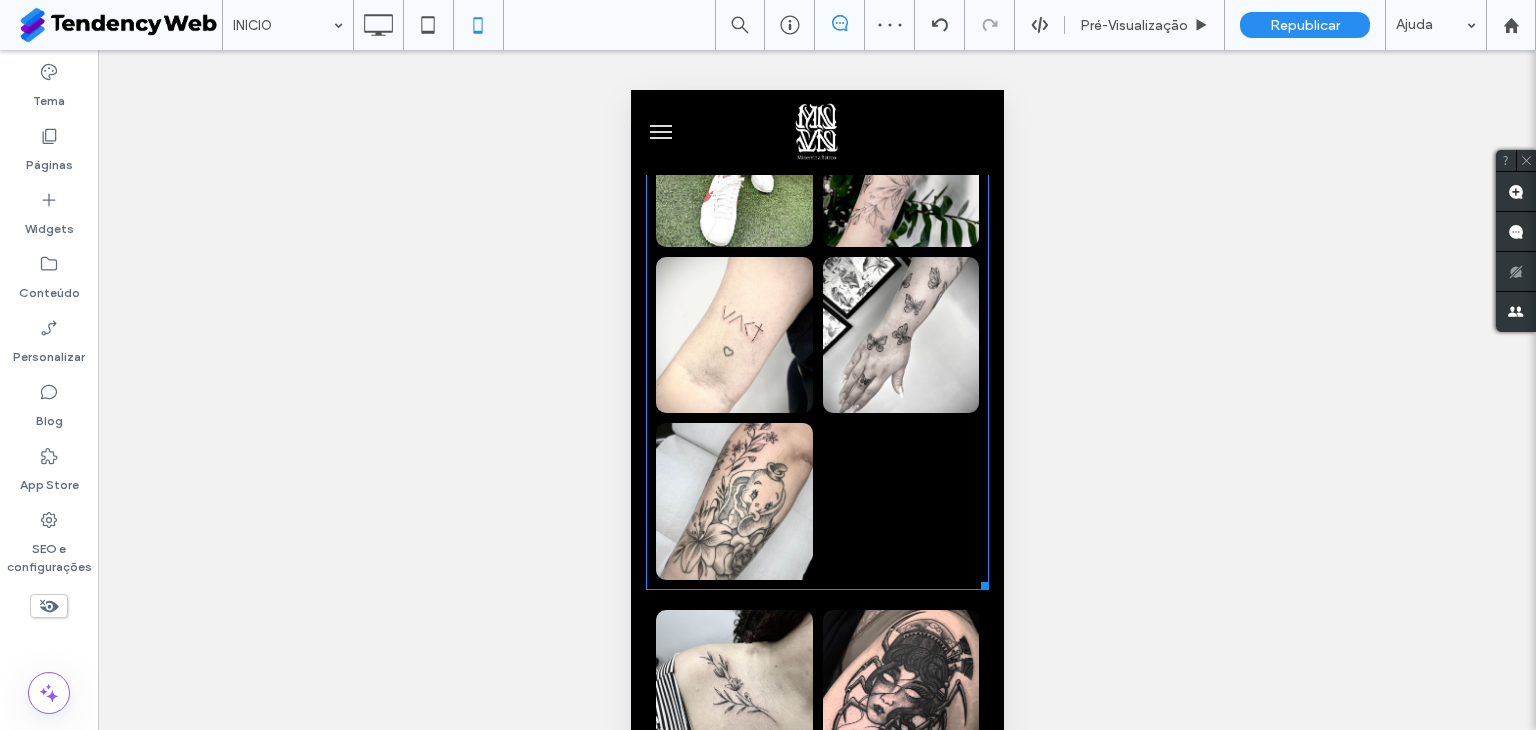 scroll, scrollTop: 1902, scrollLeft: 0, axis: vertical 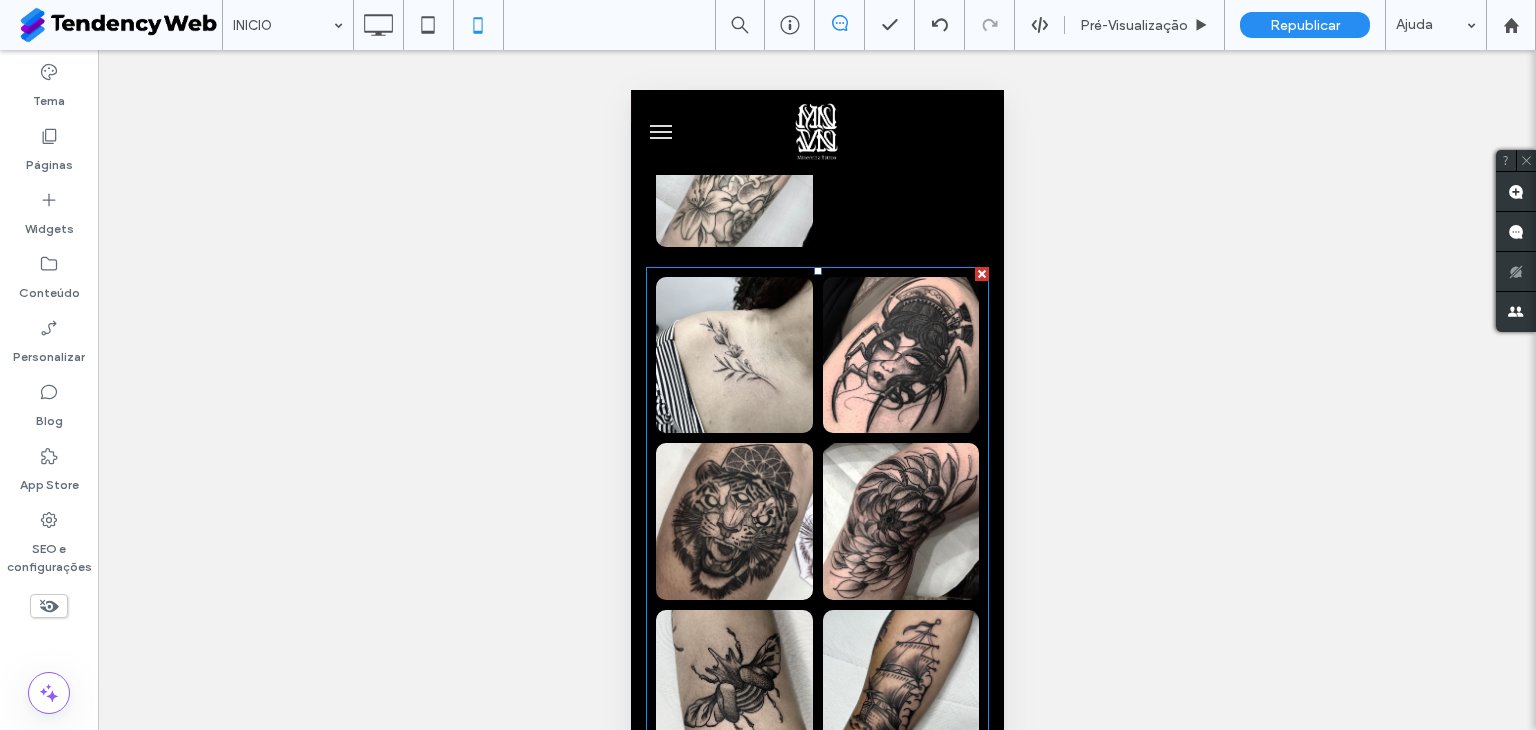 click at bounding box center (981, 274) 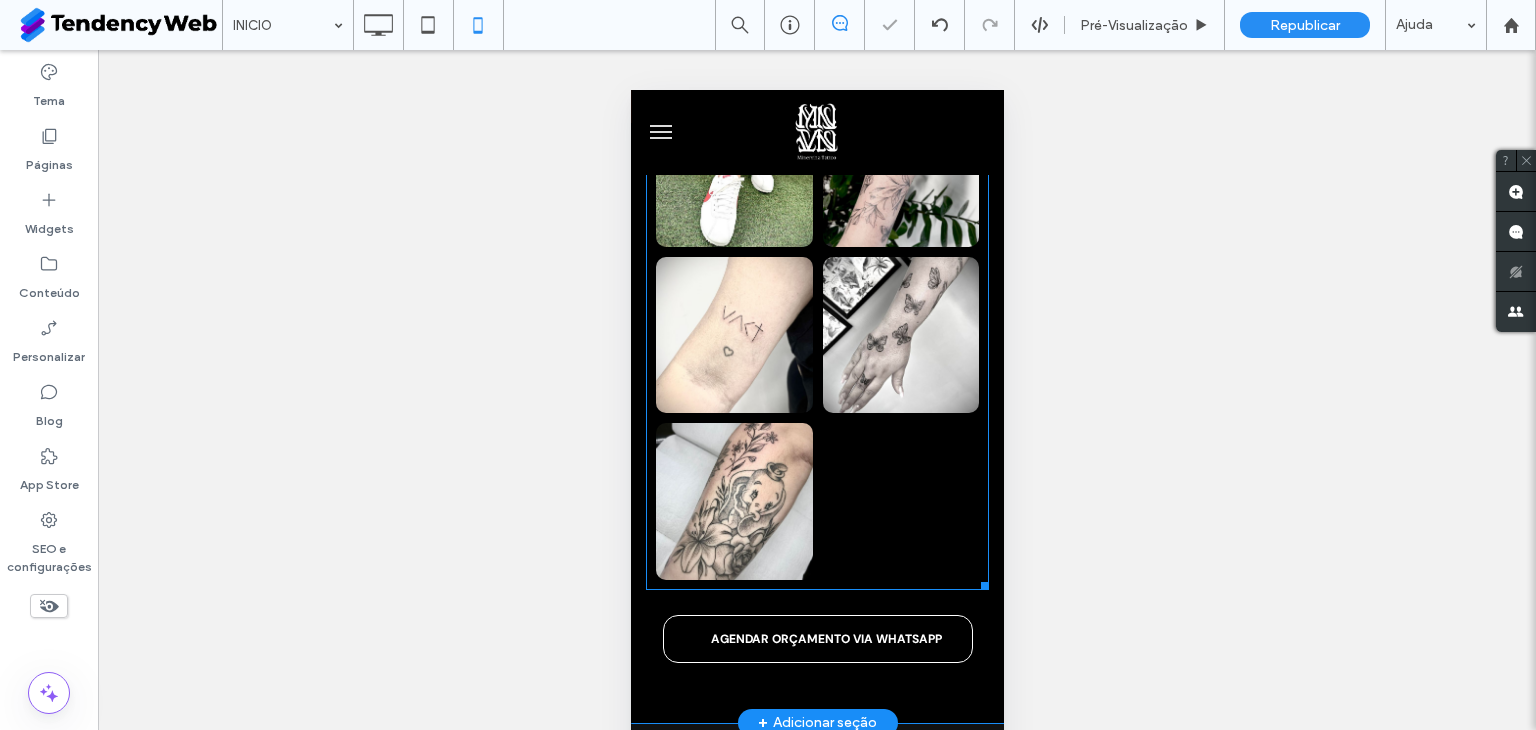 scroll, scrollTop: 1402, scrollLeft: 0, axis: vertical 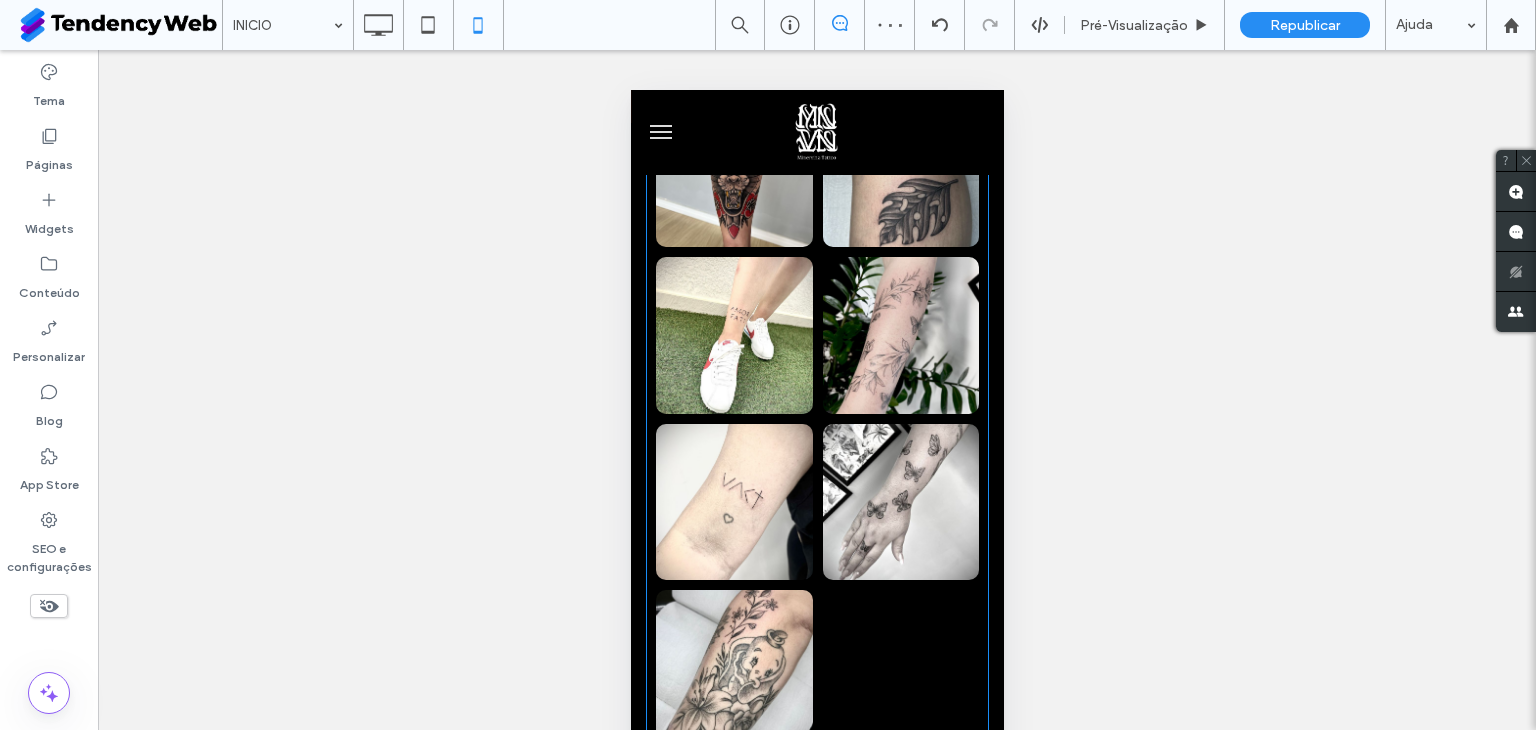 click at bounding box center (900, 335) 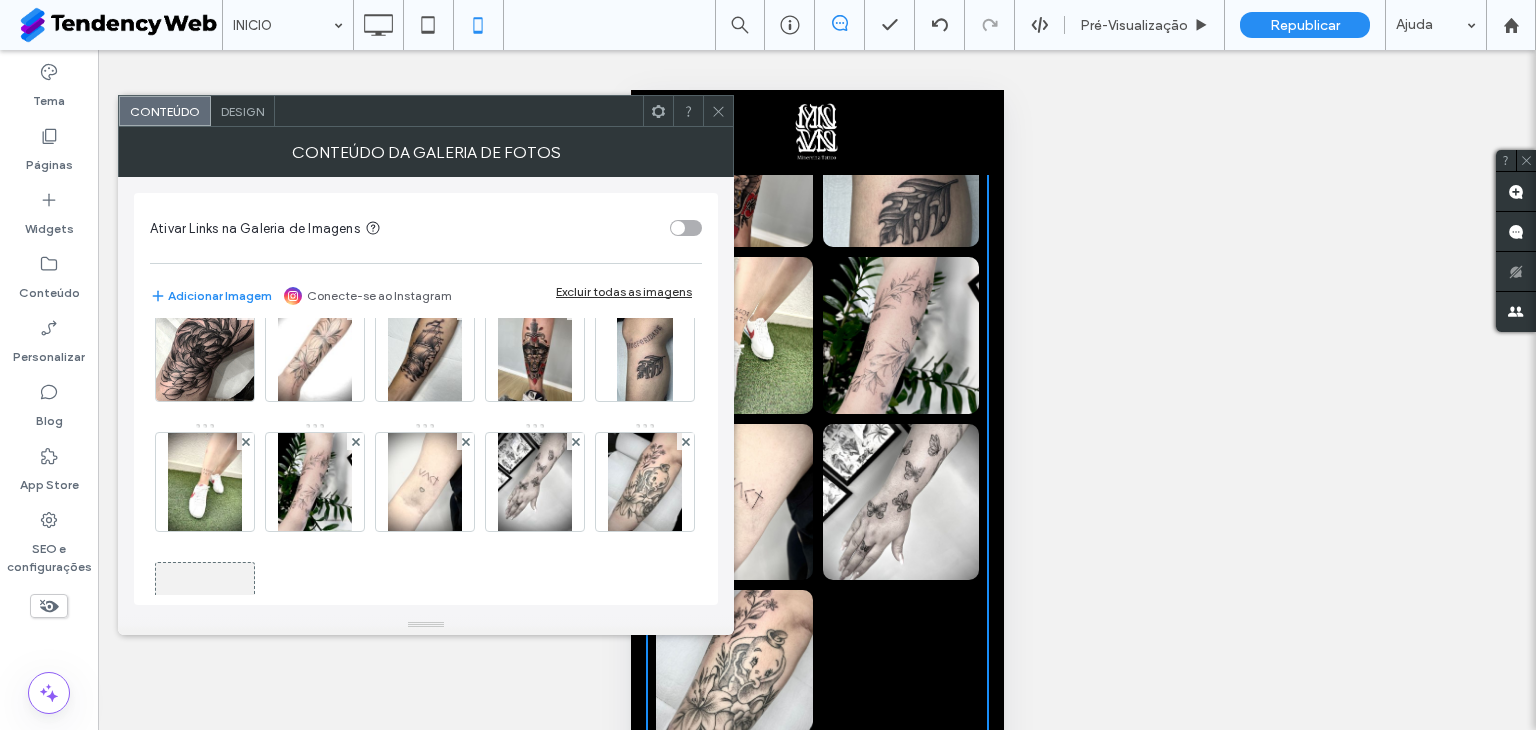 scroll, scrollTop: 263, scrollLeft: 0, axis: vertical 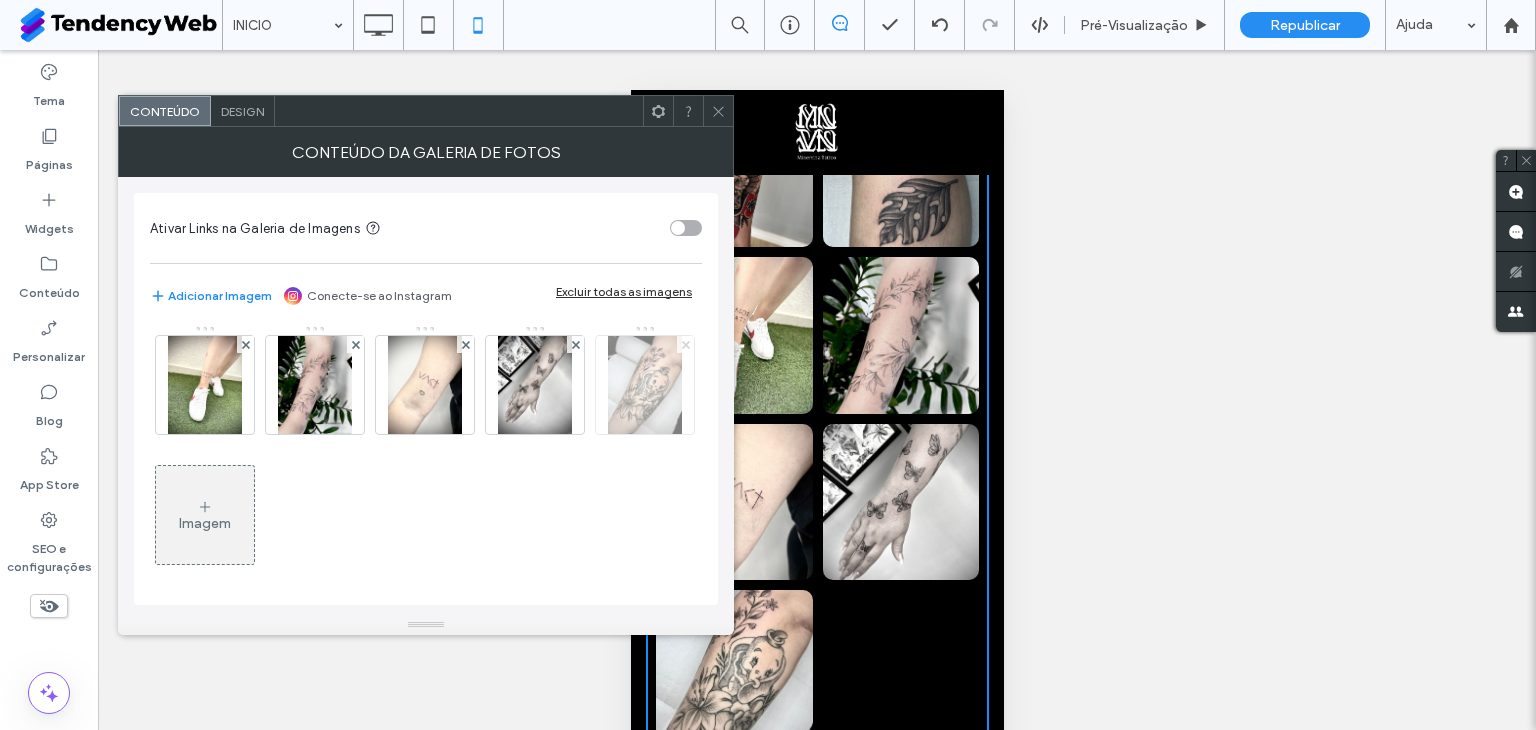 click 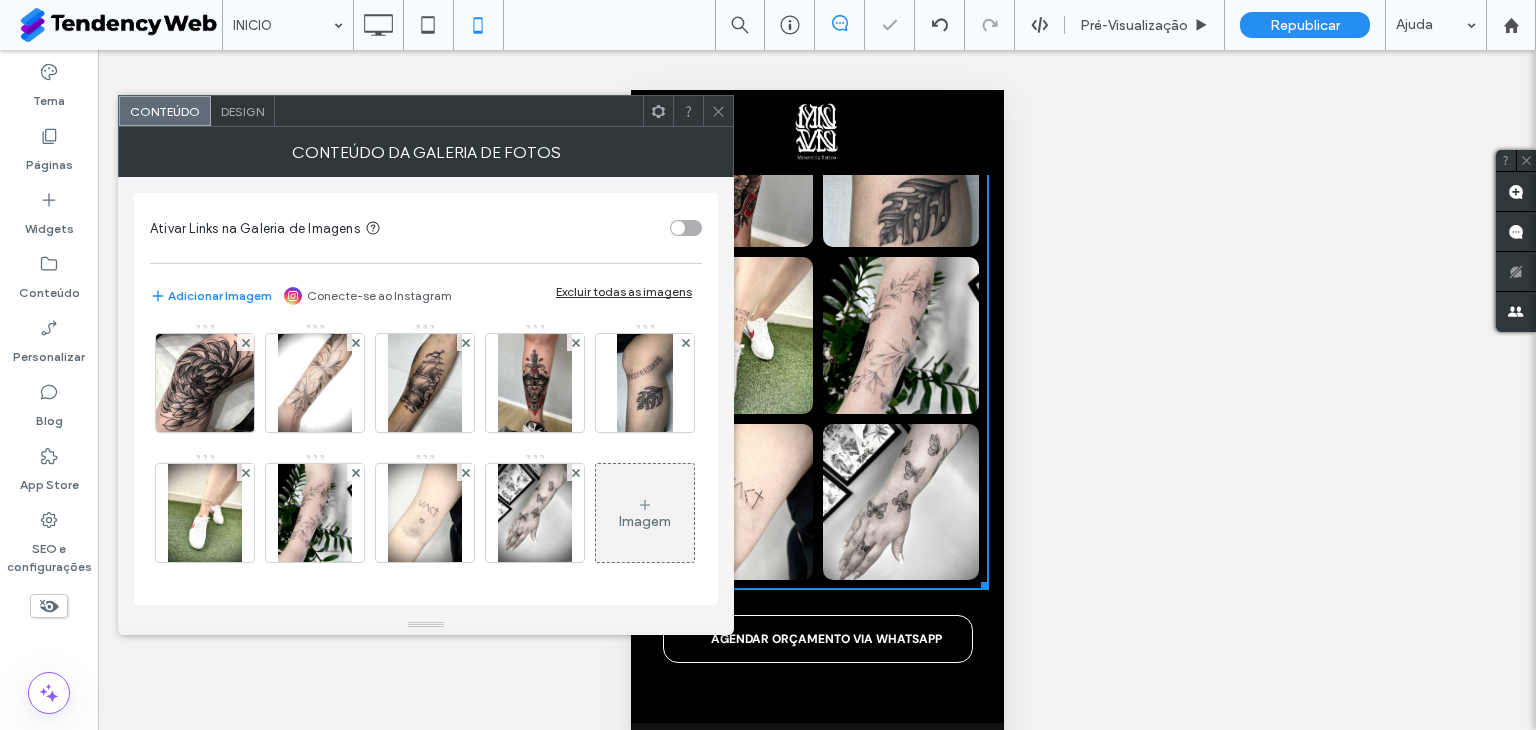 click 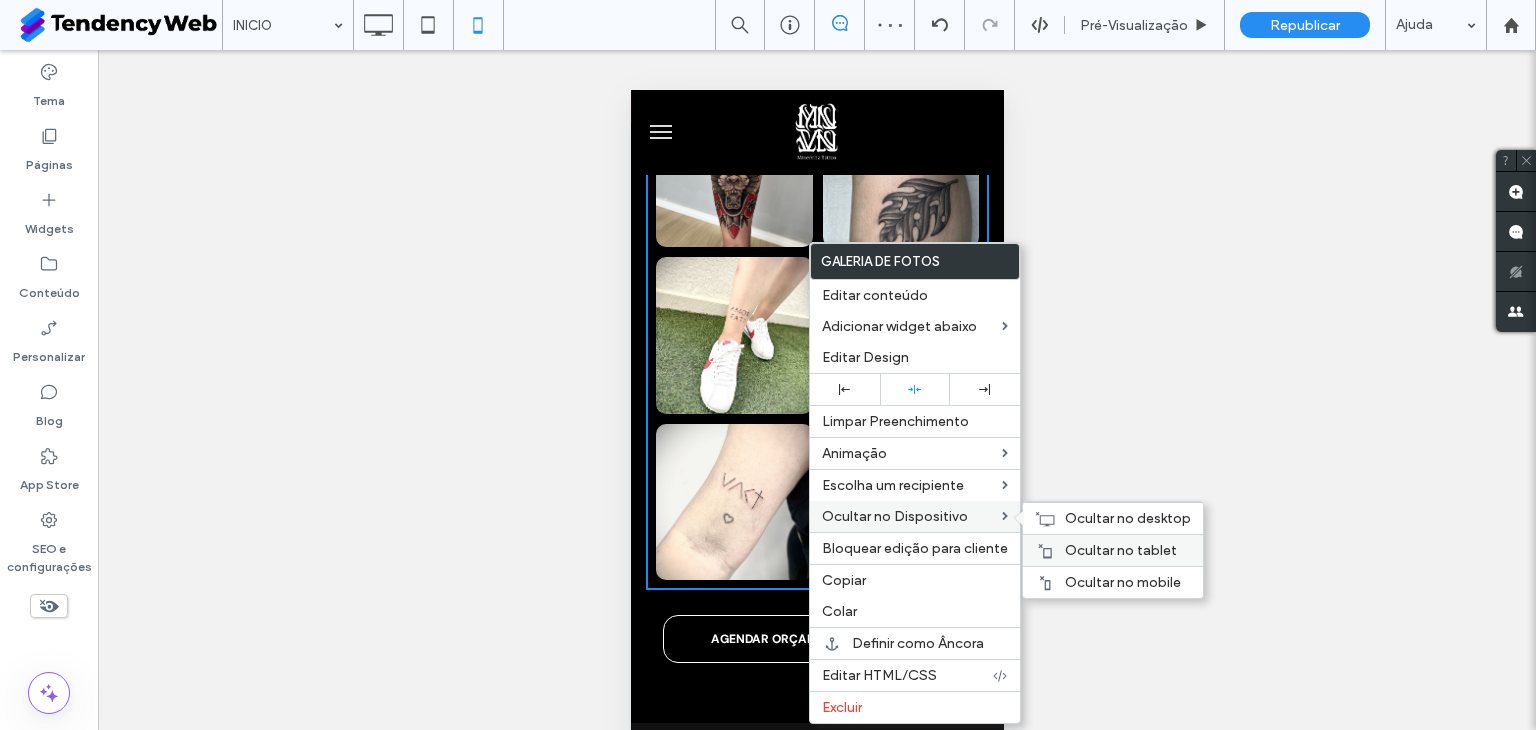 click on "Ocultar no tablet" at bounding box center [1121, 550] 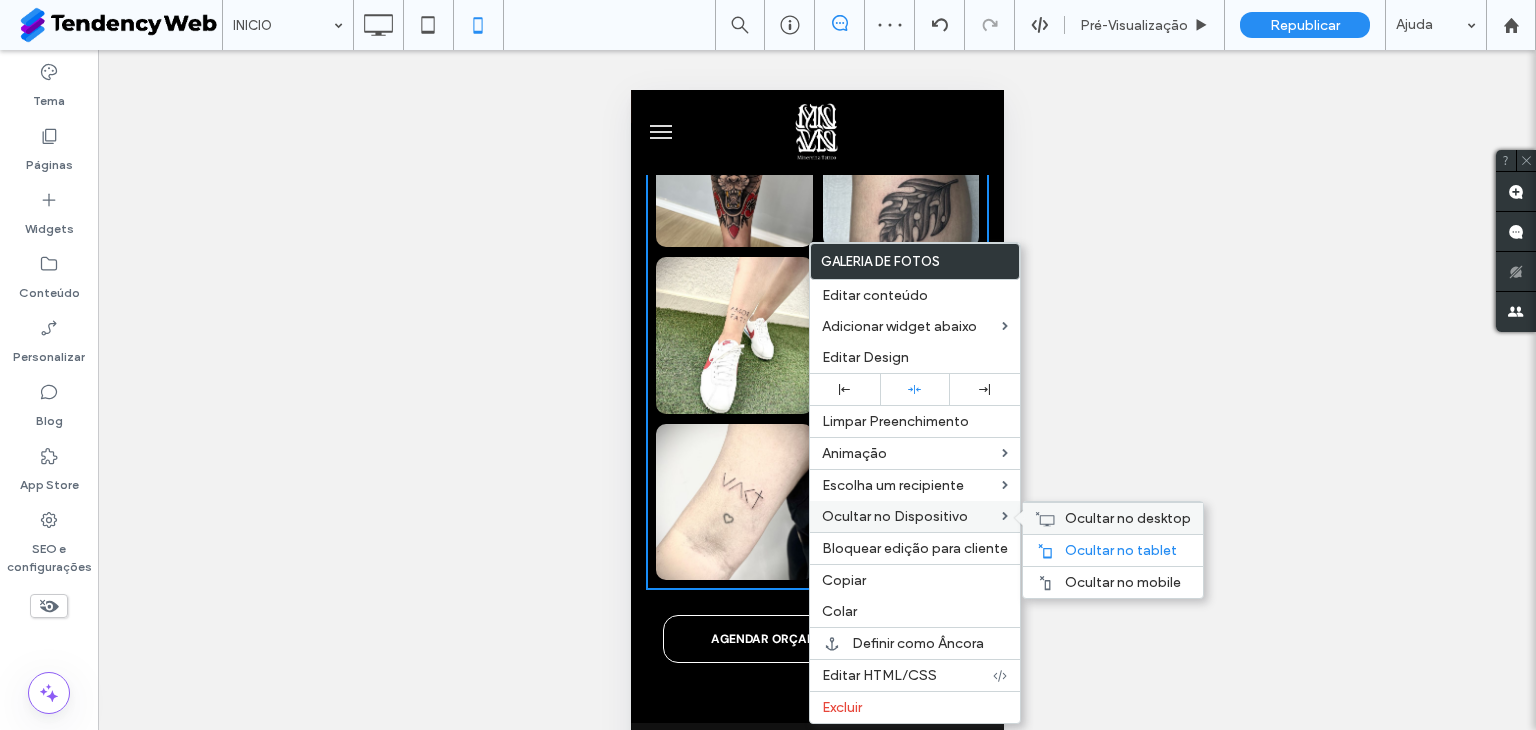 click on "Ocultar no desktop" at bounding box center (1128, 518) 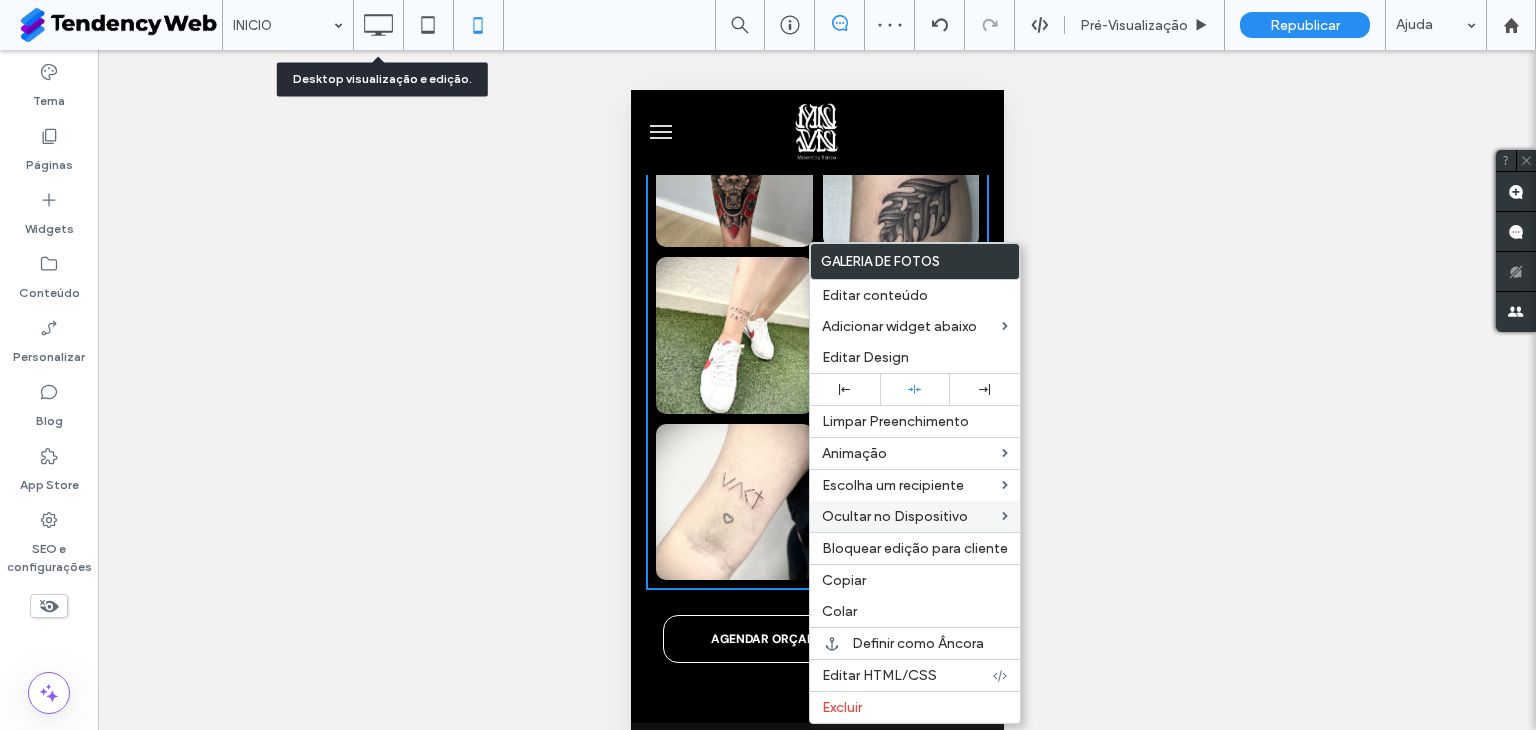 click 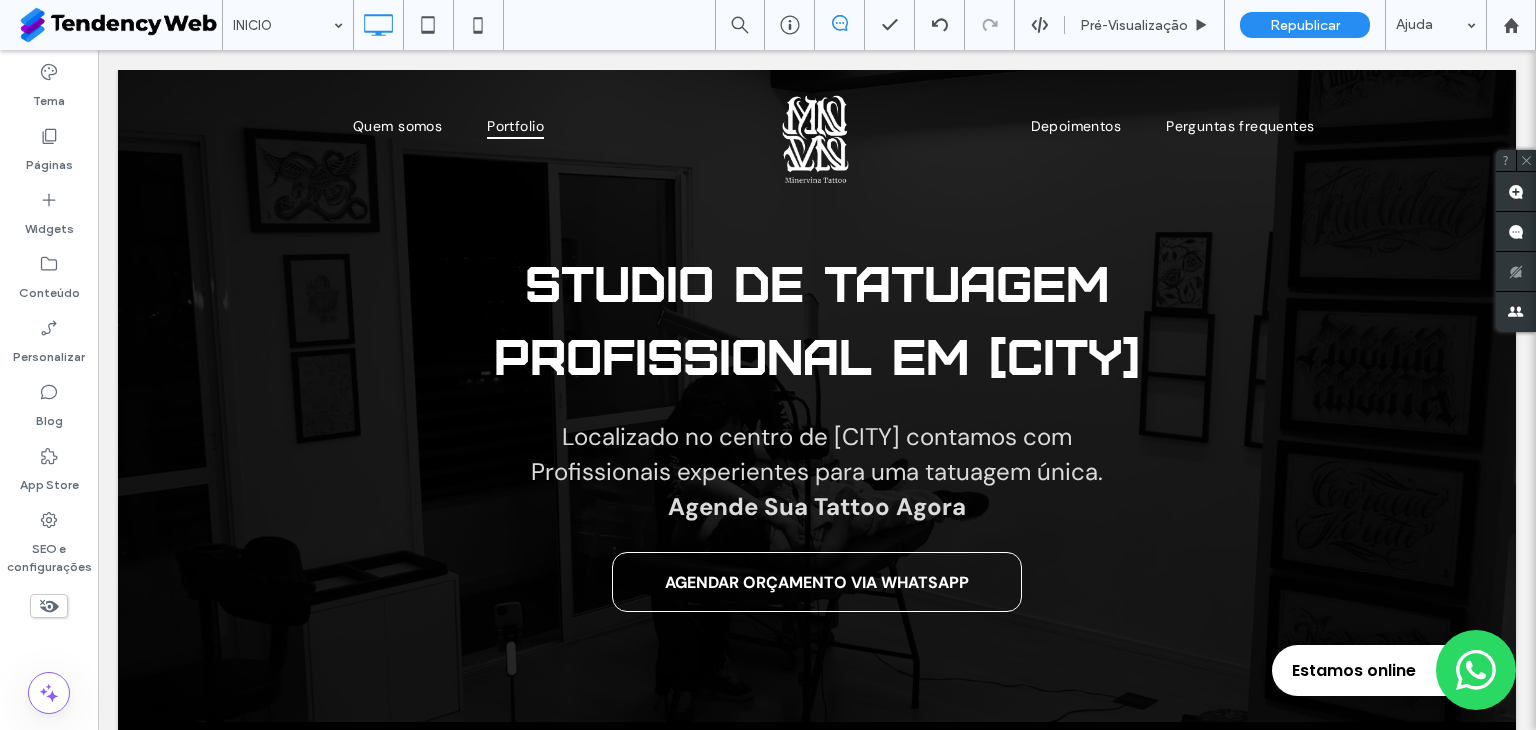 scroll, scrollTop: 1000, scrollLeft: 0, axis: vertical 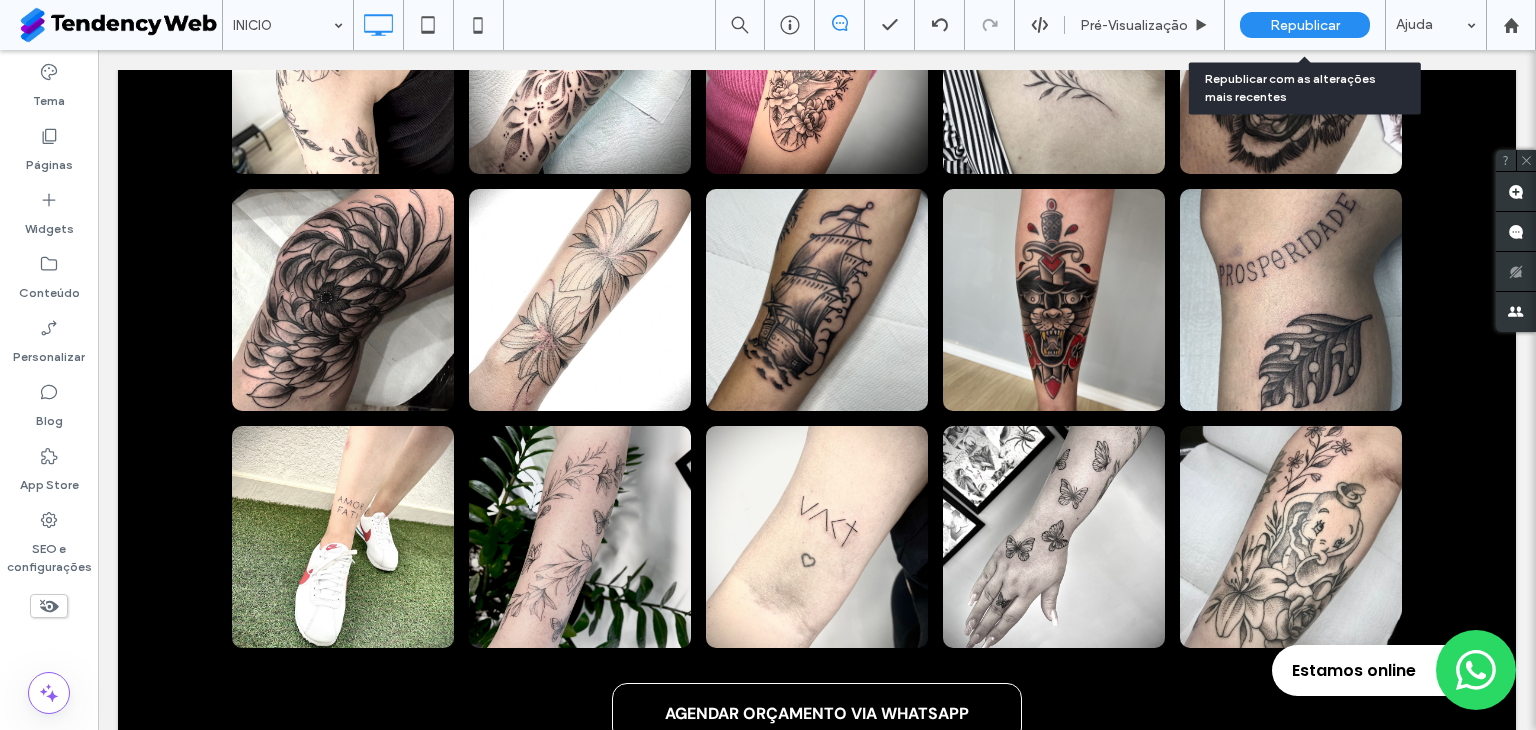 click on "Republicar" at bounding box center [1305, 25] 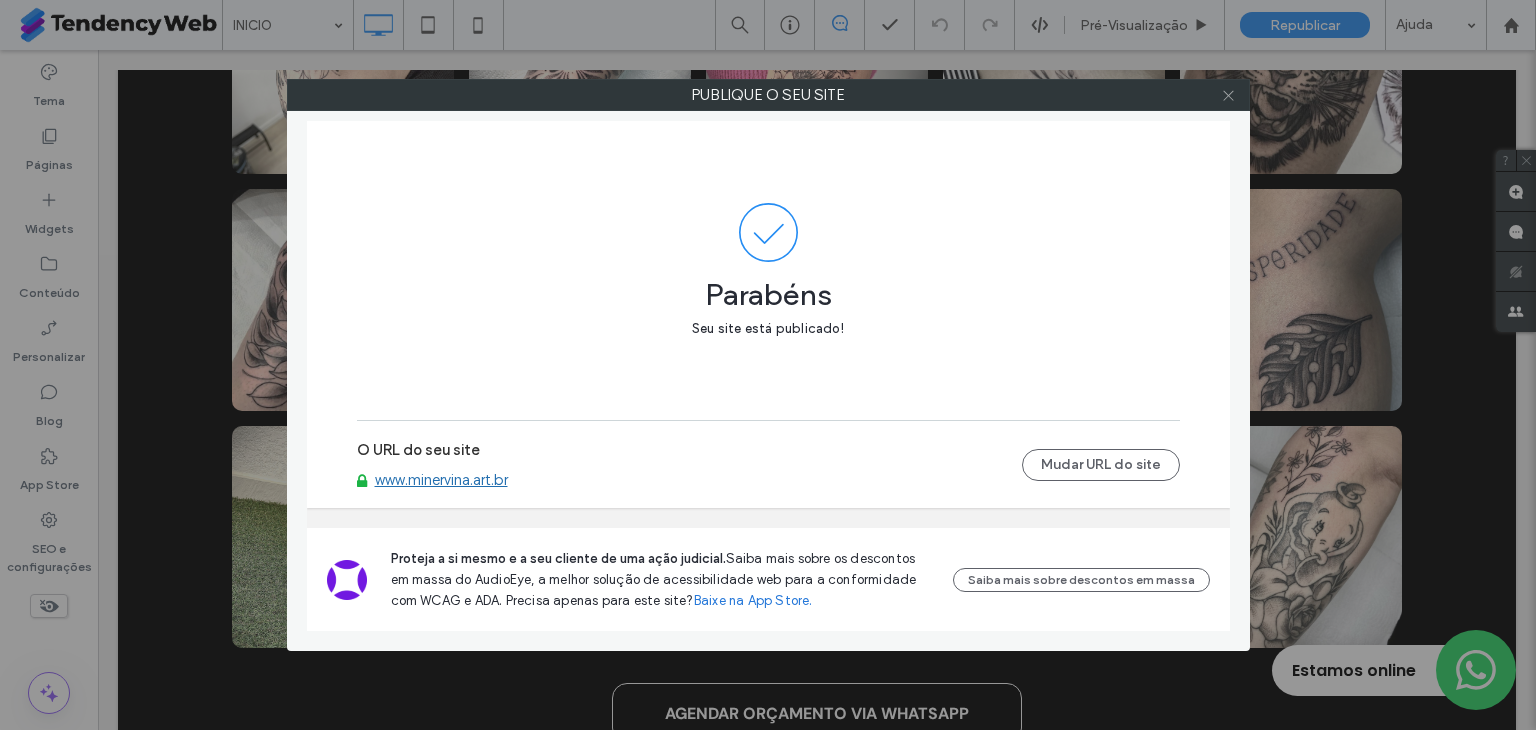 click 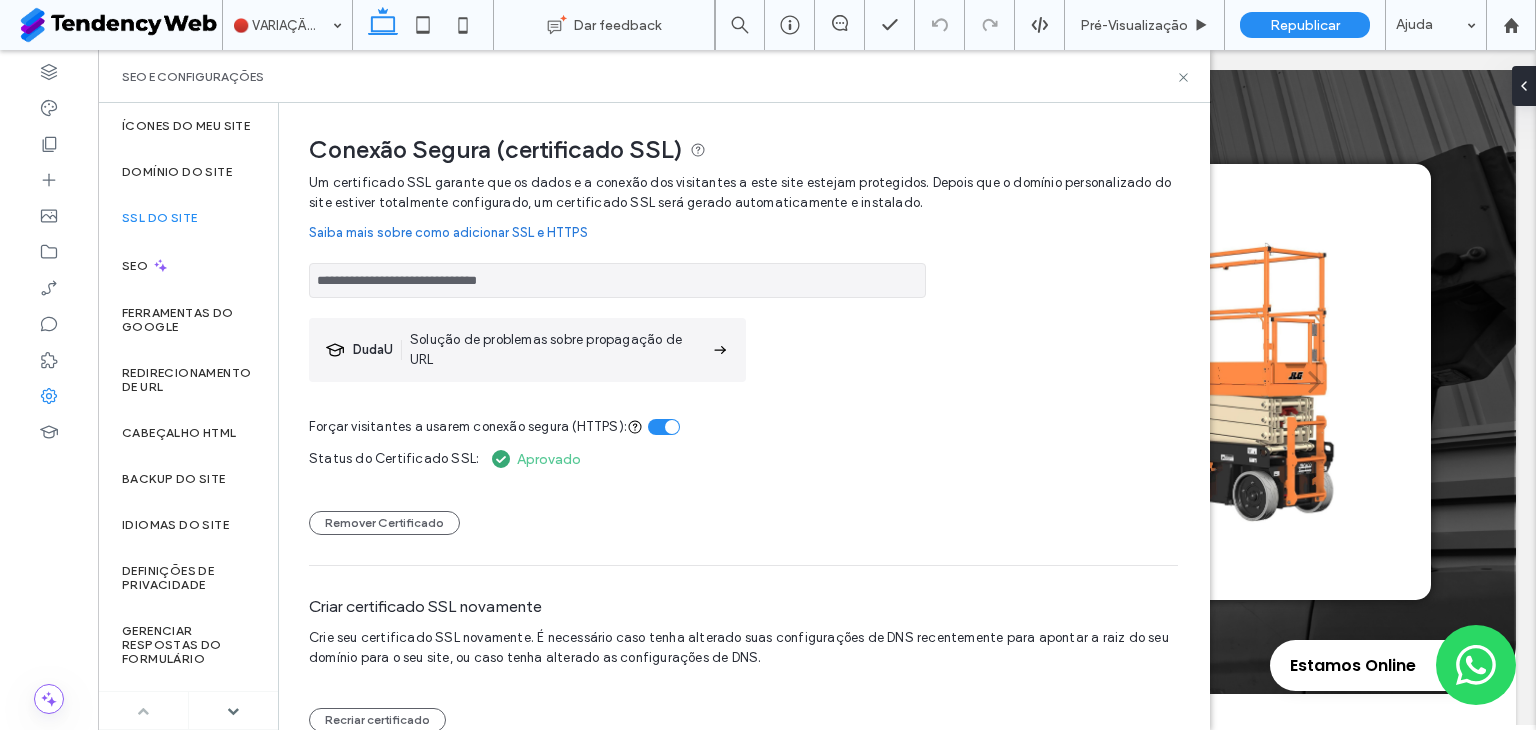 scroll, scrollTop: 0, scrollLeft: 0, axis: both 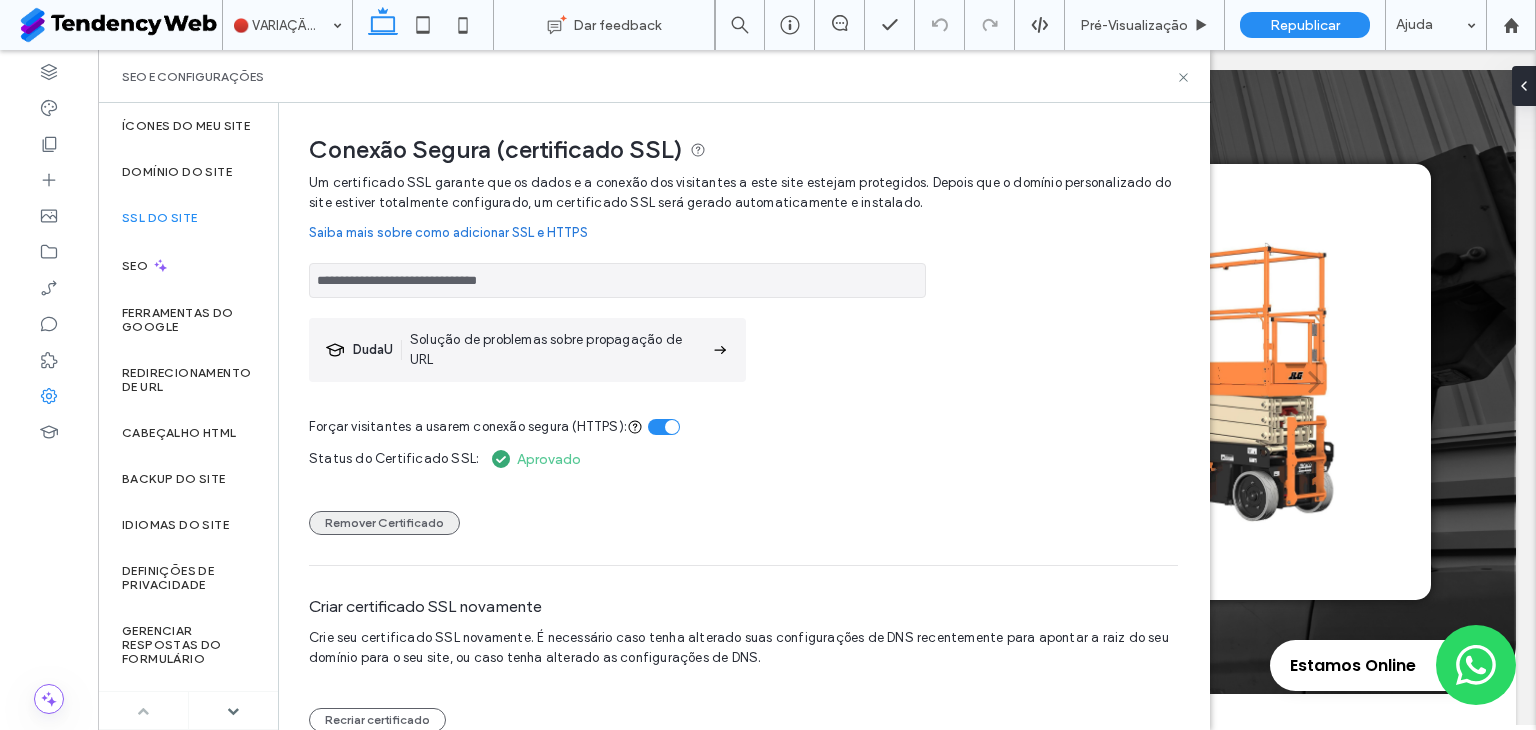 click on "Remover Certificado" at bounding box center [384, 523] 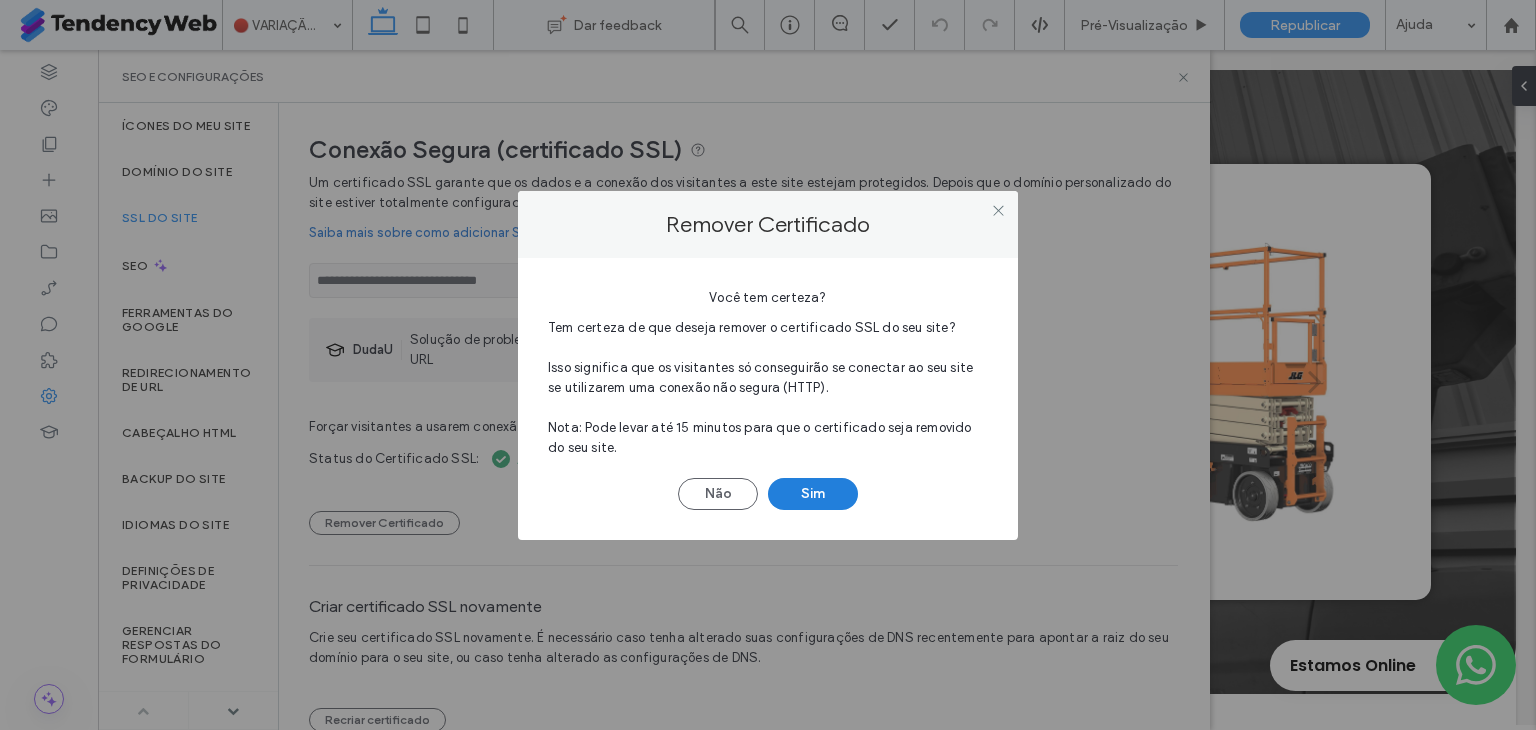 click on "Sim" at bounding box center [813, 494] 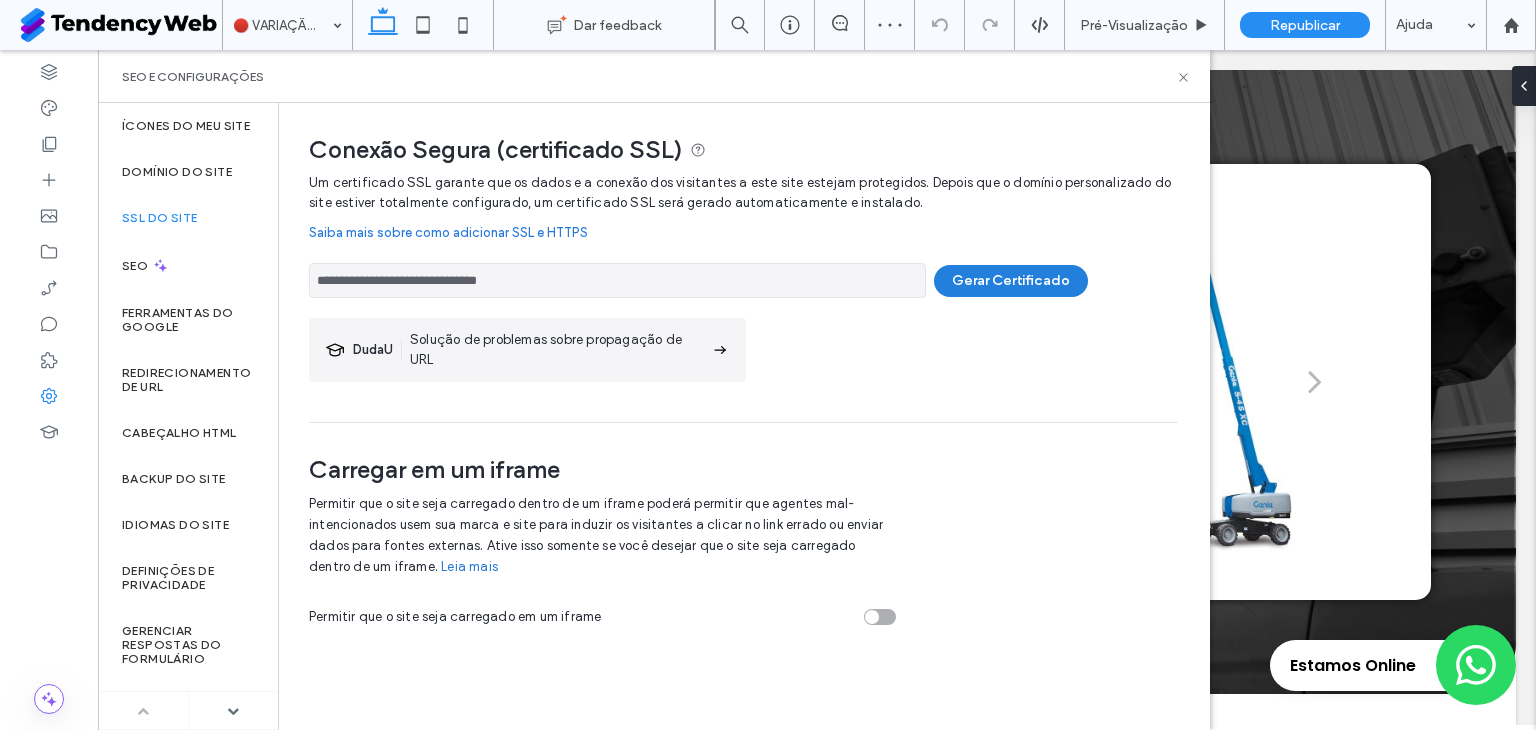 click on "Gerar Certificado" at bounding box center (1011, 281) 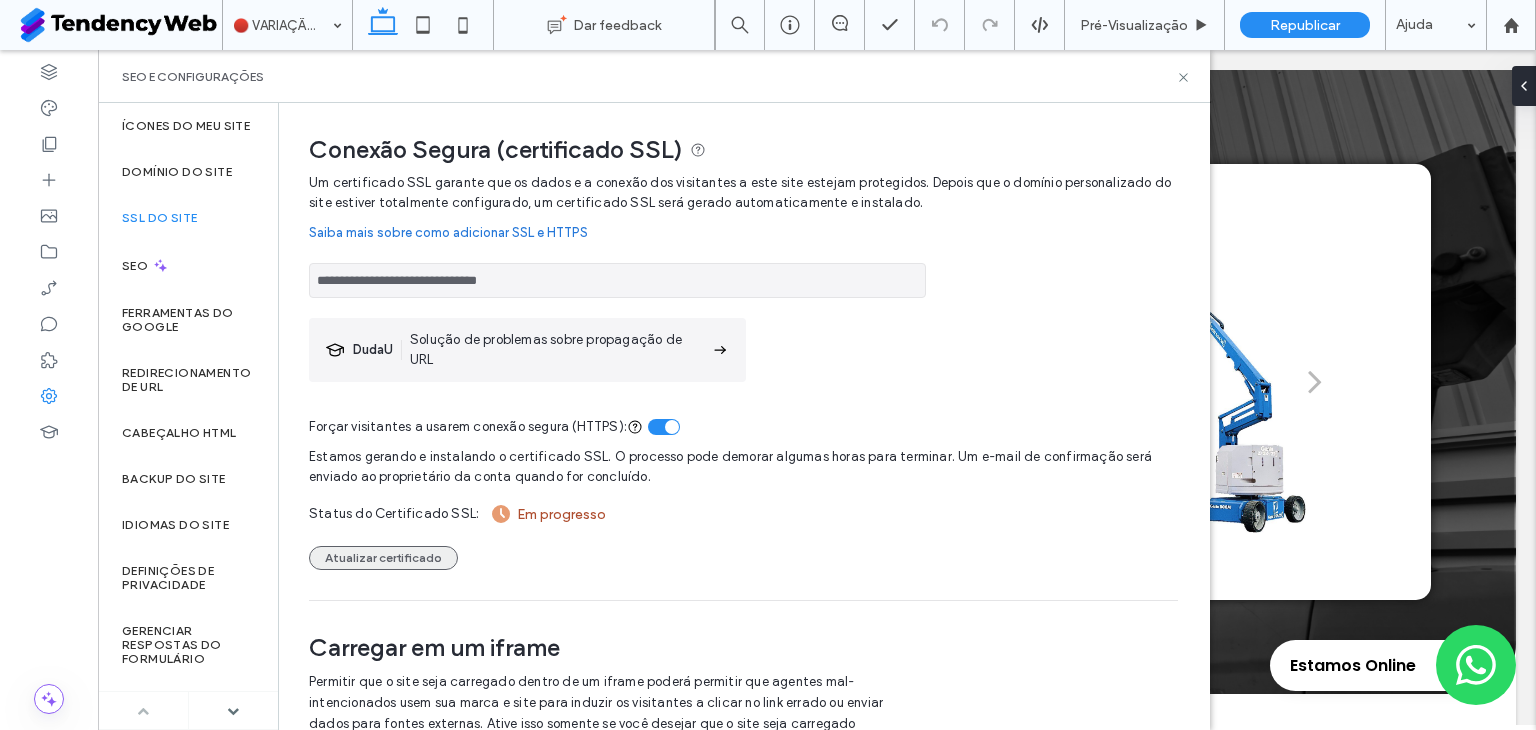 click on "Atualizar certificado" at bounding box center [383, 558] 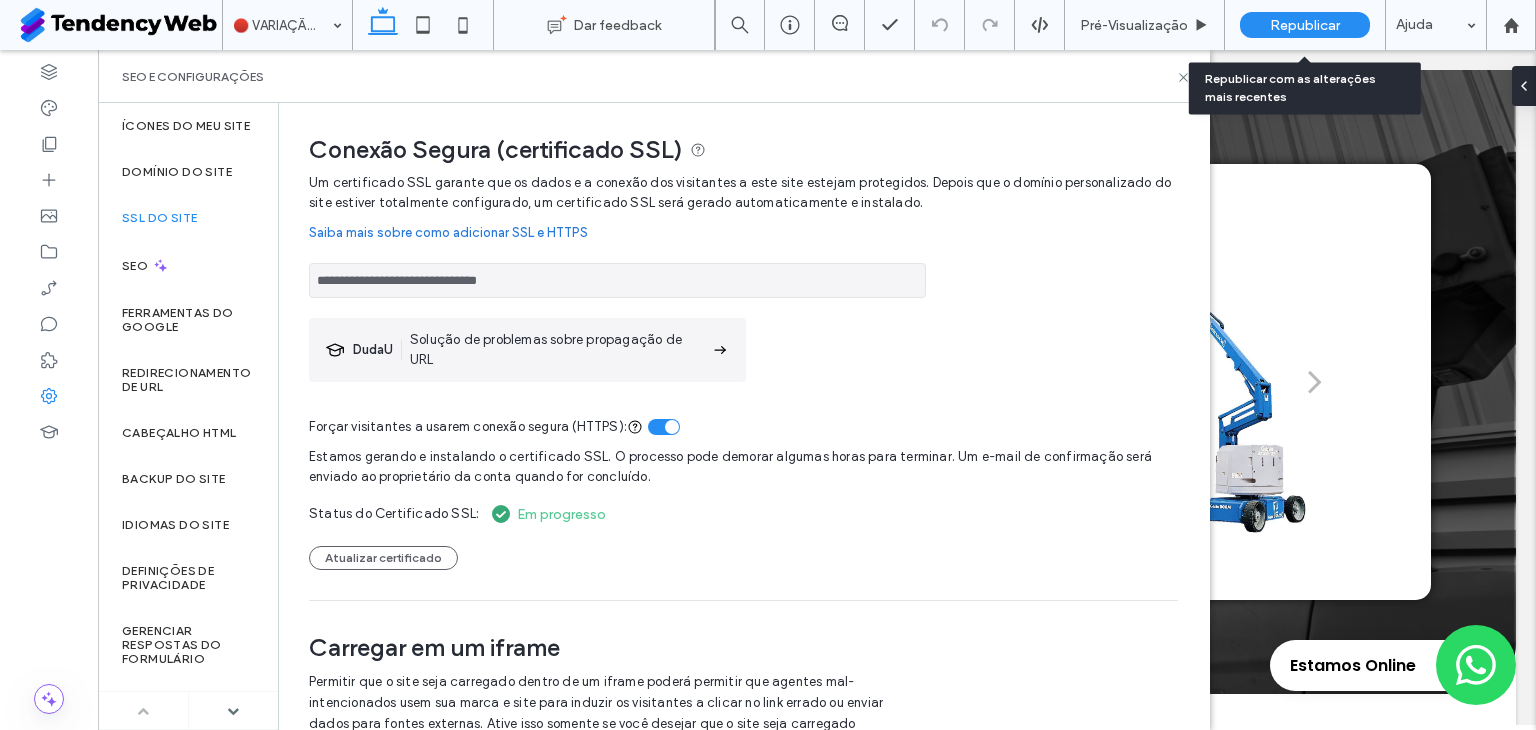 click on "Republicar" at bounding box center [1305, 25] 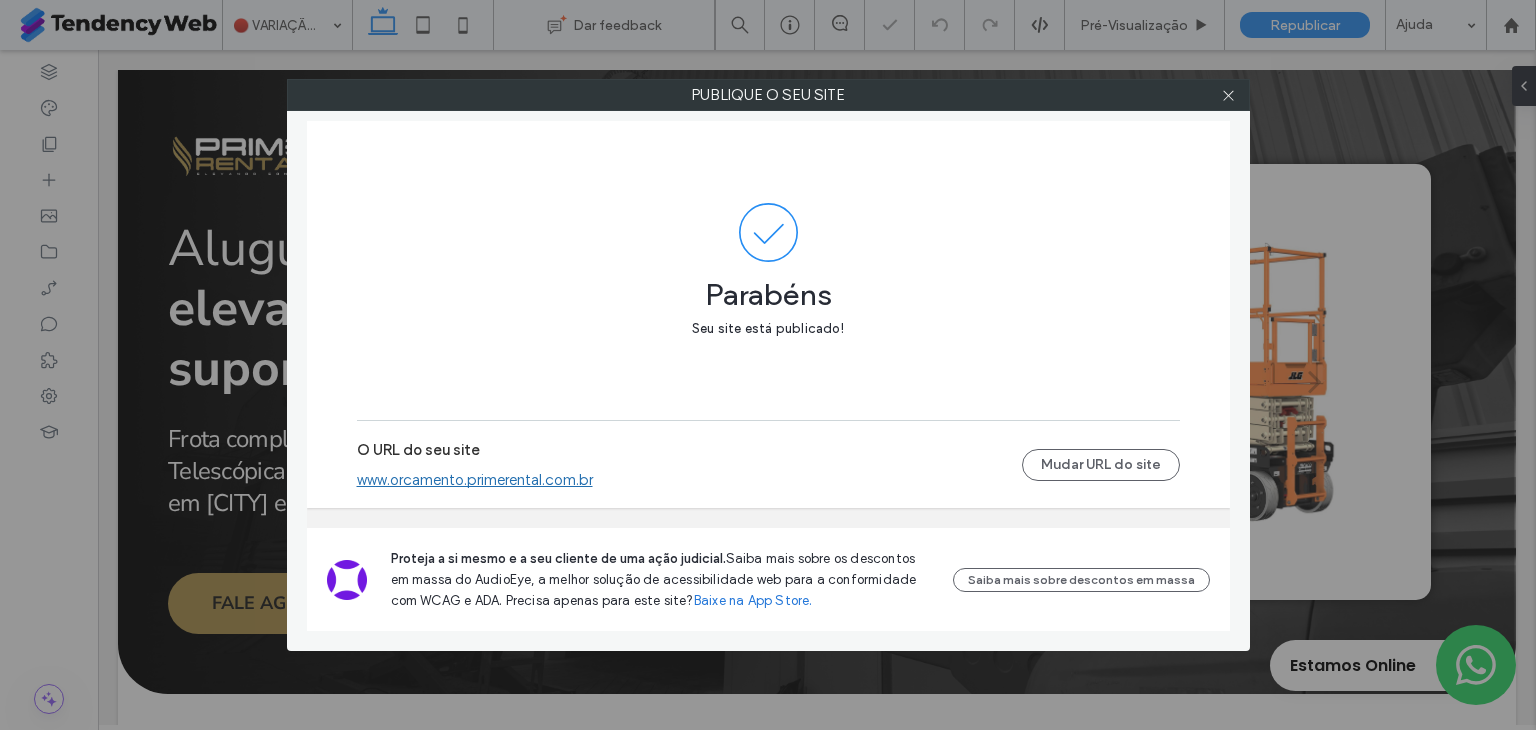 click on "O URL do seu site www.orcamento.primerental.com.br Mudar URL do site" at bounding box center (768, 465) 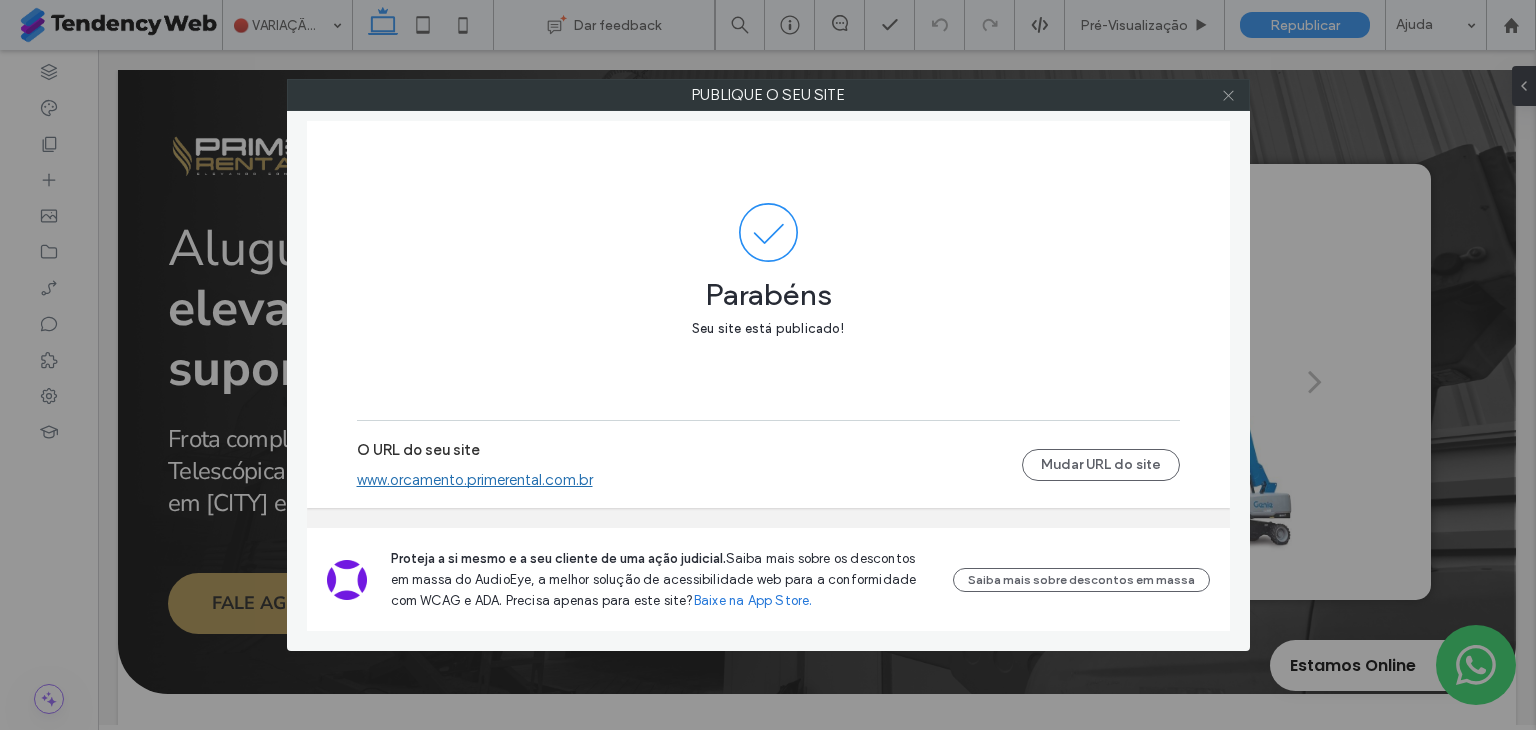 click 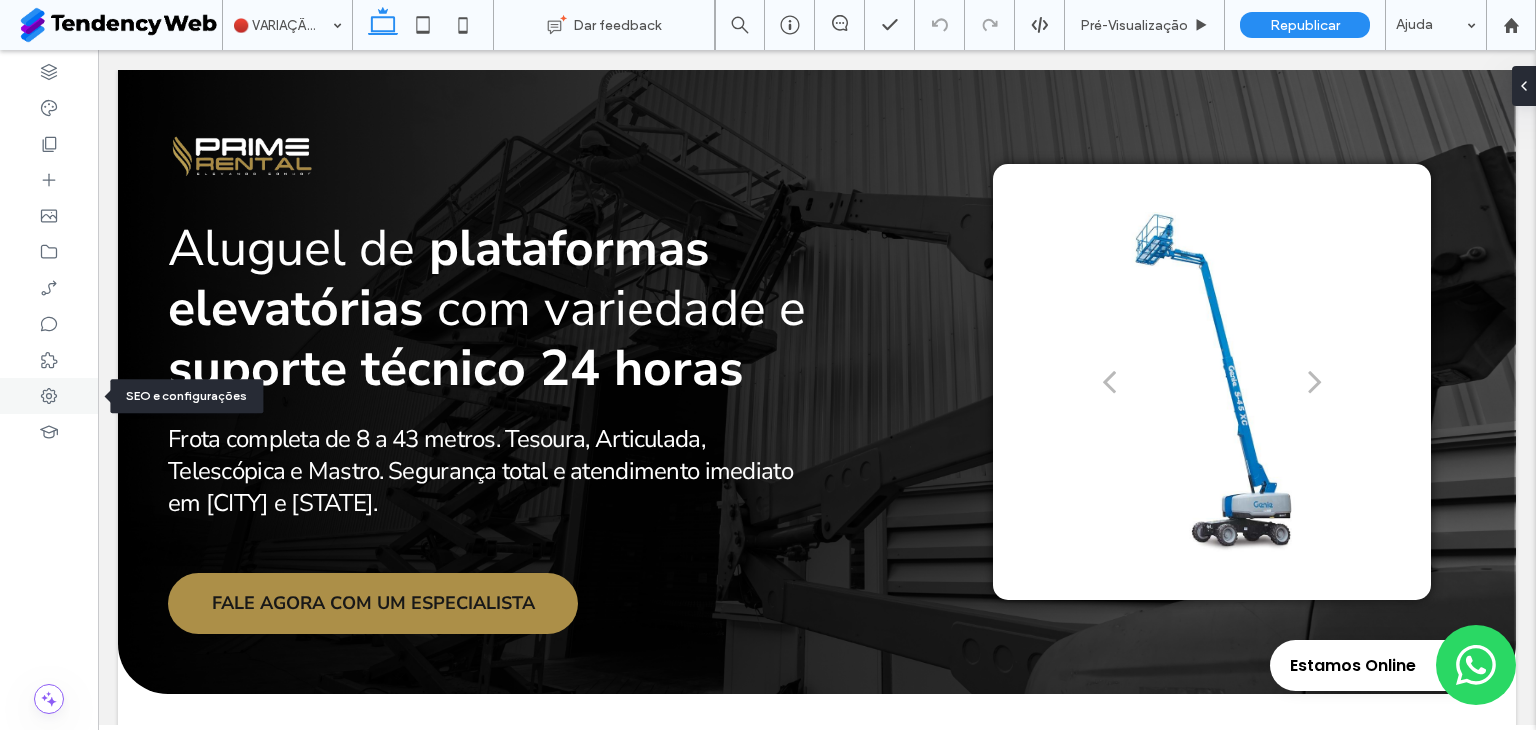 click 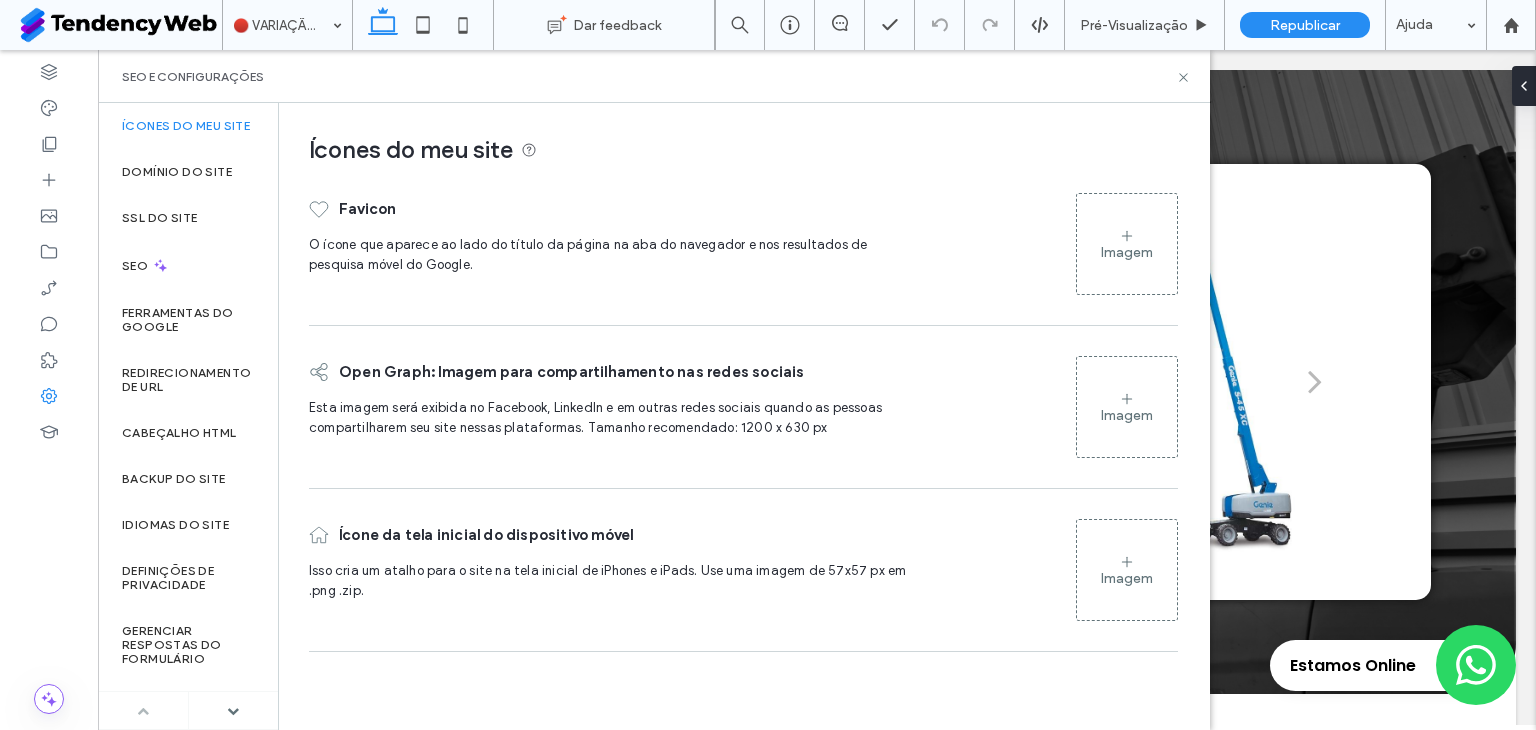 click on "Imagem" at bounding box center [1127, 244] 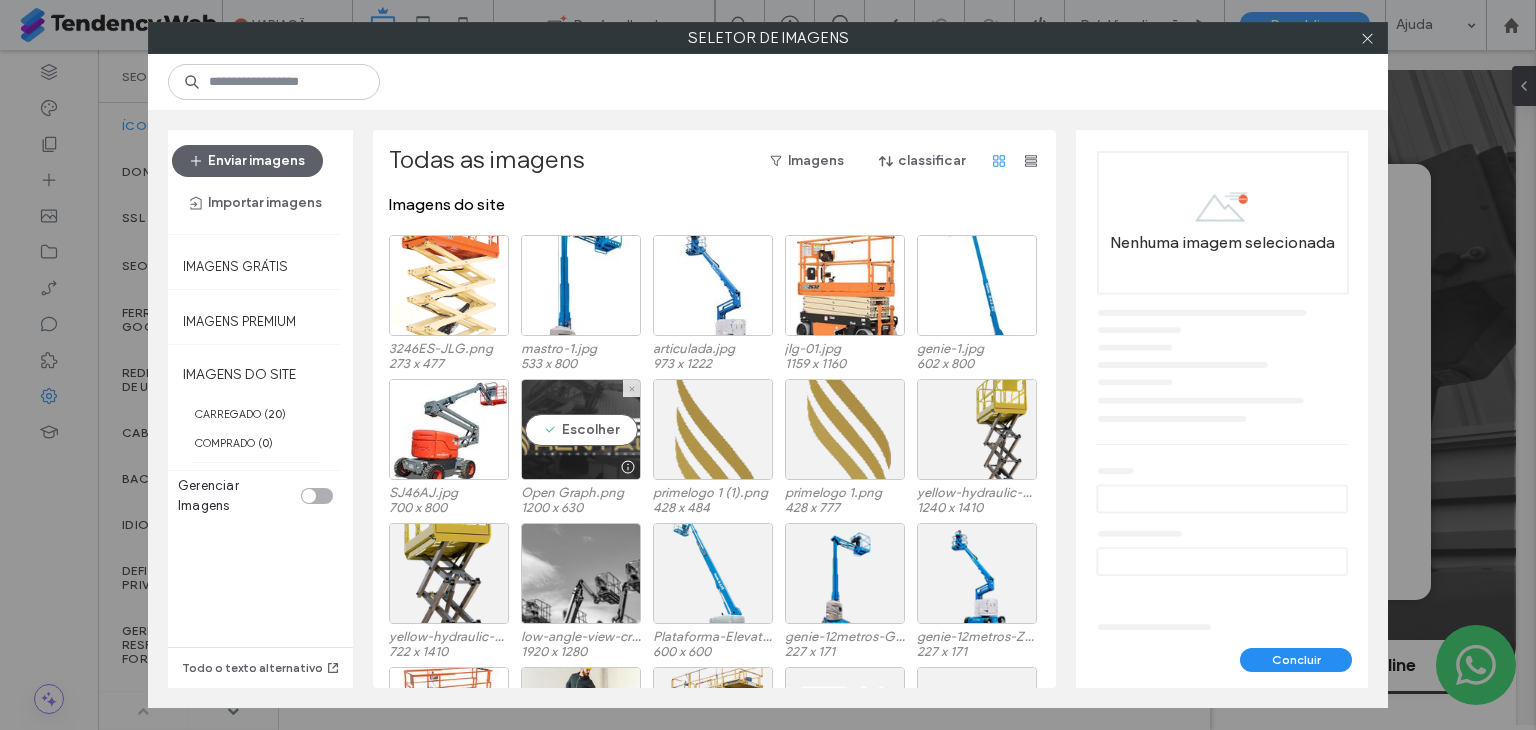 scroll, scrollTop: 123, scrollLeft: 0, axis: vertical 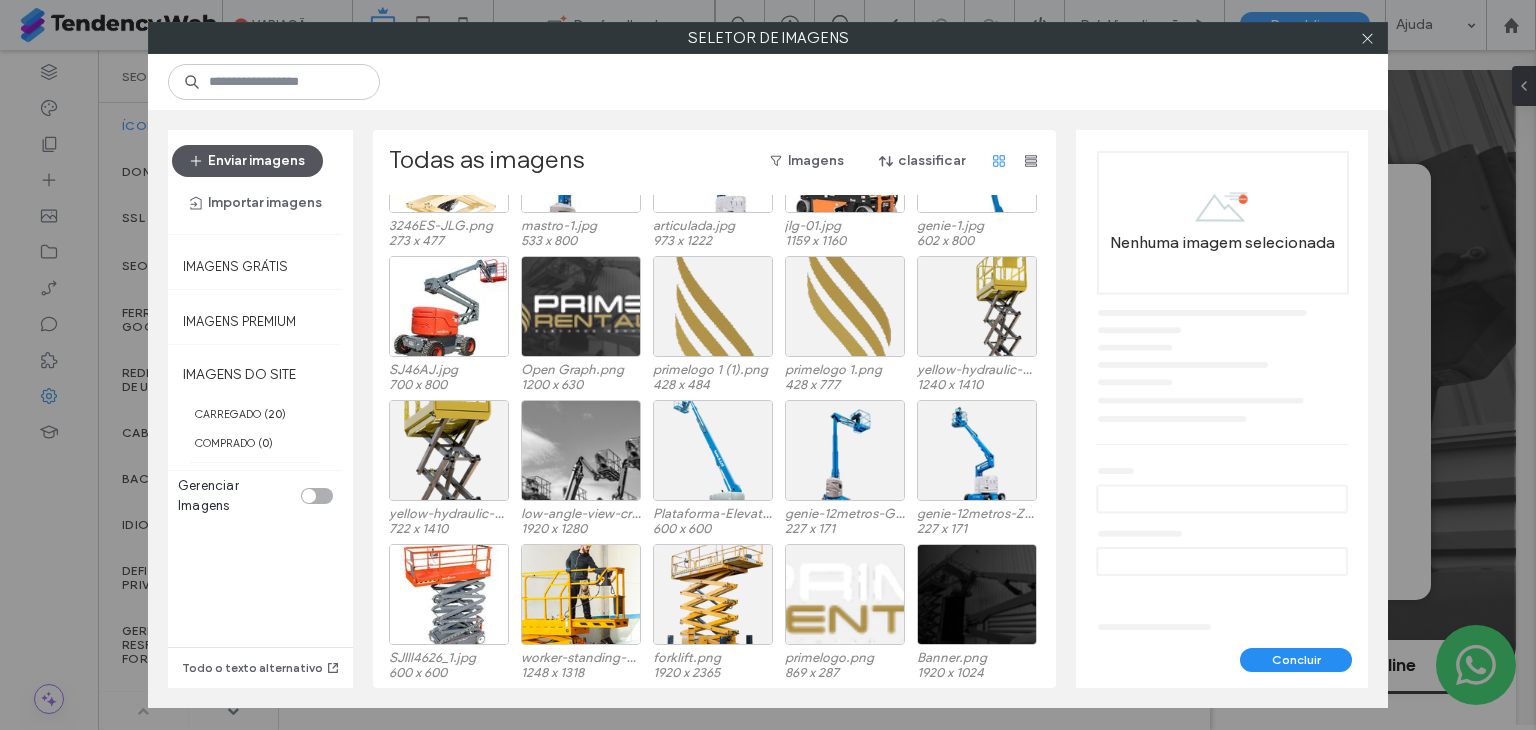 click on "Enviar imagens" at bounding box center (247, 161) 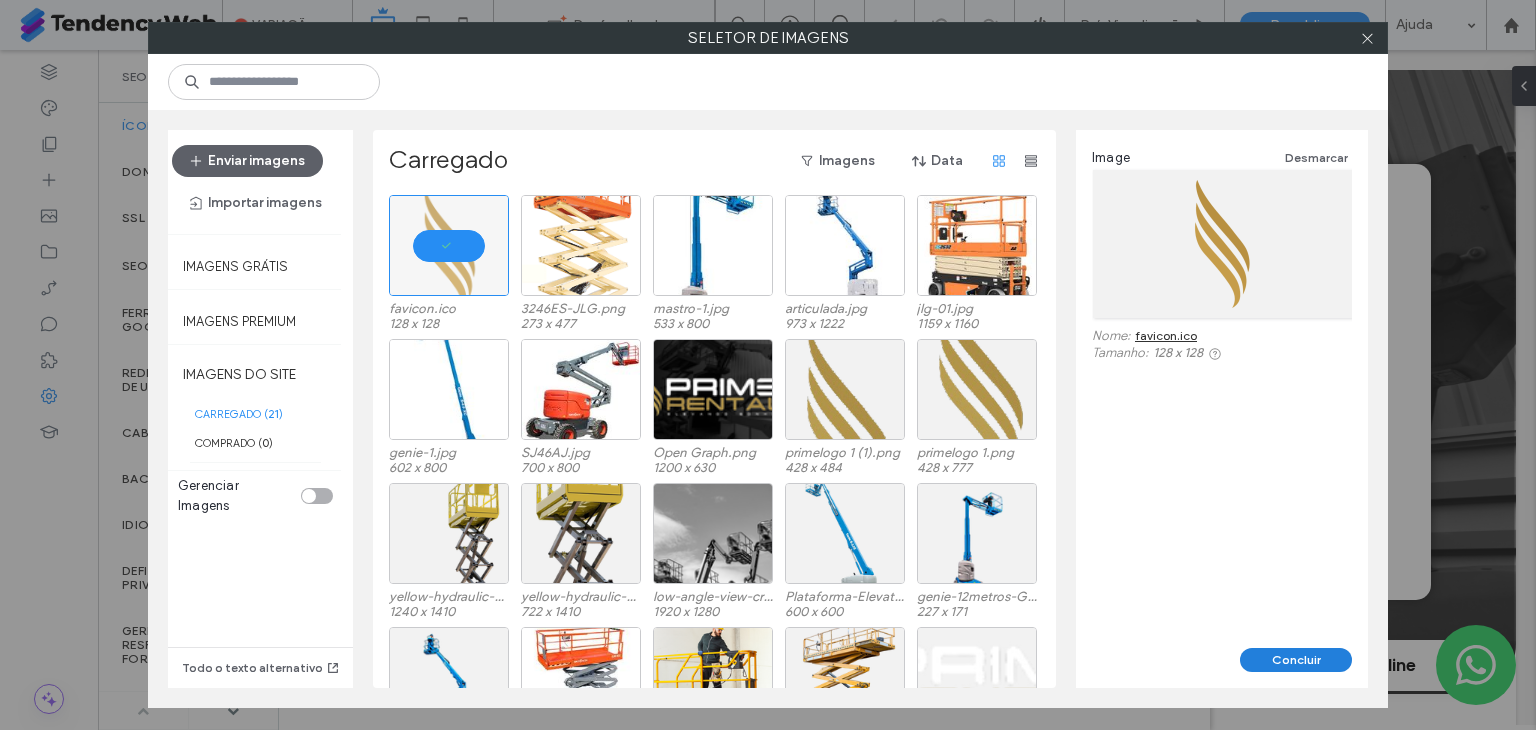 drag, startPoint x: 1306, startPoint y: 653, endPoint x: 1205, endPoint y: 603, distance: 112.698715 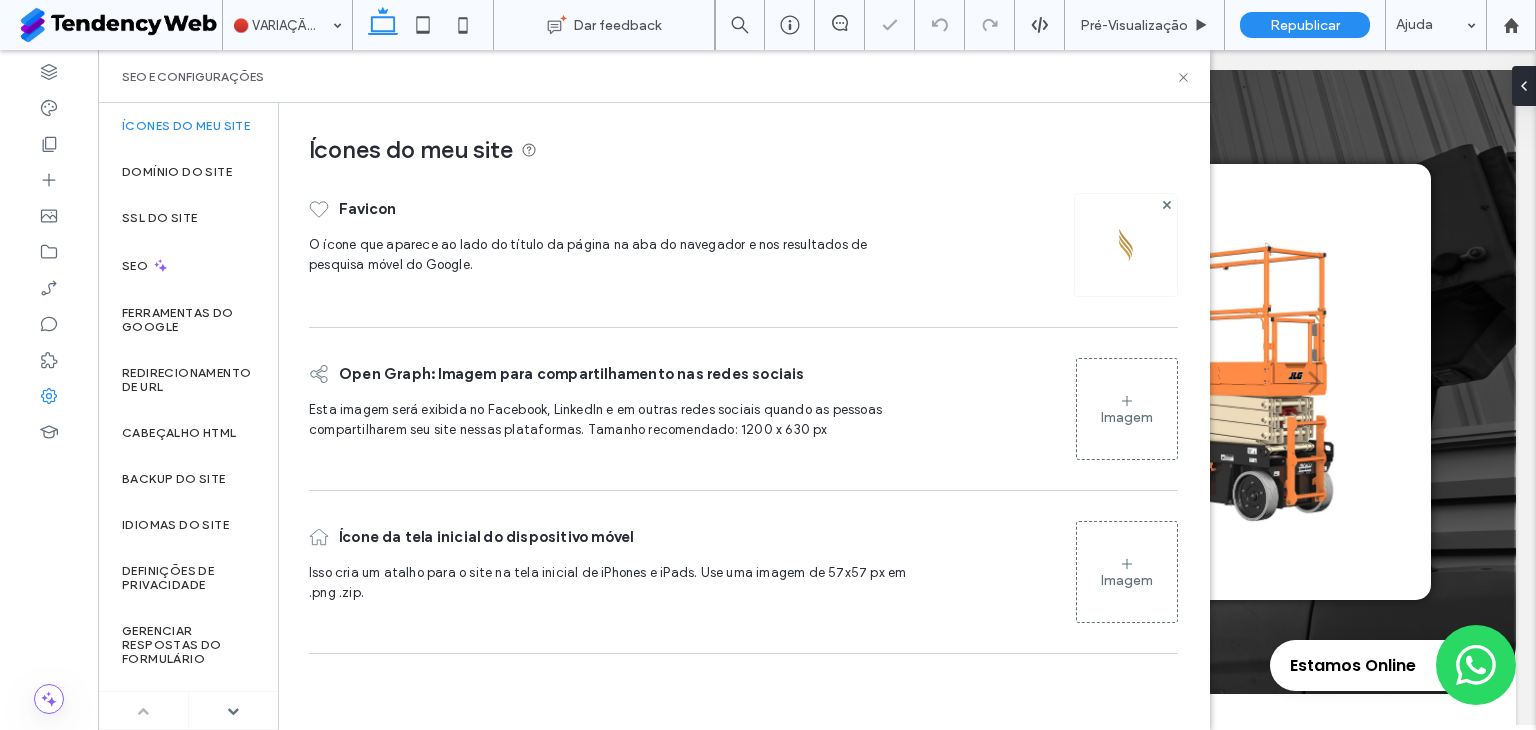click on "Imagem" at bounding box center [1127, 409] 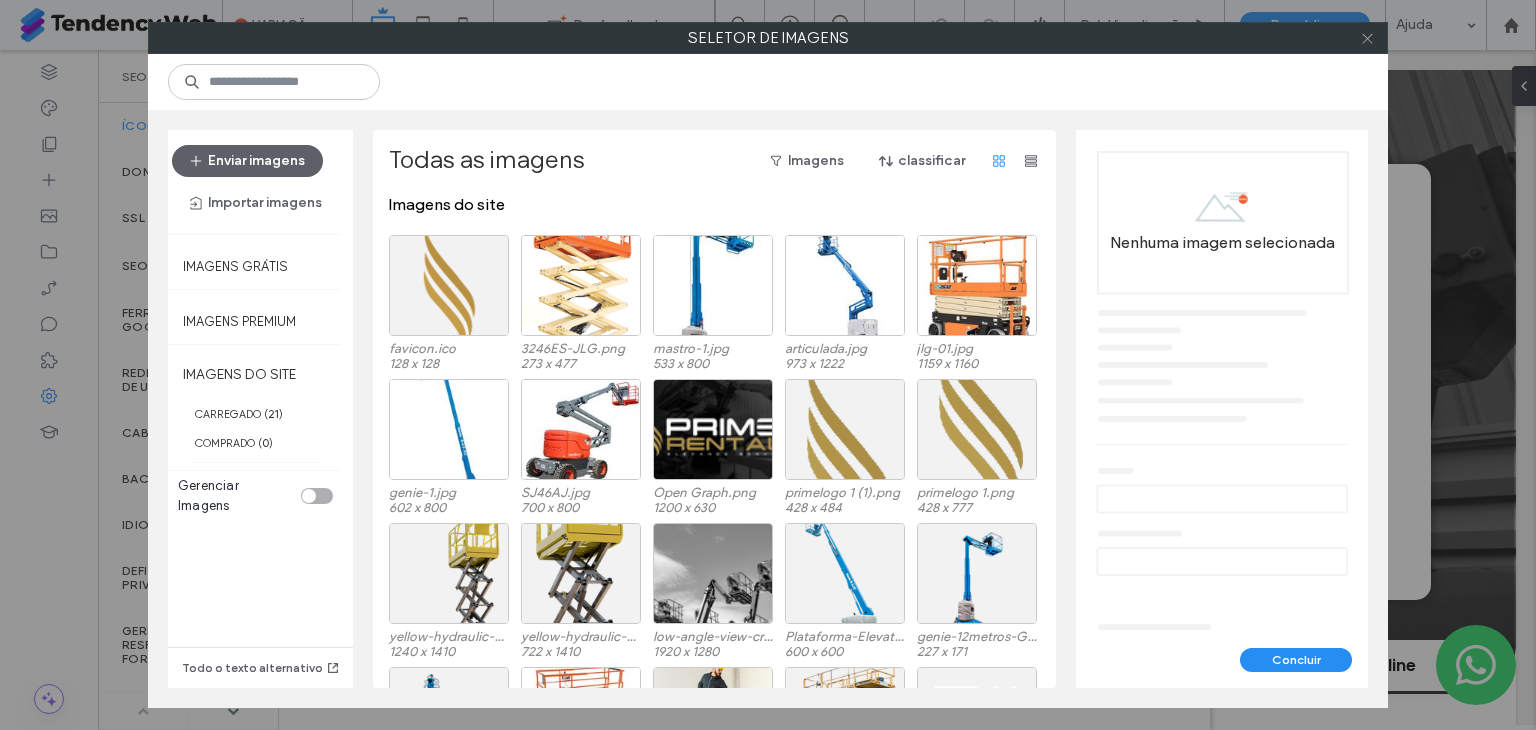 click 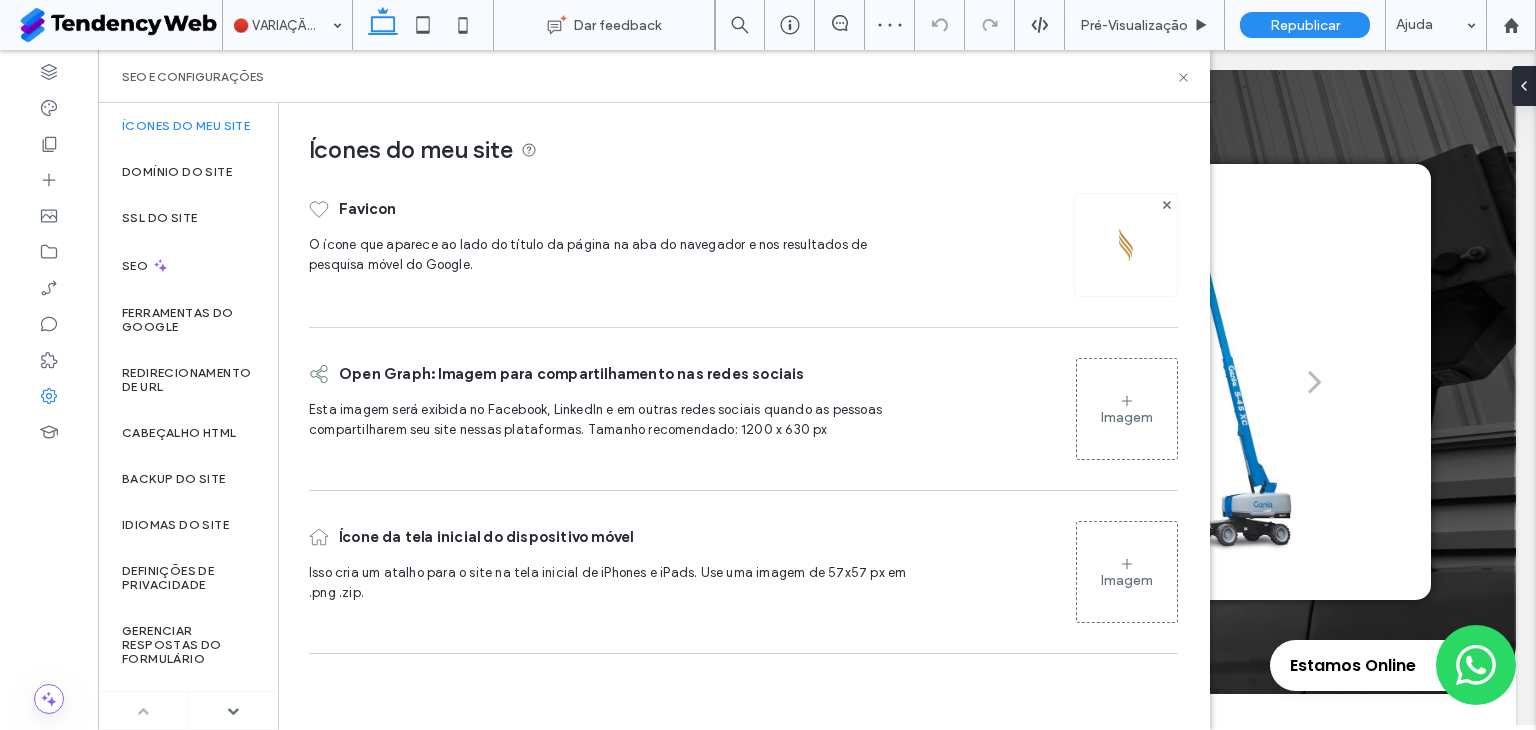 click on "Imagem" at bounding box center [1127, 572] 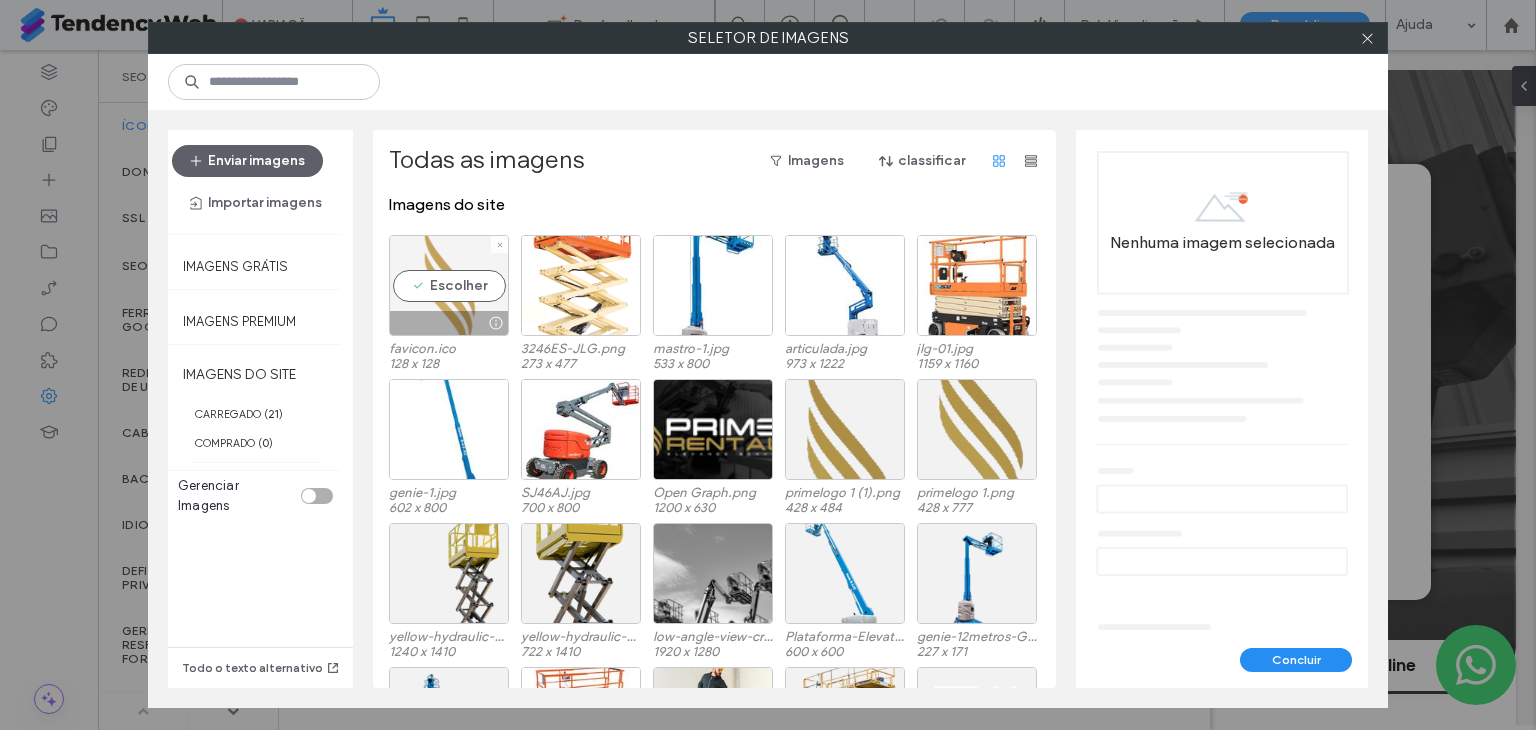 click on "Escolher" at bounding box center (449, 285) 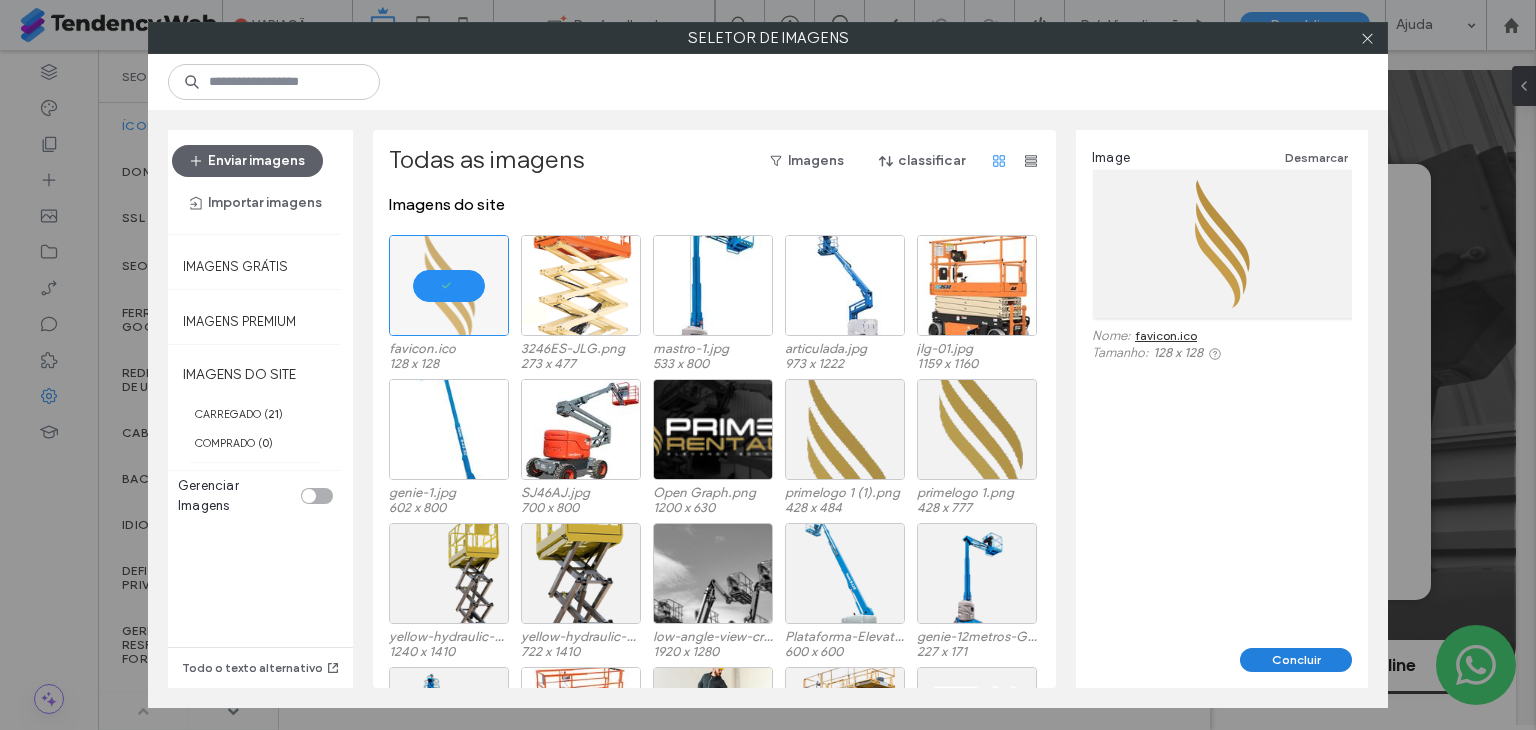 drag, startPoint x: 1279, startPoint y: 644, endPoint x: 1292, endPoint y: 651, distance: 14.764823 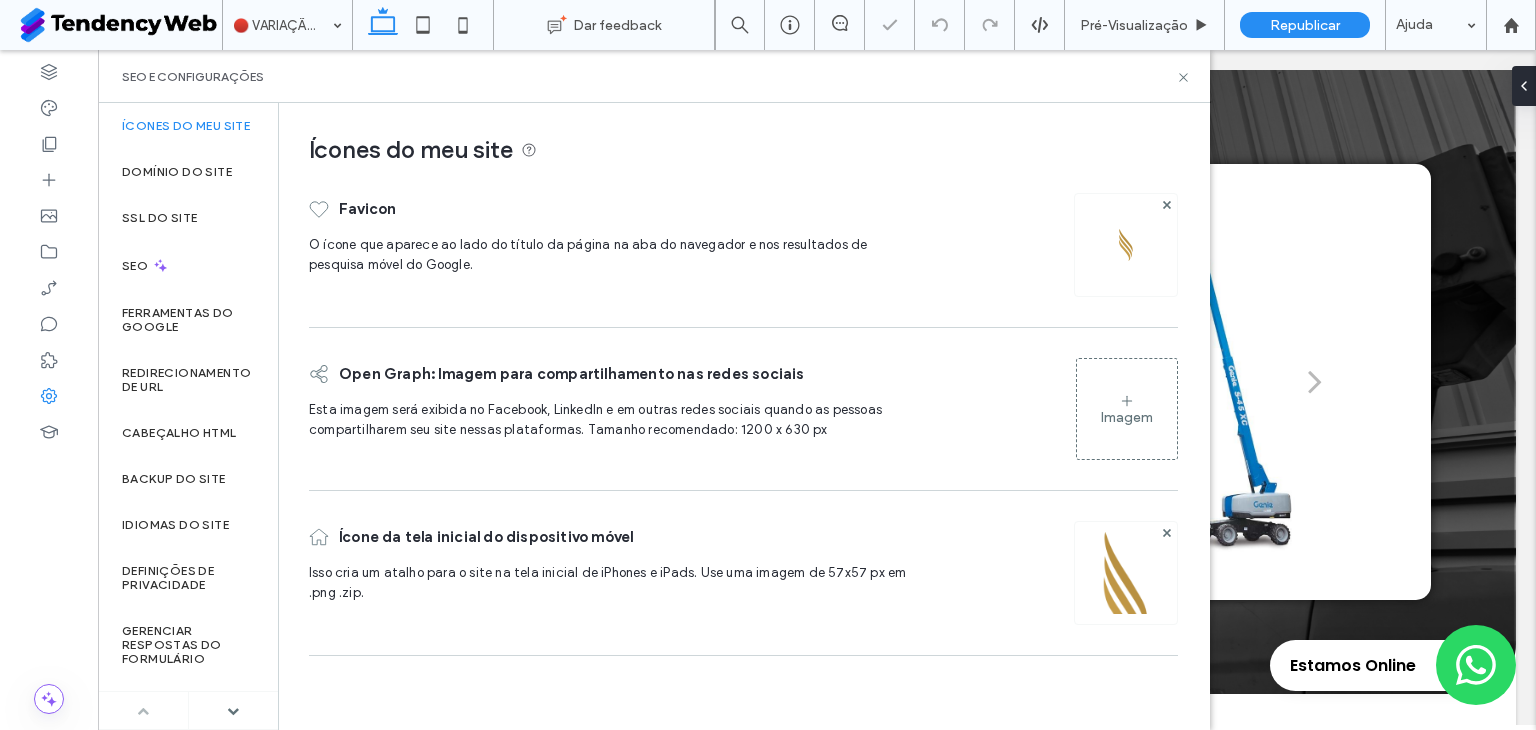 click on "Imagem" at bounding box center [1127, 409] 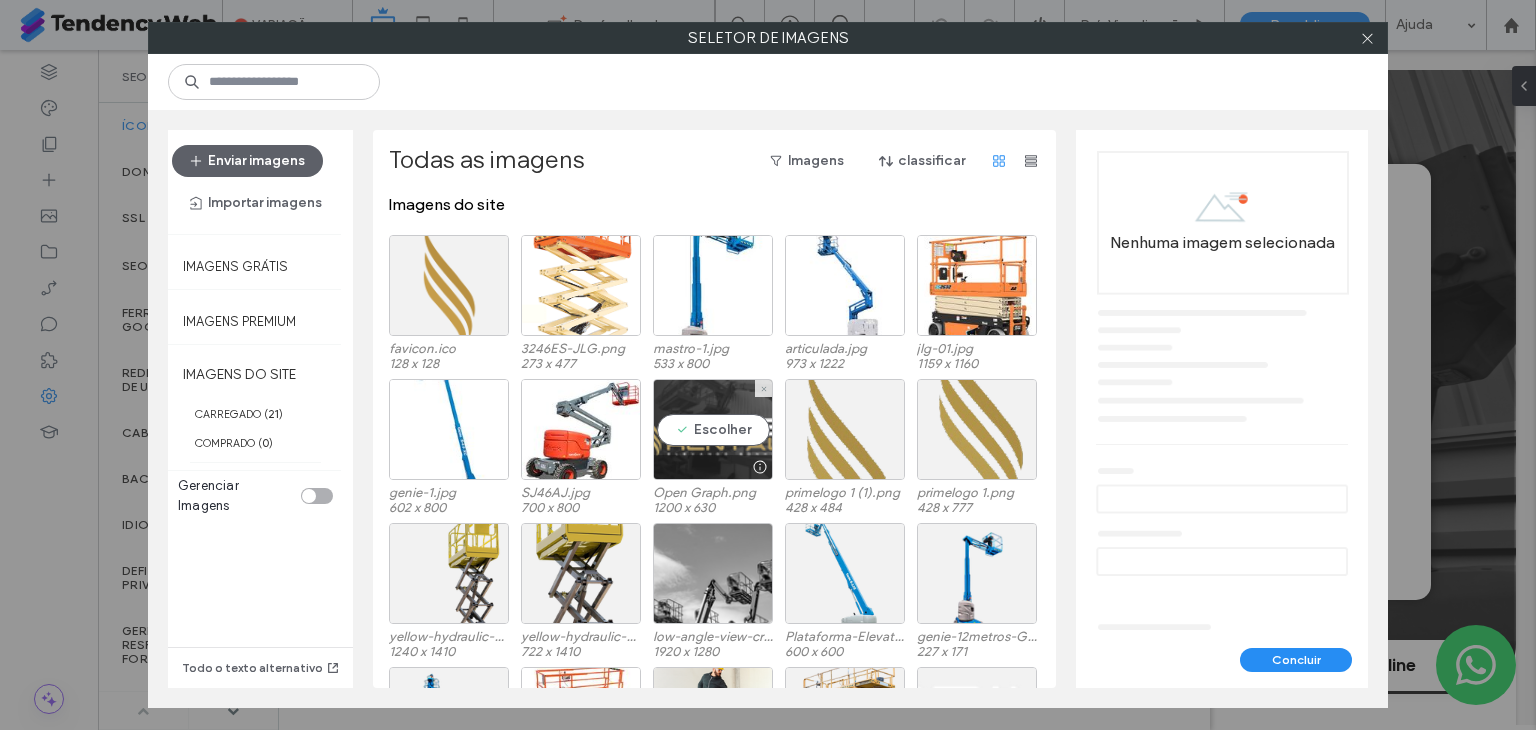 click on "Escolher" at bounding box center [713, 429] 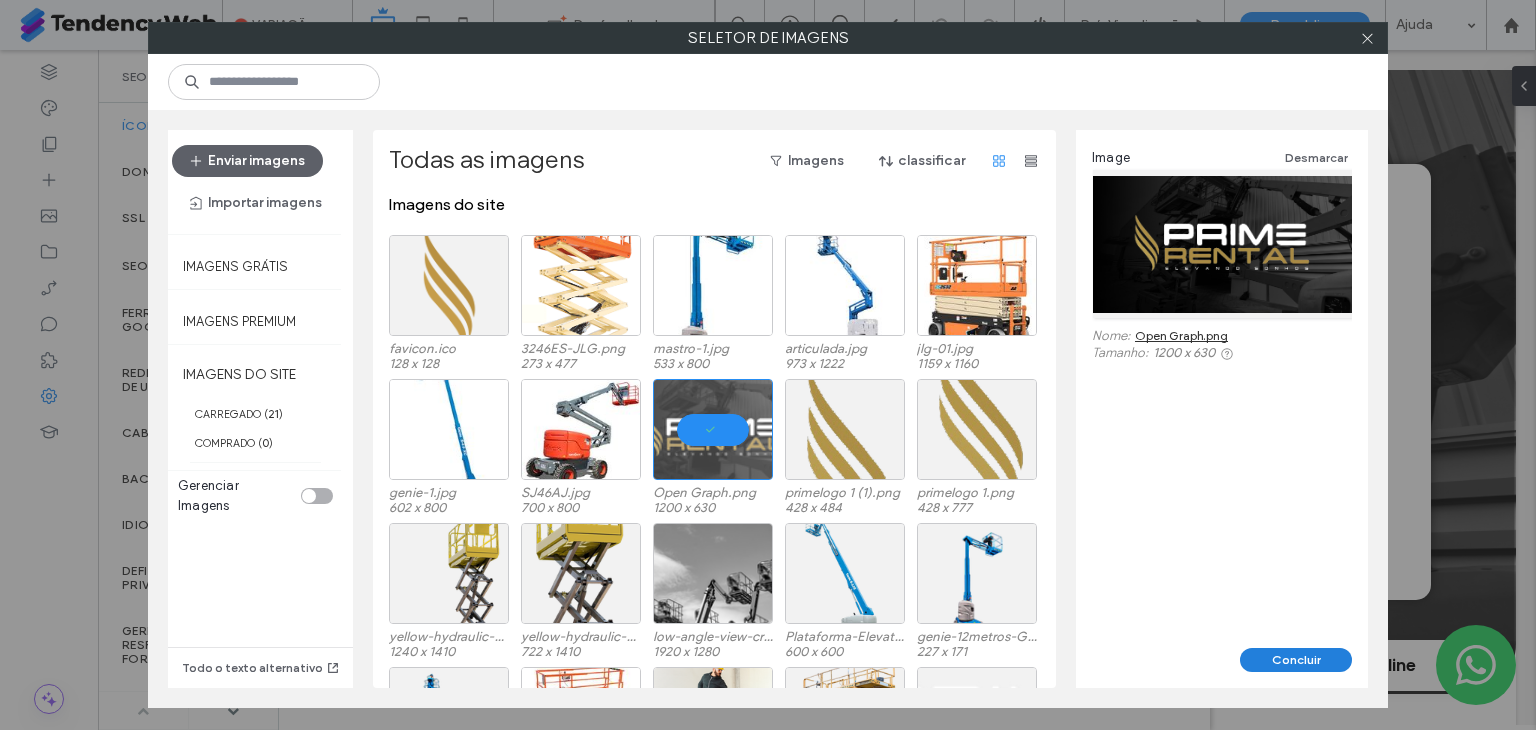 click on "Concluir" at bounding box center [1296, 660] 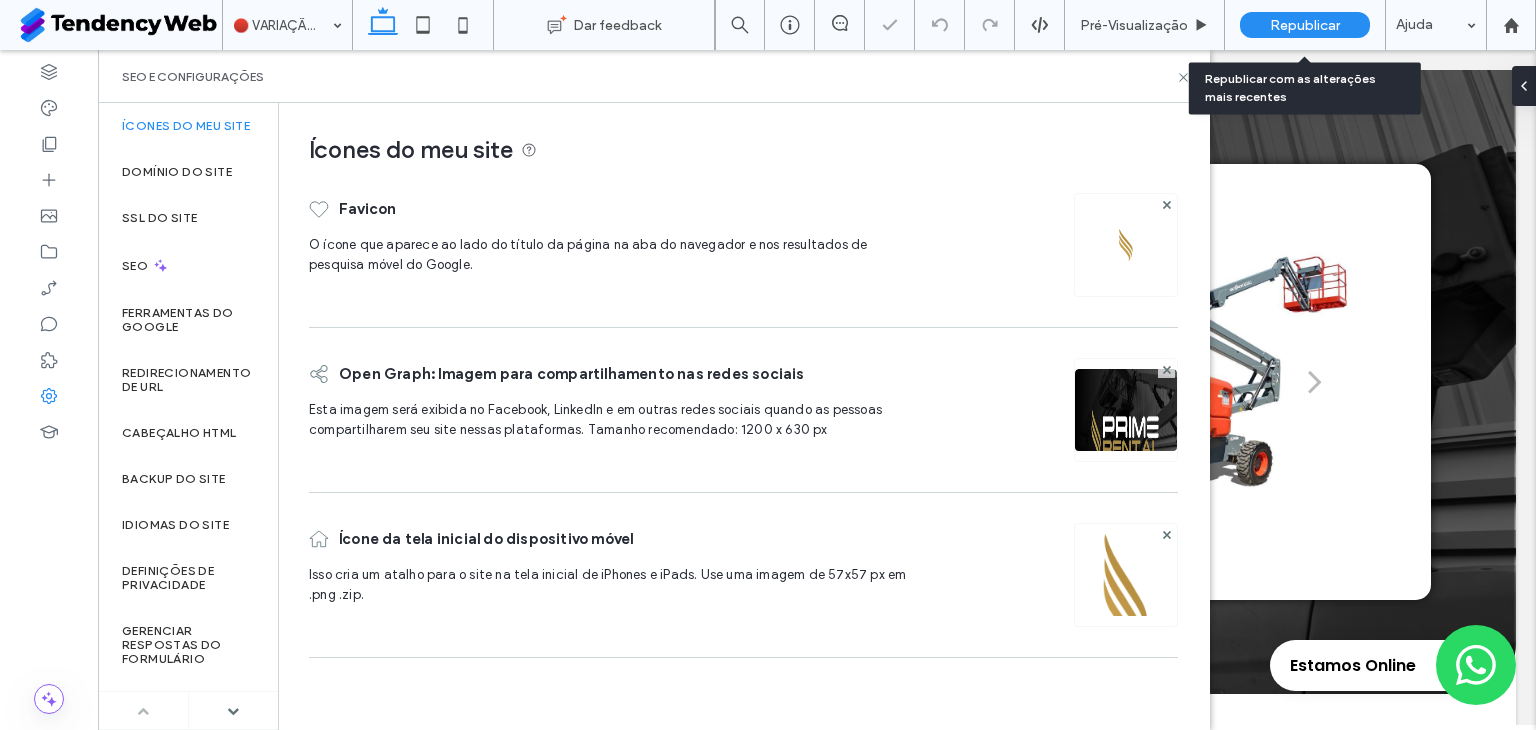 click on "Republicar" at bounding box center [1305, 25] 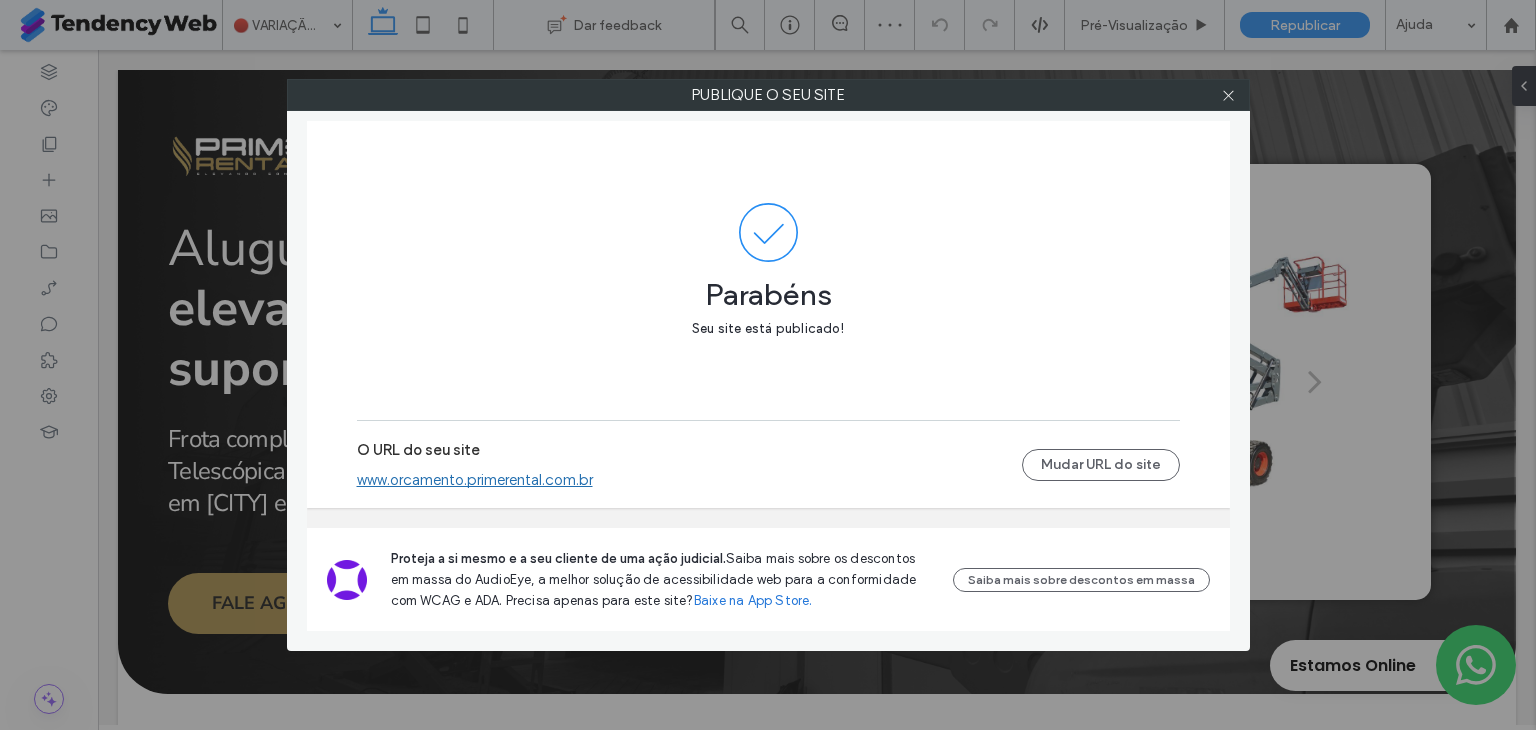 click on "www.orcamento.primerental.com.br" at bounding box center [475, 480] 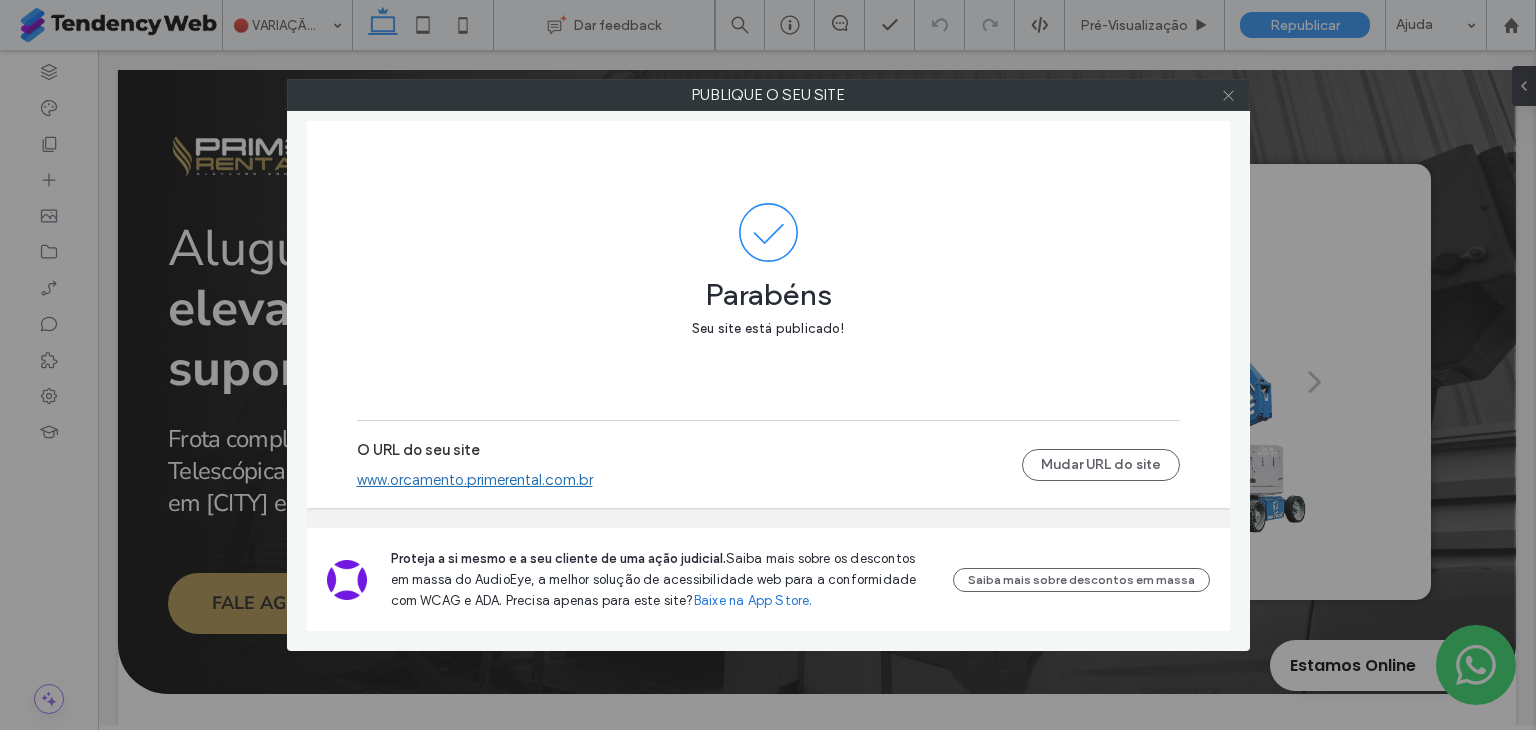 click 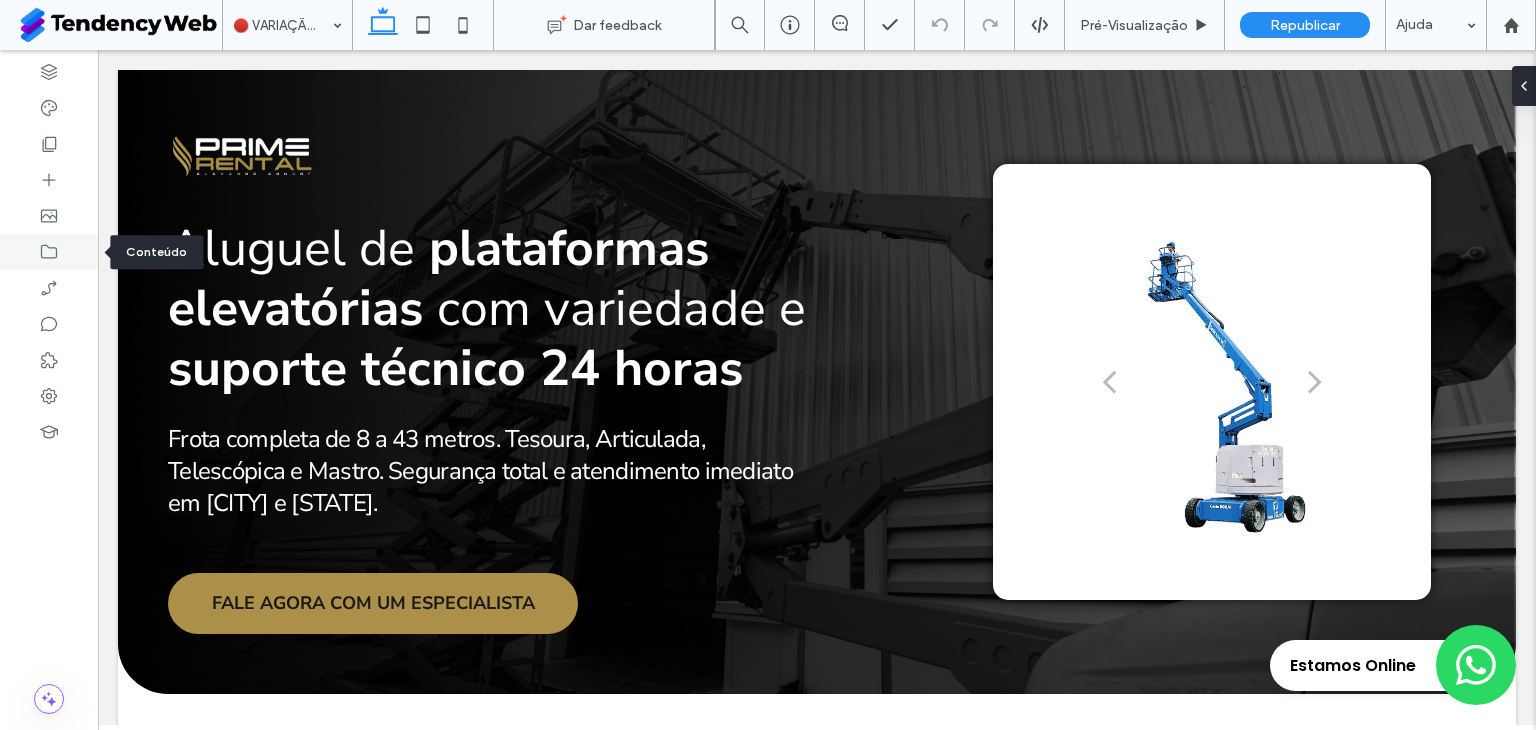 click 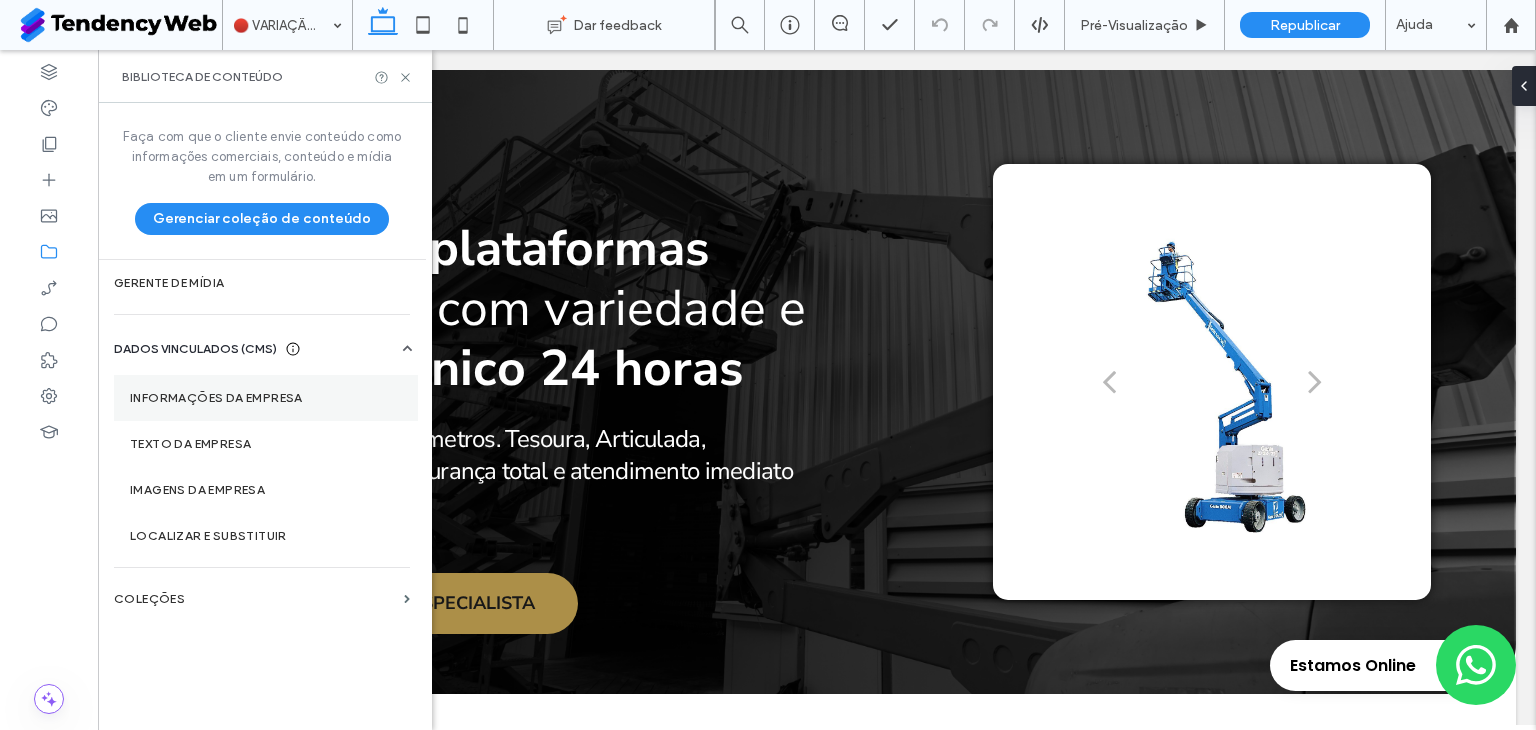 click on "Informações da empresa" at bounding box center [266, 398] 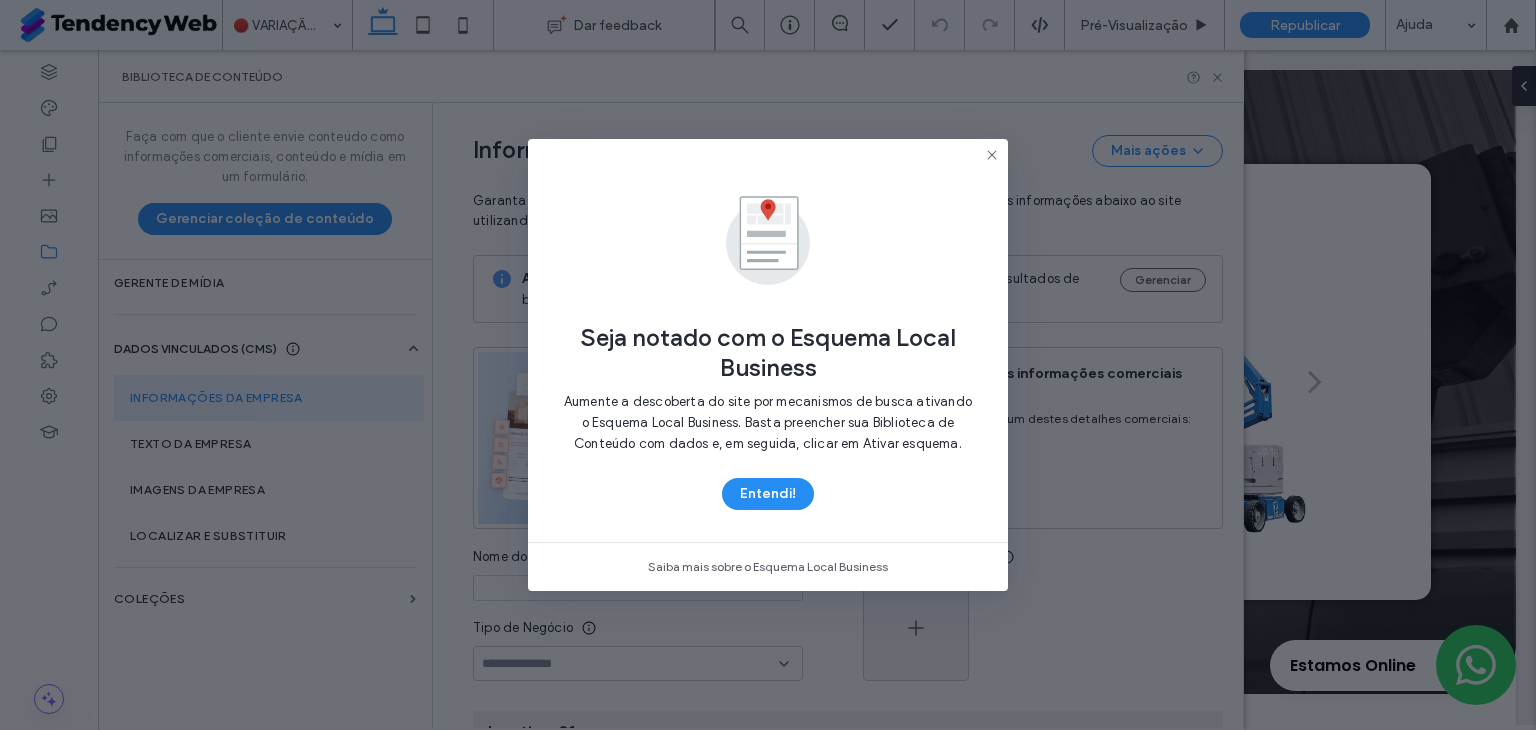 scroll, scrollTop: 280, scrollLeft: 0, axis: vertical 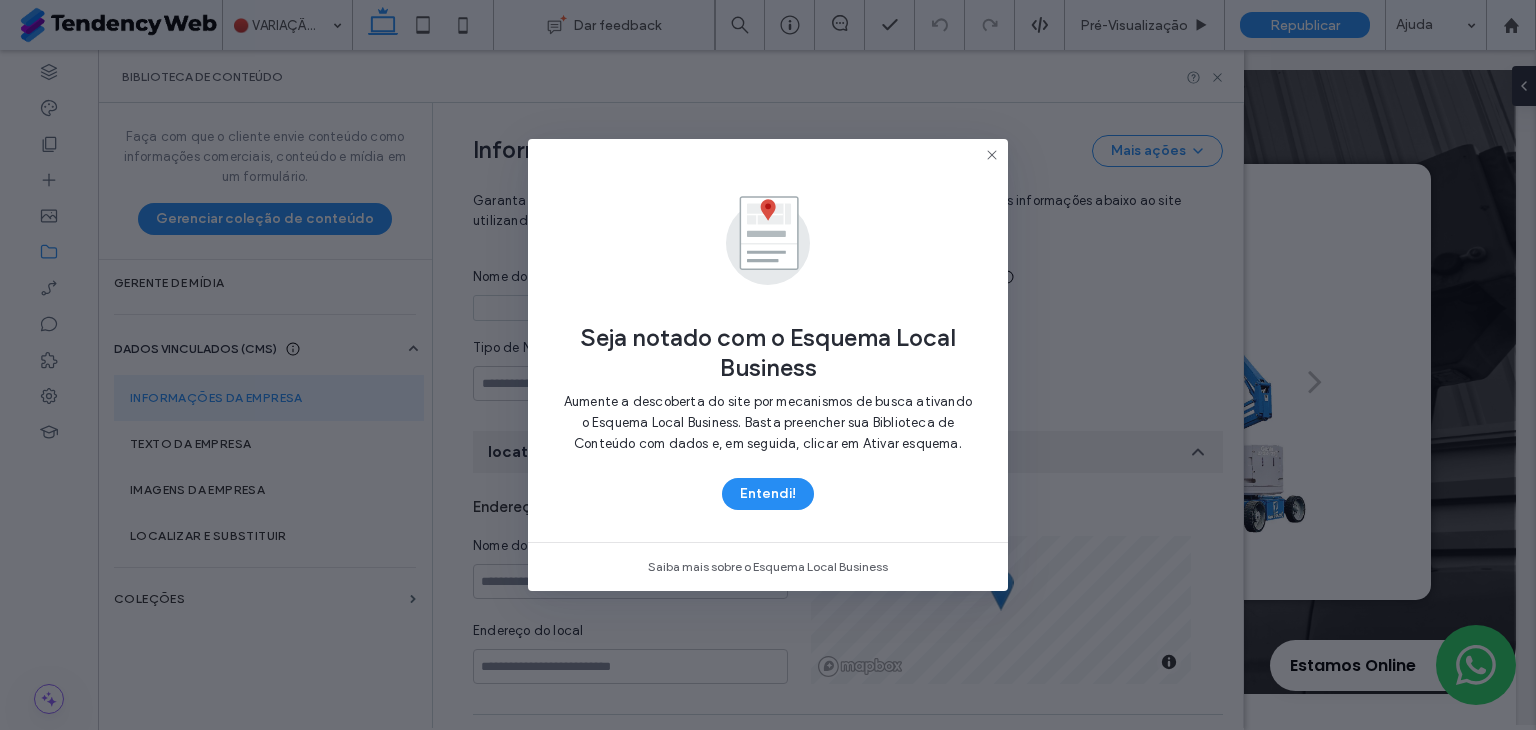 click 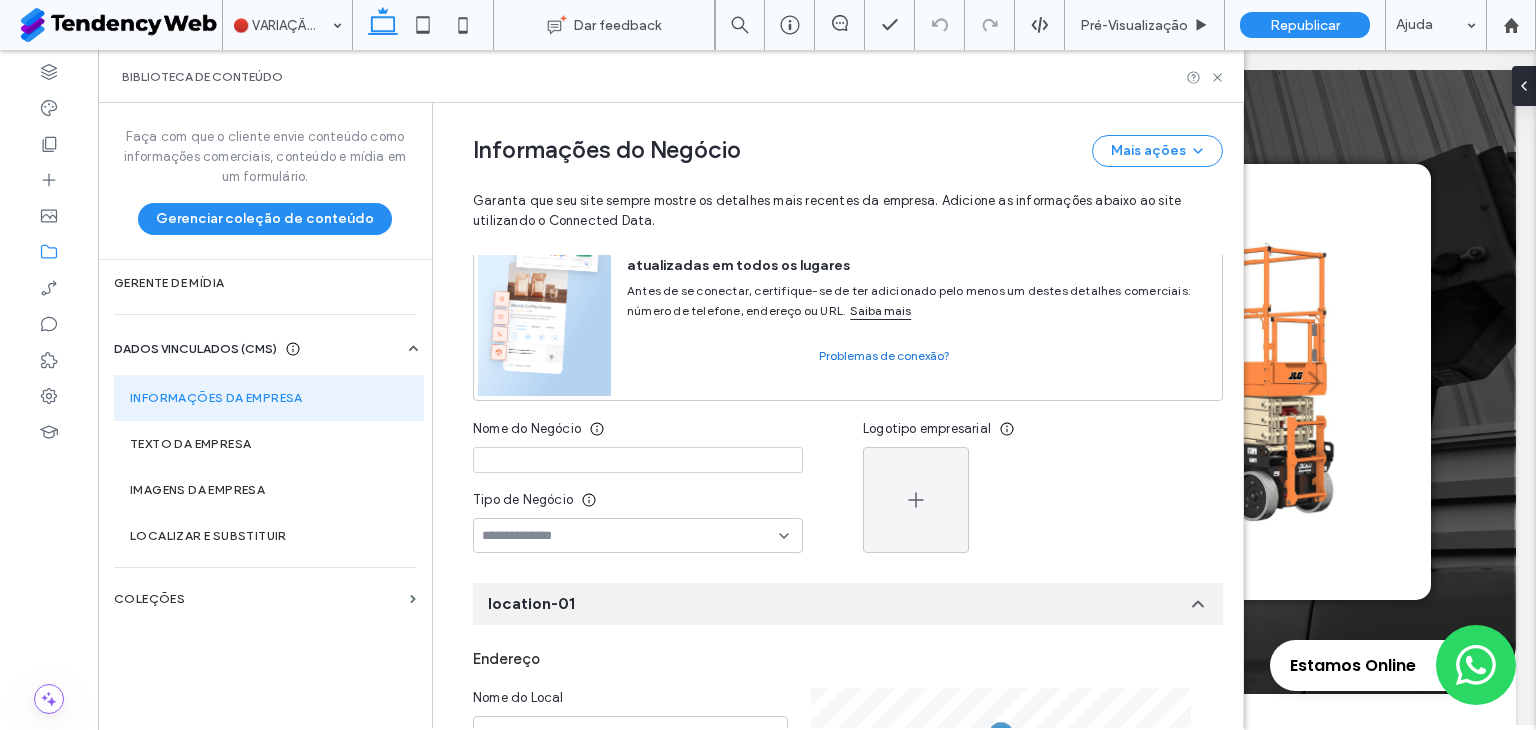 scroll, scrollTop: 166, scrollLeft: 0, axis: vertical 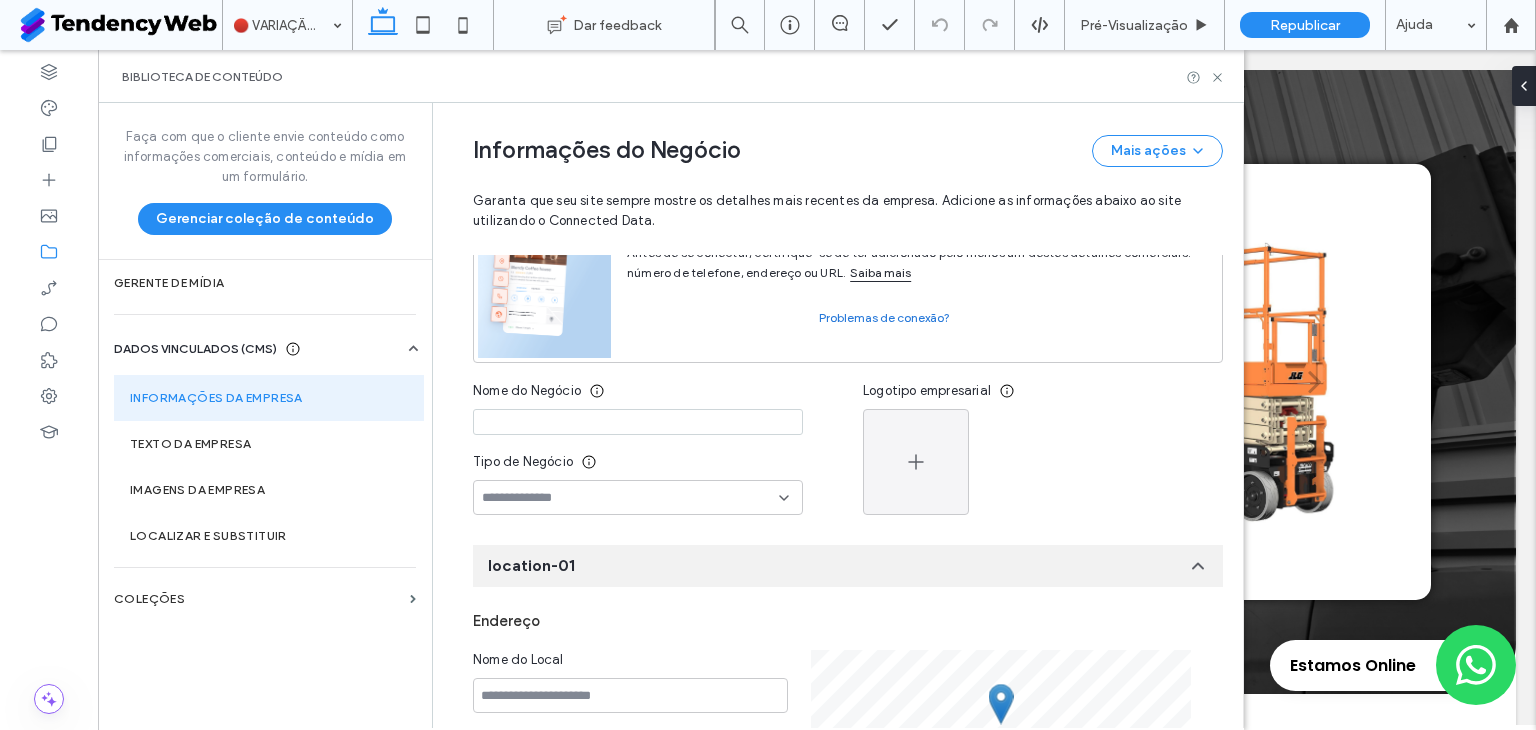 click at bounding box center (638, 422) 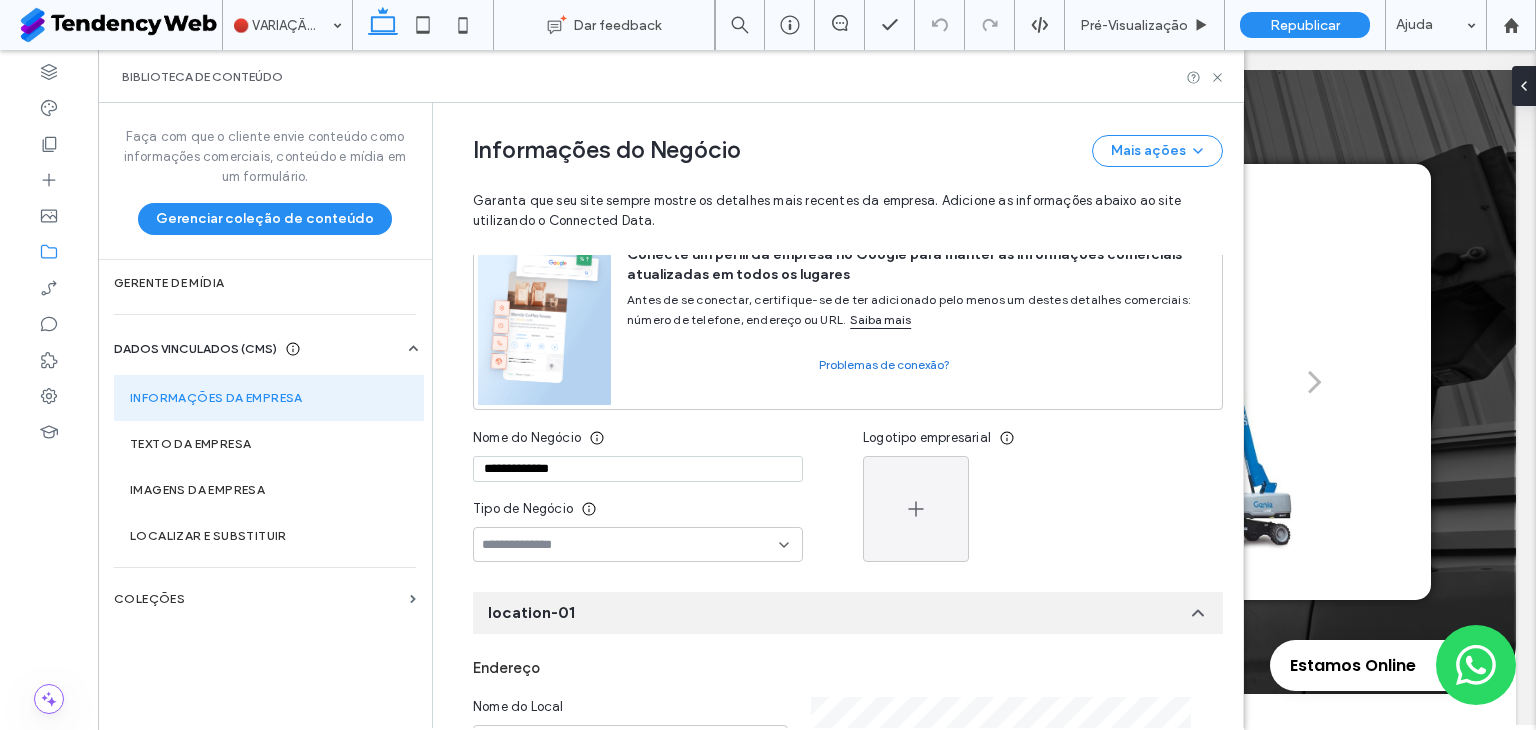scroll, scrollTop: 285, scrollLeft: 0, axis: vertical 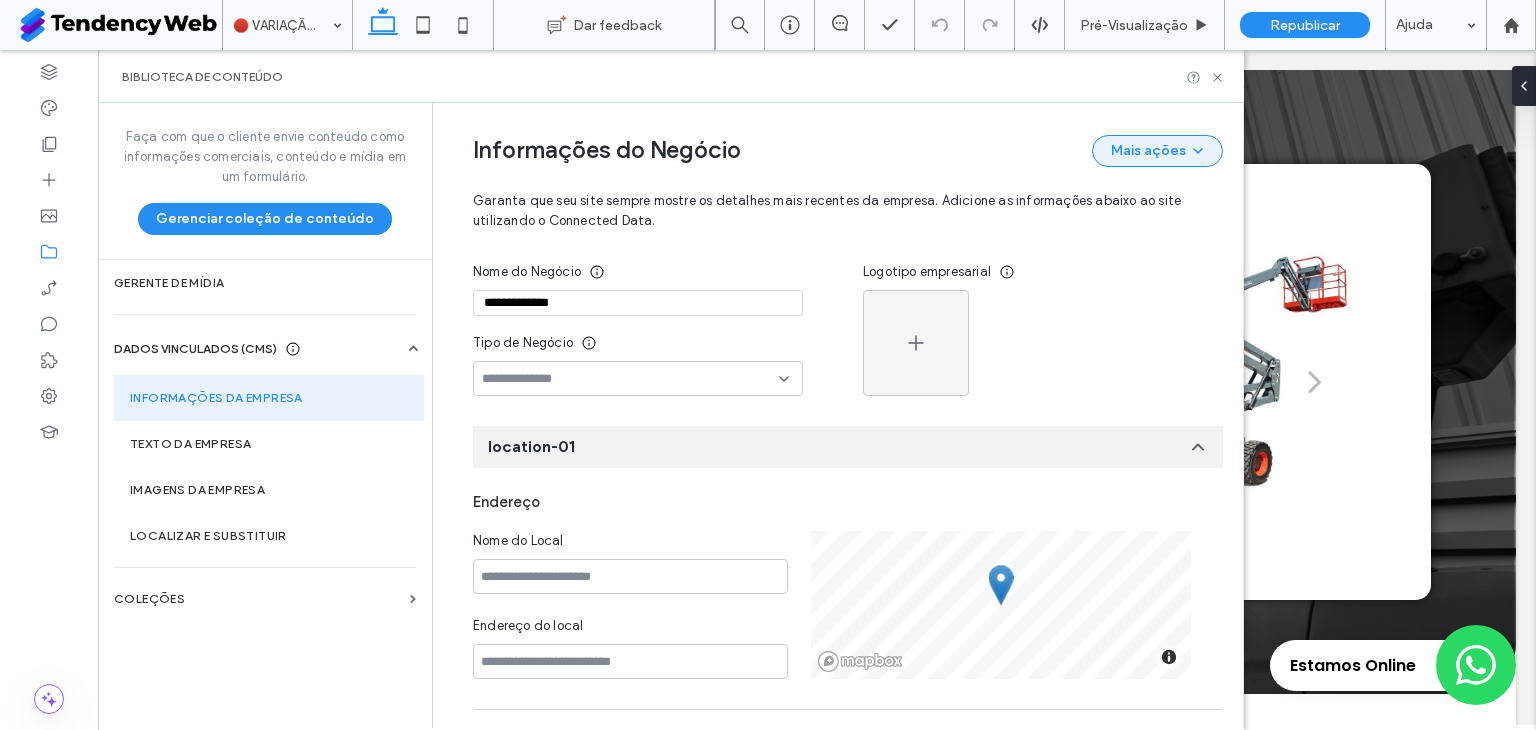 type on "**********" 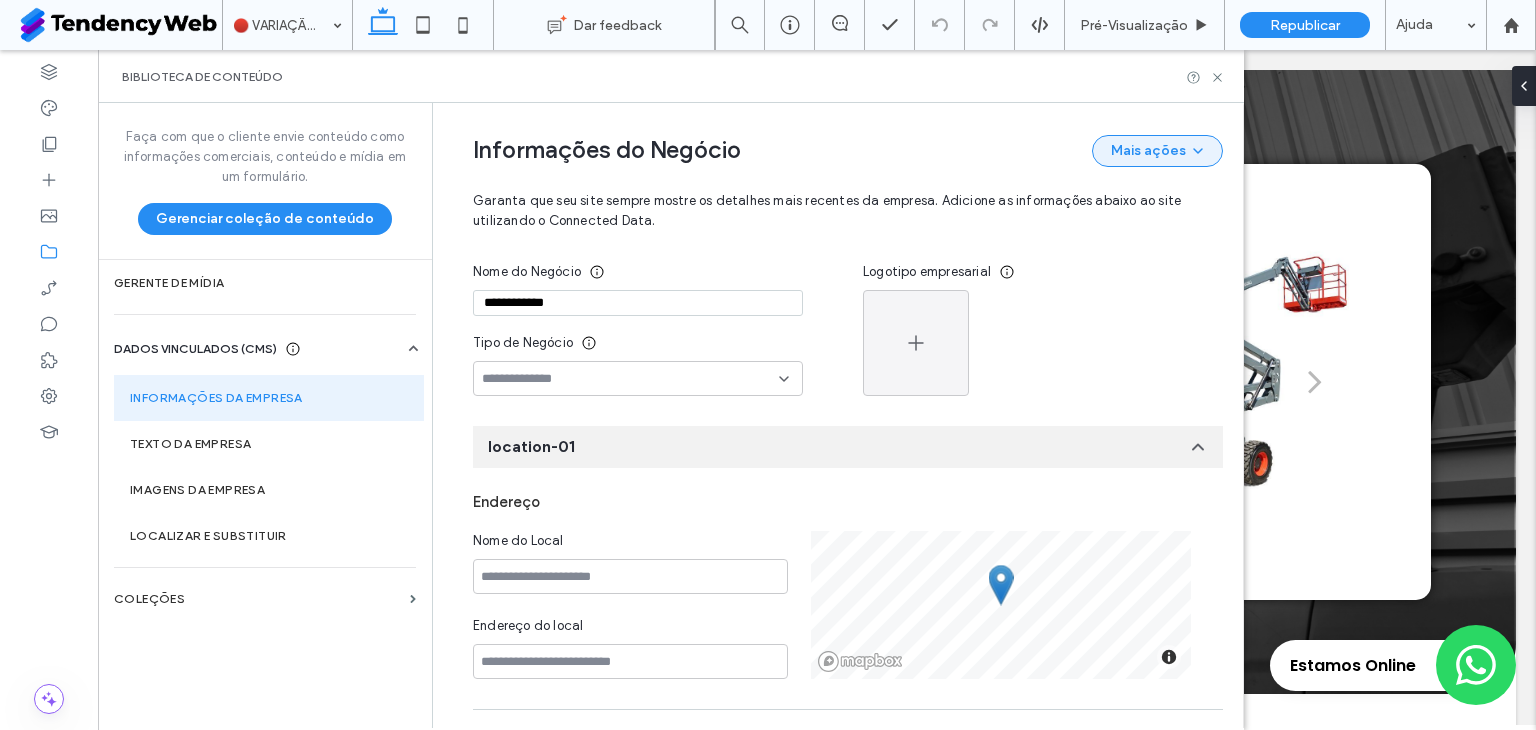click on "Mais ações" at bounding box center (1157, 151) 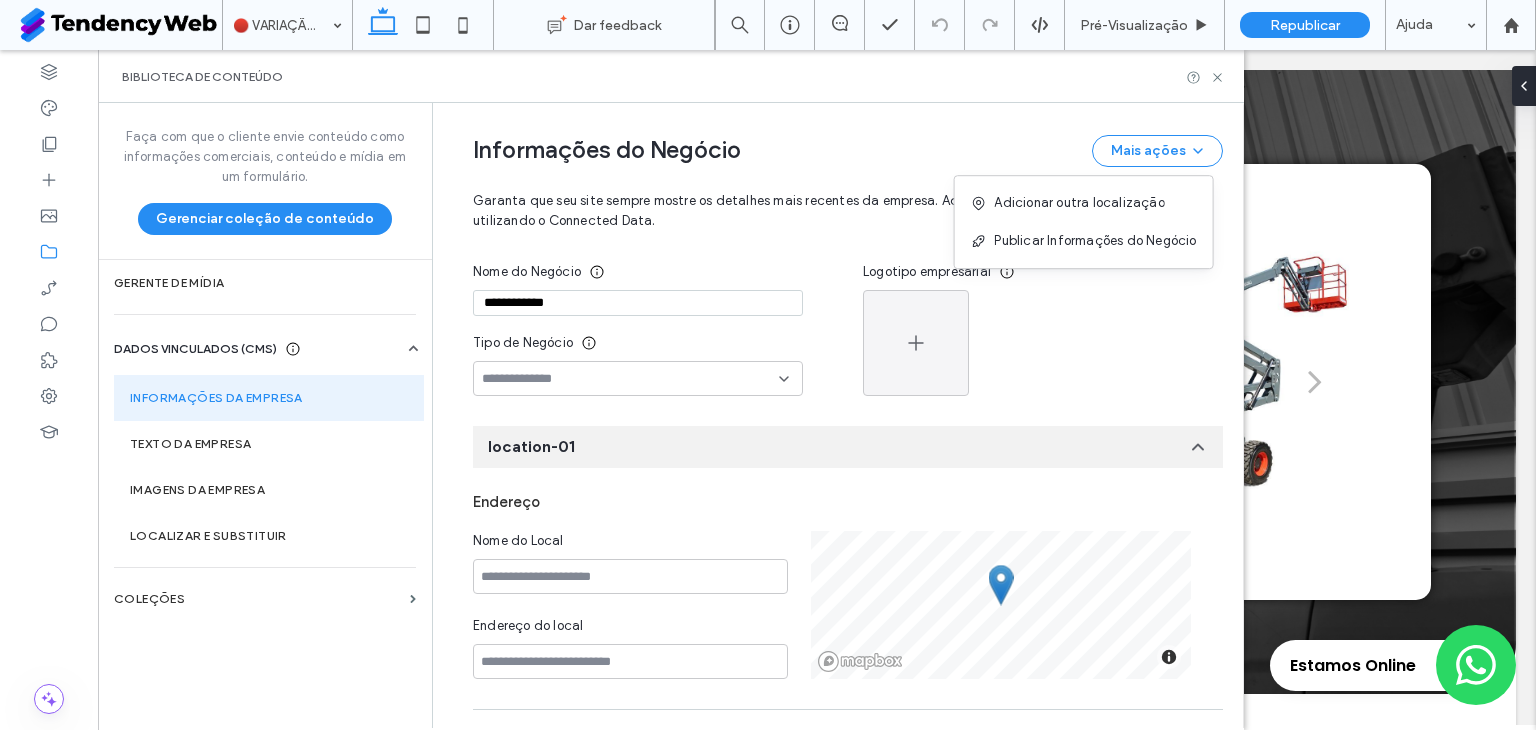 click at bounding box center (1043, 343) 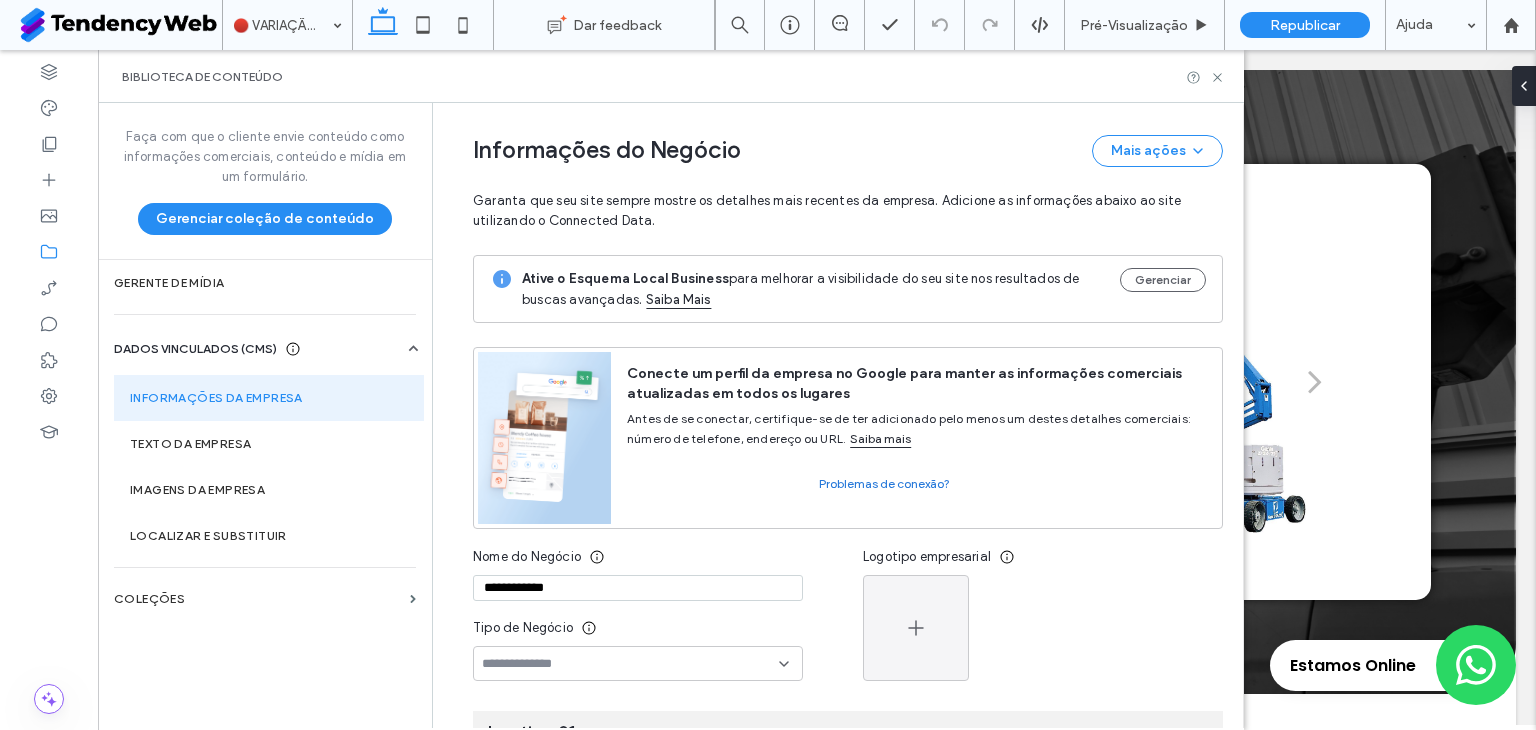 scroll, scrollTop: 166, scrollLeft: 0, axis: vertical 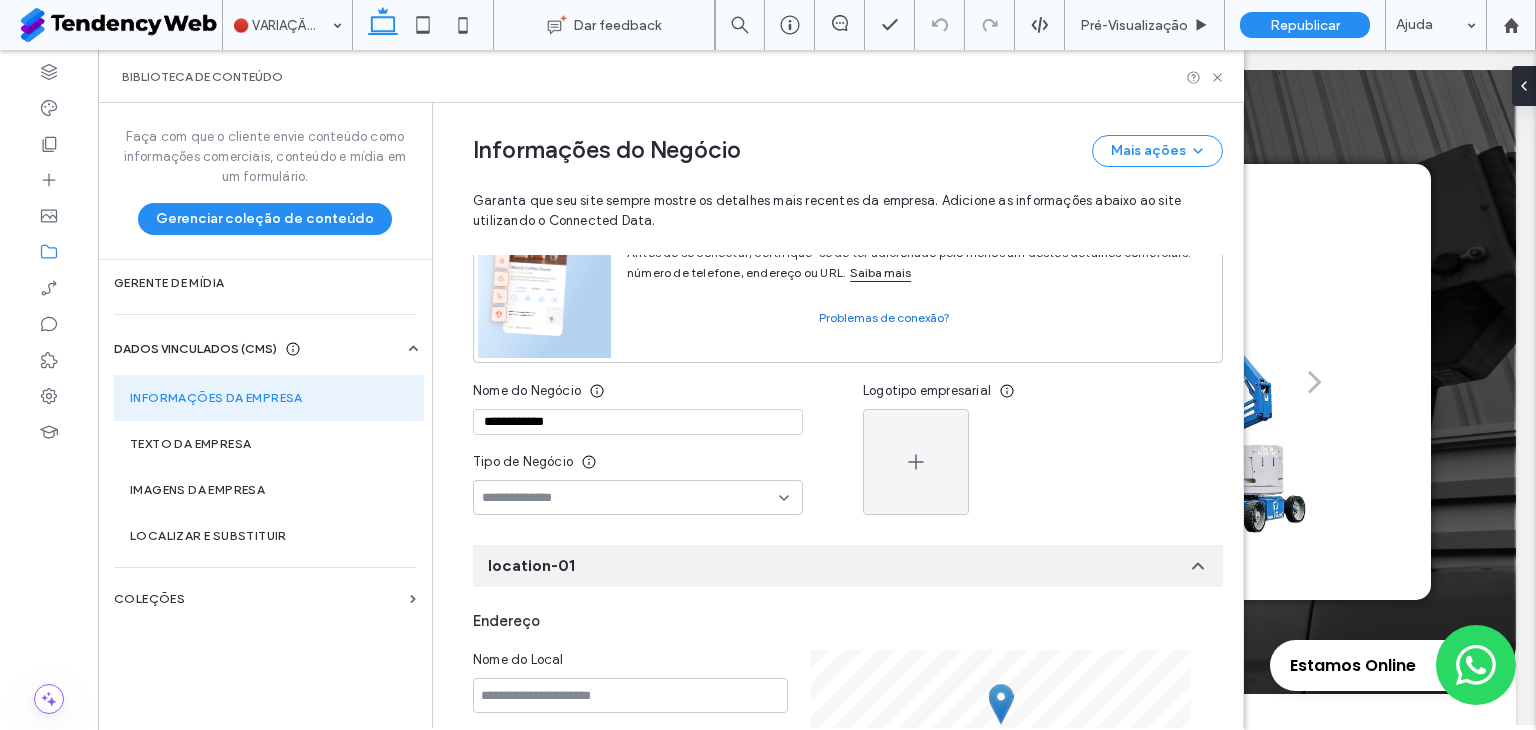 click at bounding box center [630, 498] 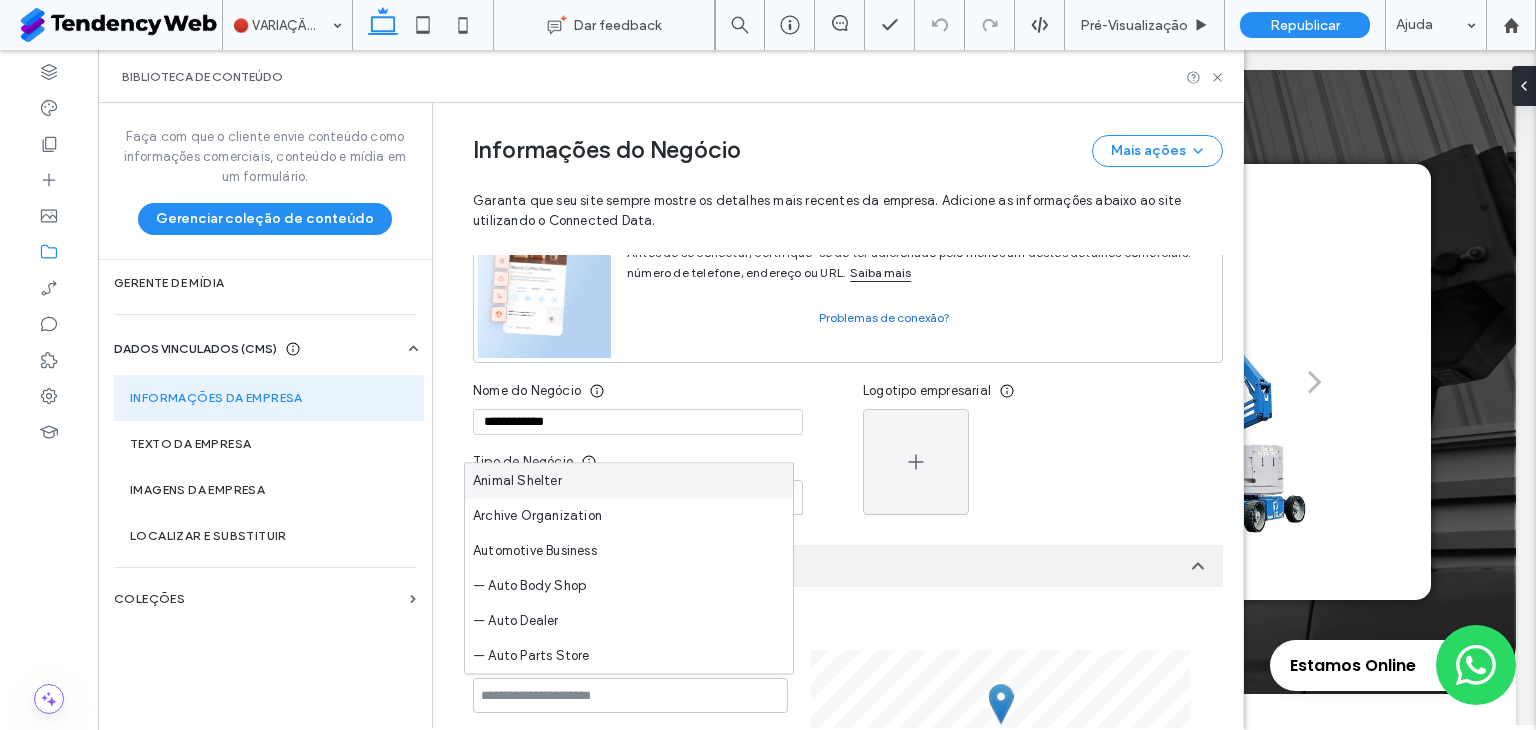 scroll, scrollTop: 333, scrollLeft: 0, axis: vertical 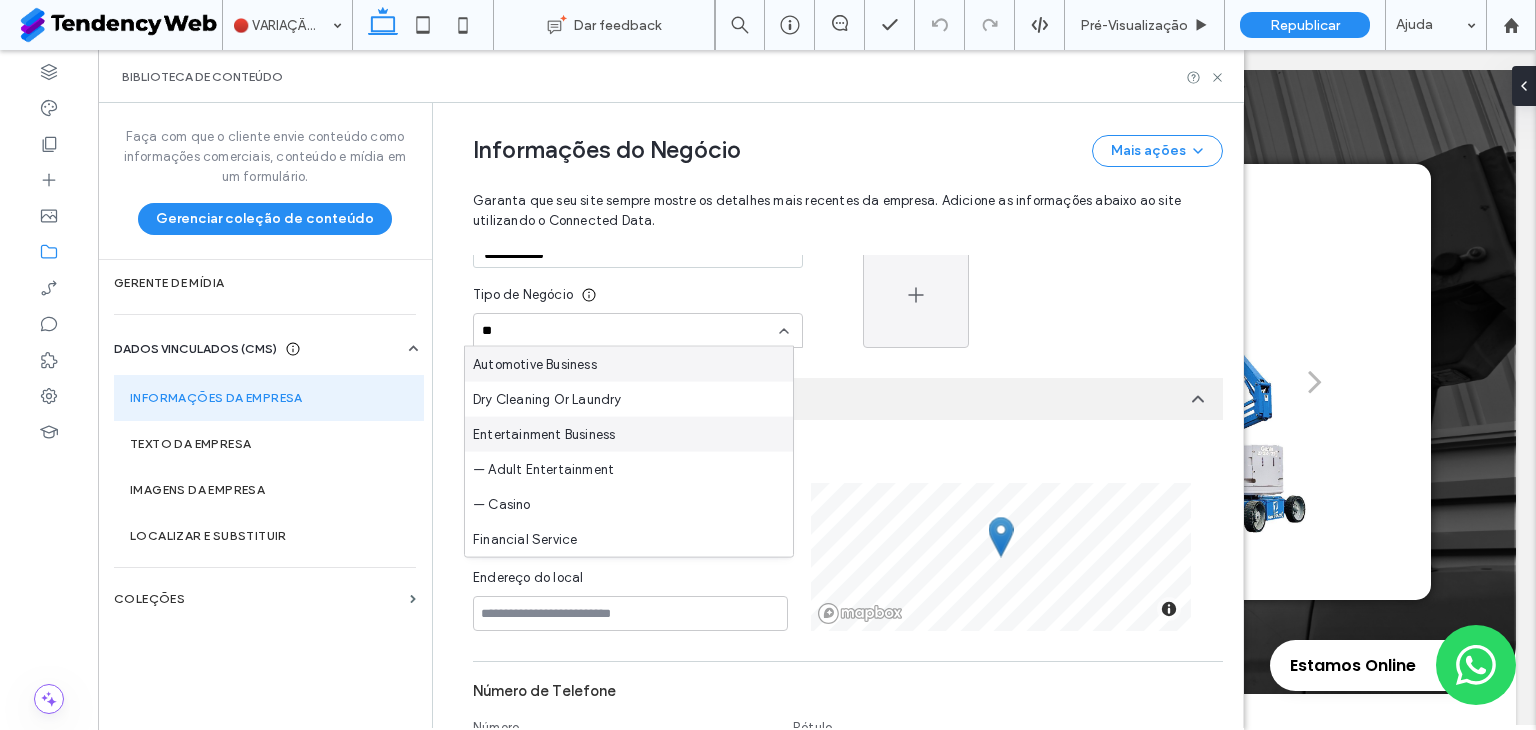 type on "***" 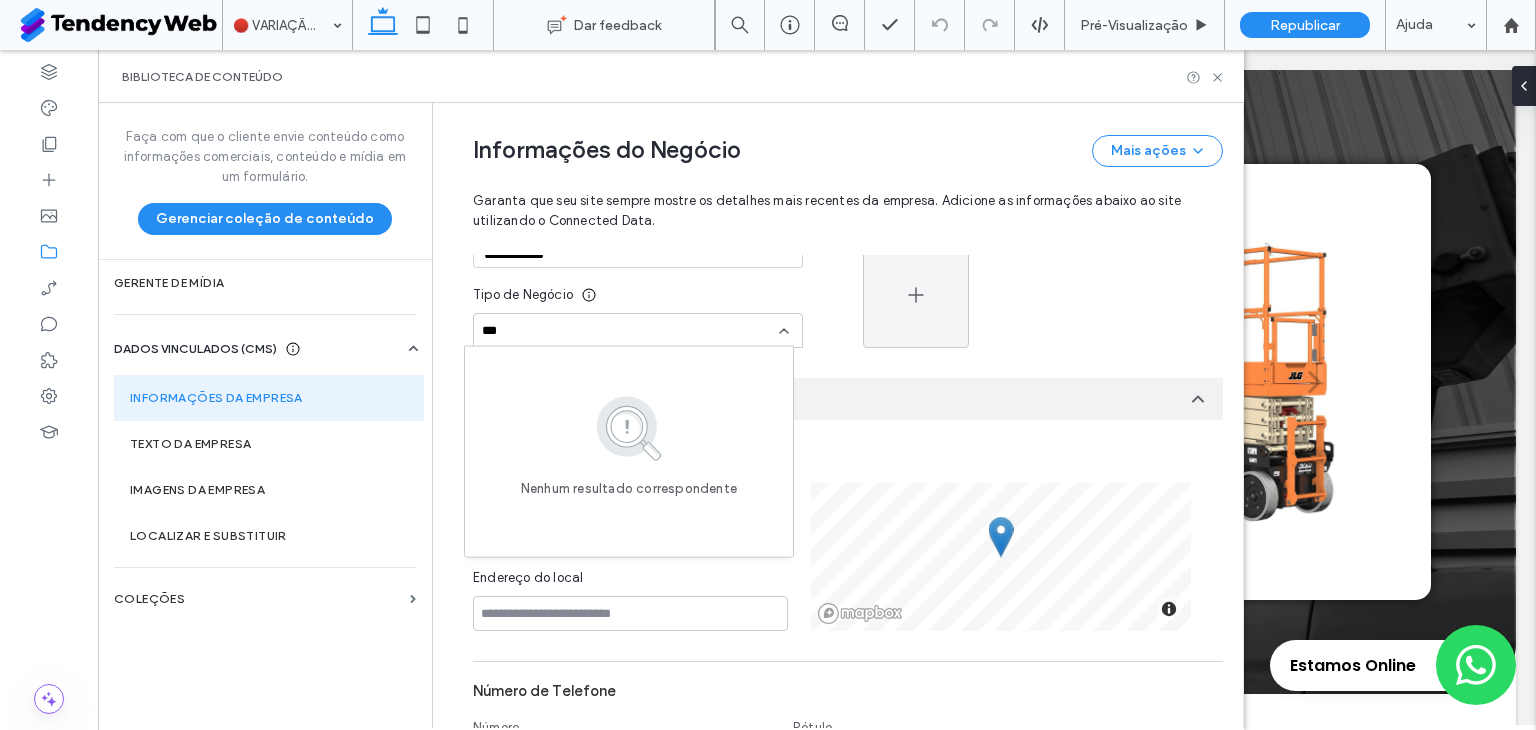 type 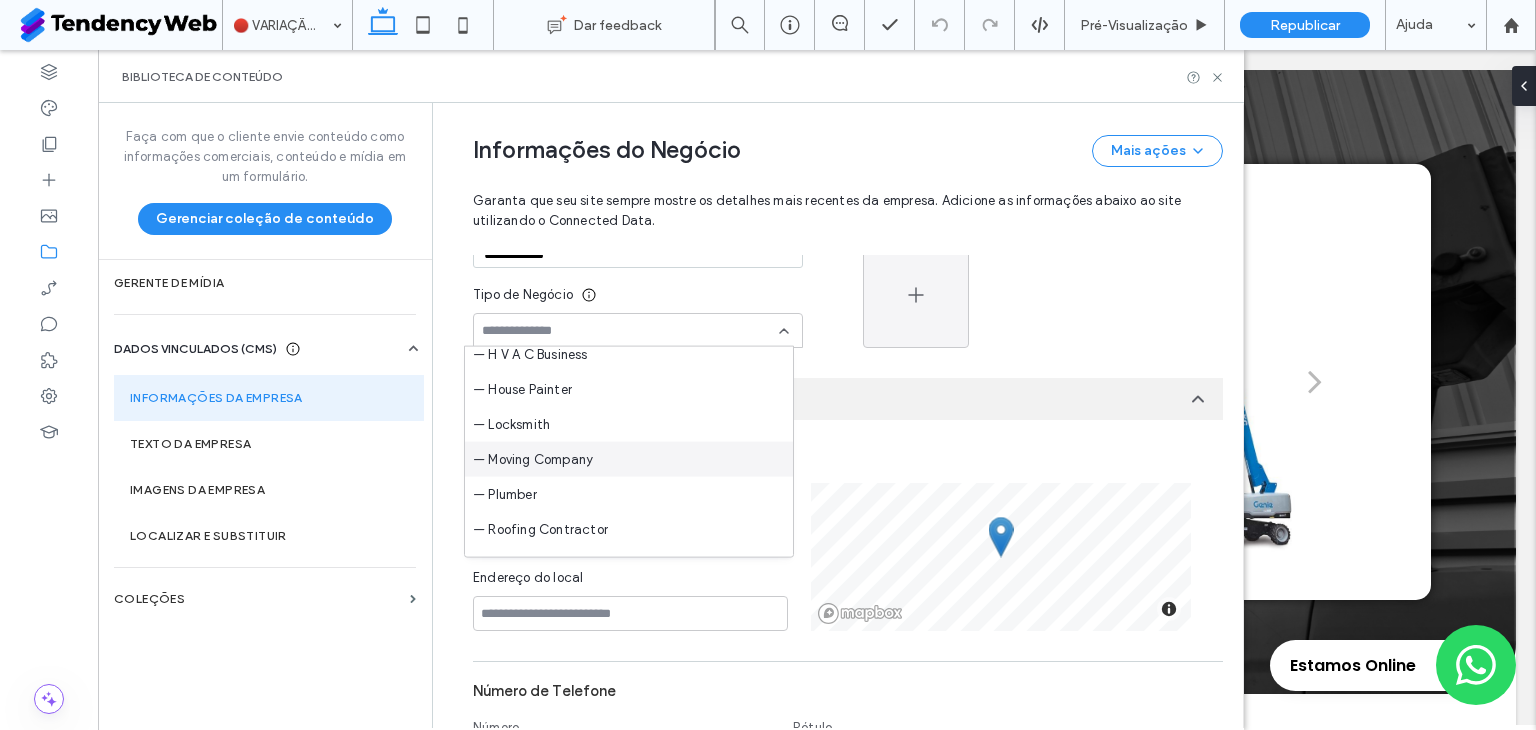 scroll, scrollTop: 1733, scrollLeft: 0, axis: vertical 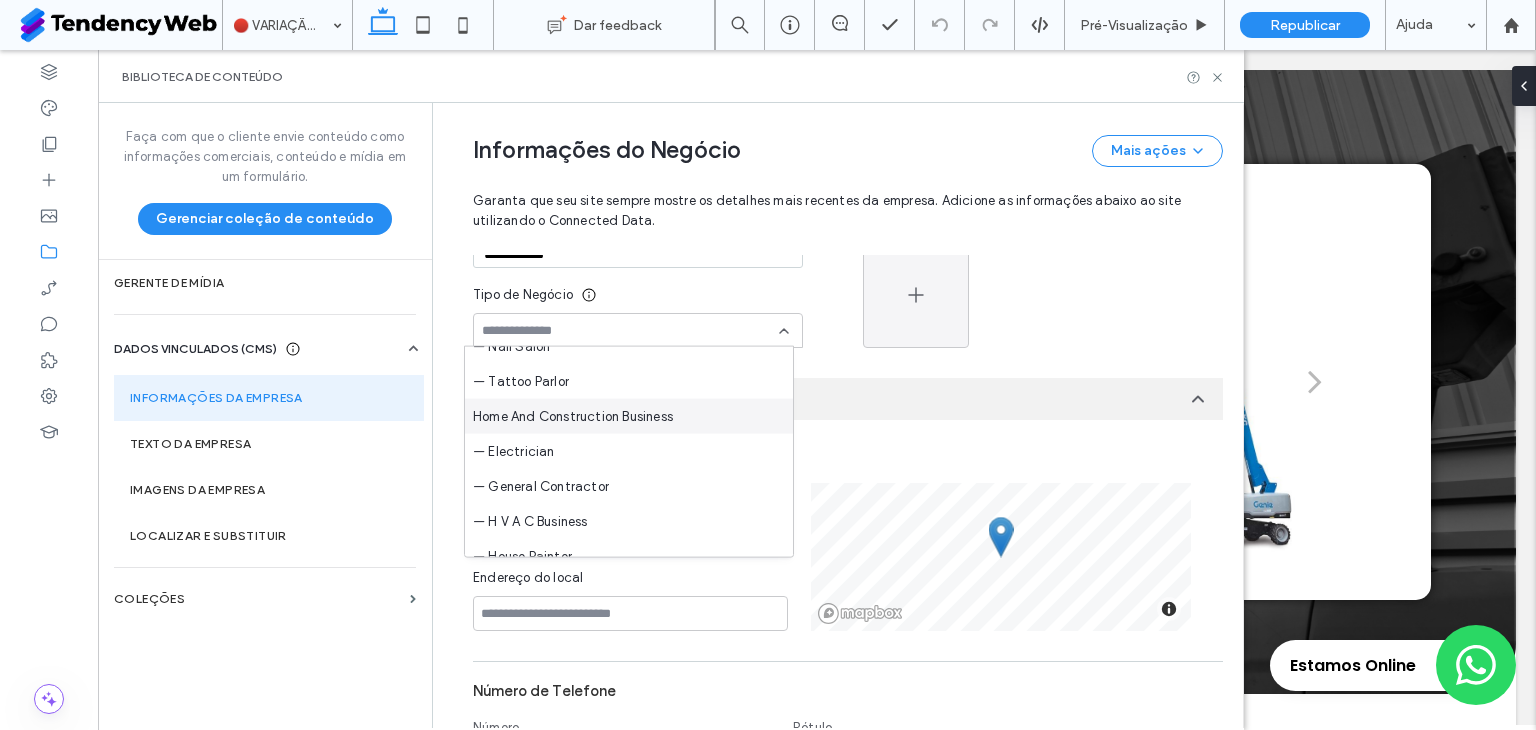click on "Home And Construction Business" at bounding box center [573, 416] 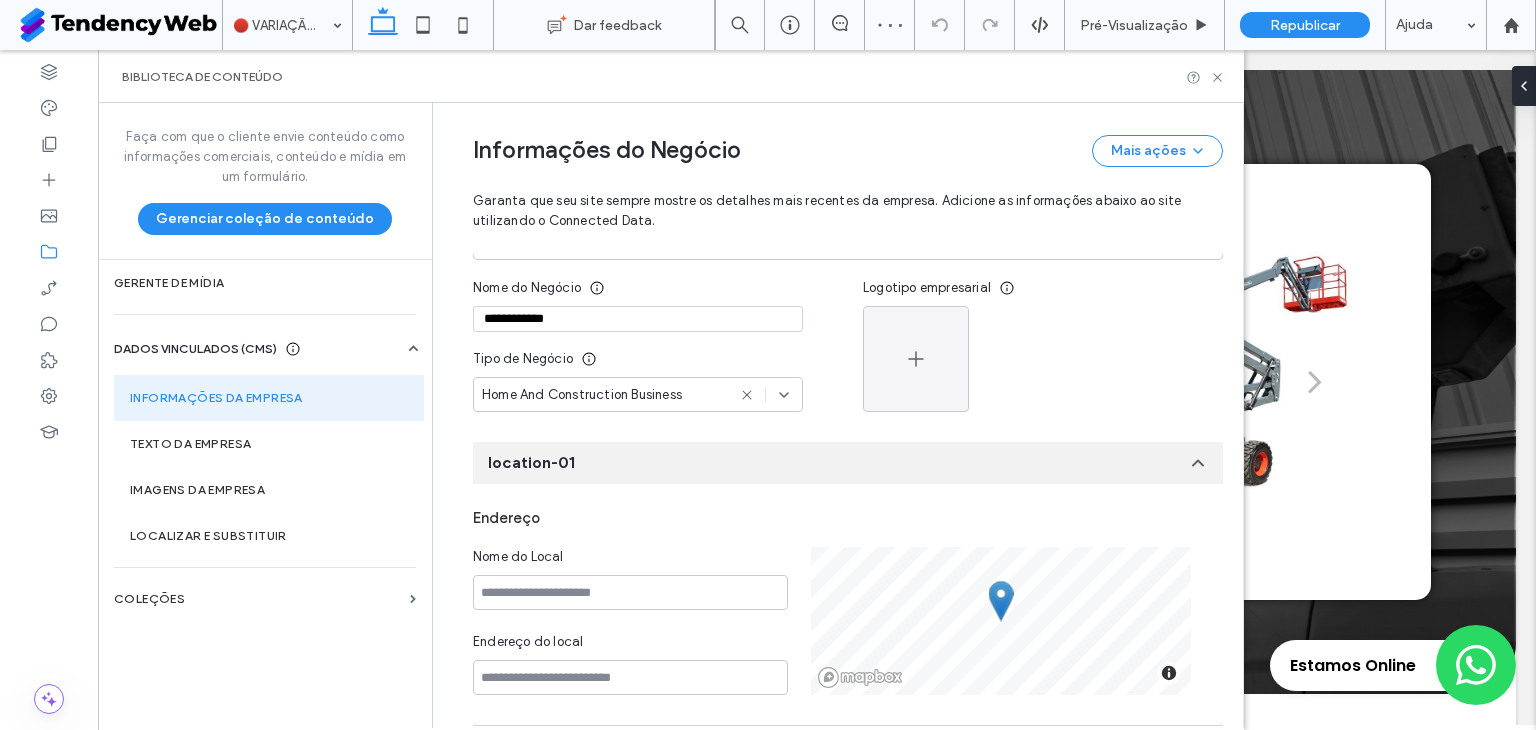 scroll, scrollTop: 166, scrollLeft: 0, axis: vertical 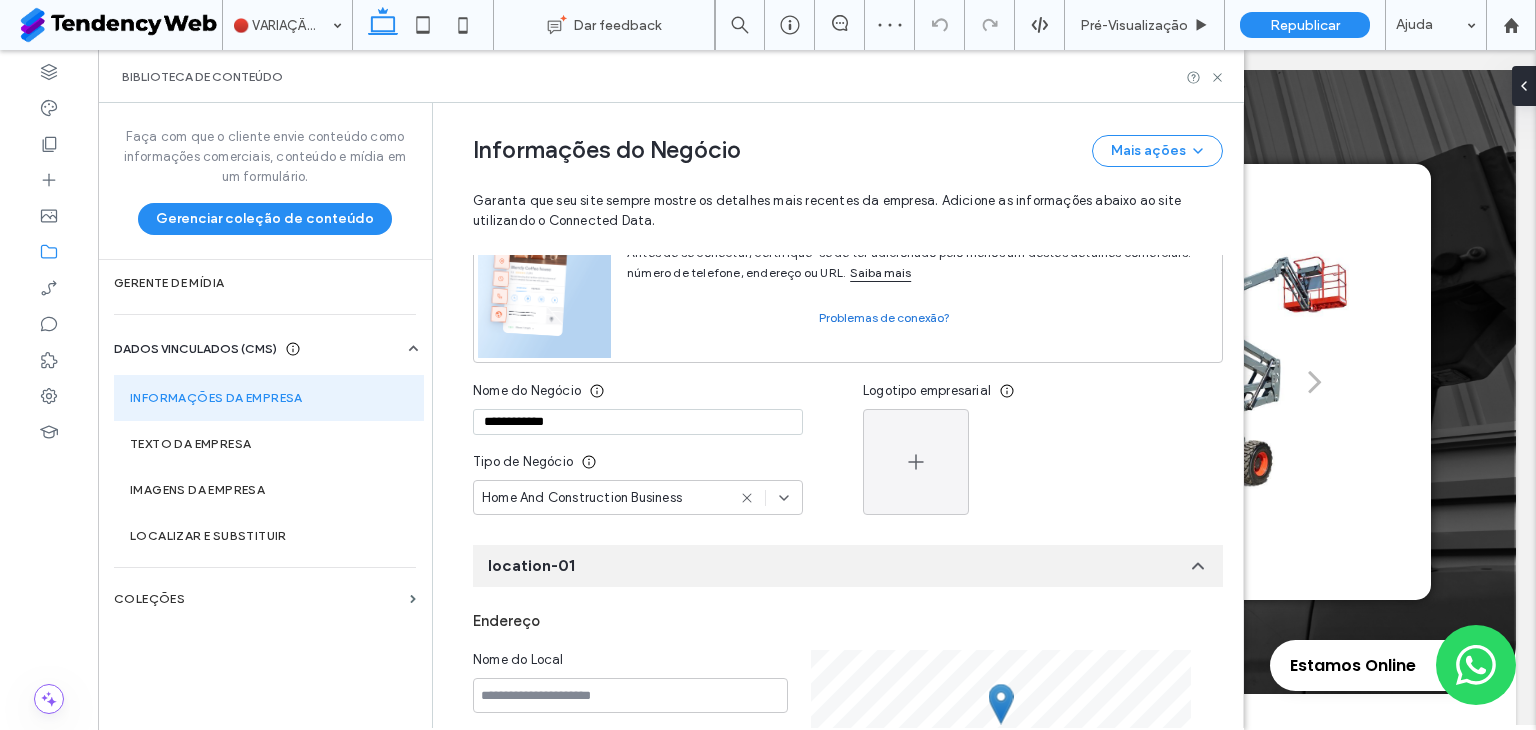 click on "**********" at bounding box center (638, 422) 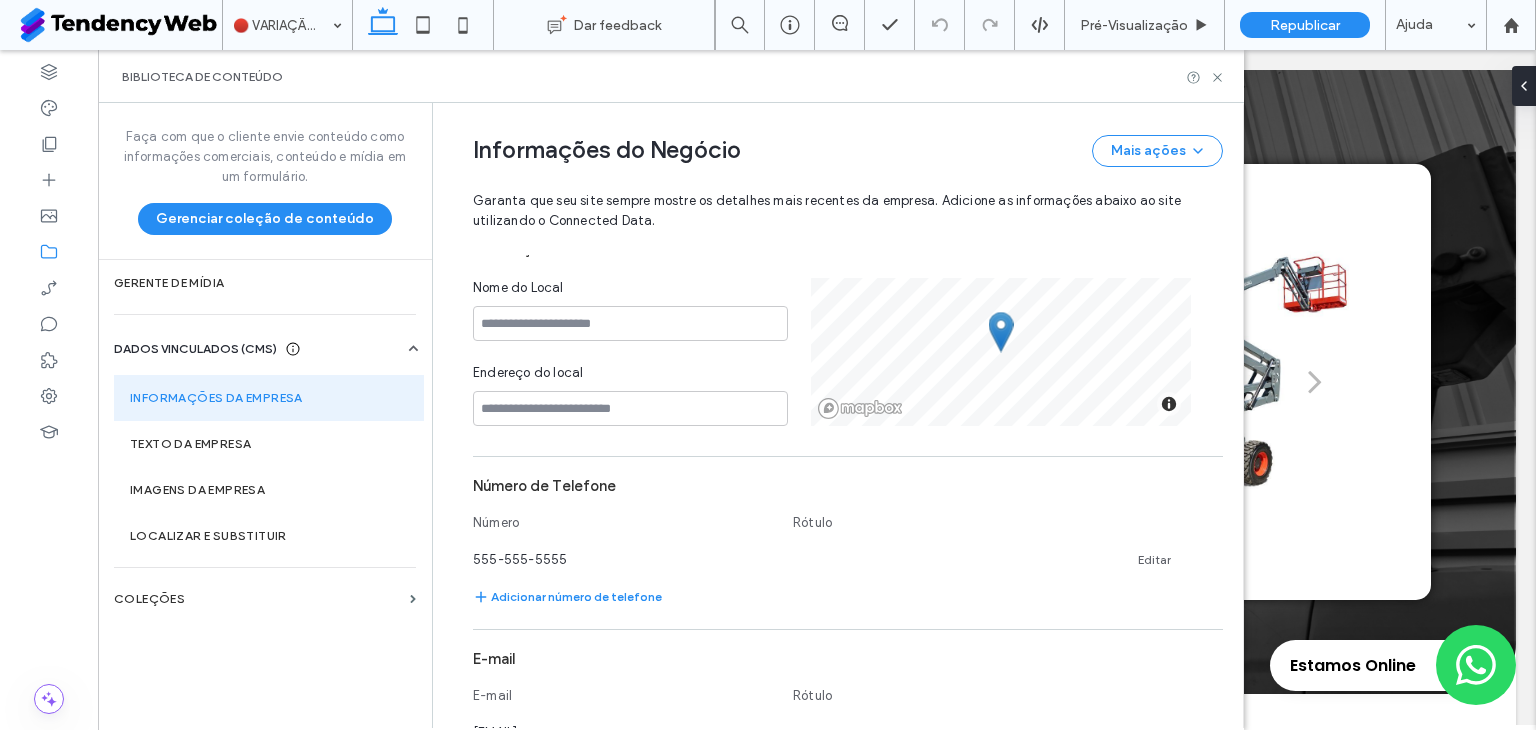 scroll, scrollTop: 500, scrollLeft: 0, axis: vertical 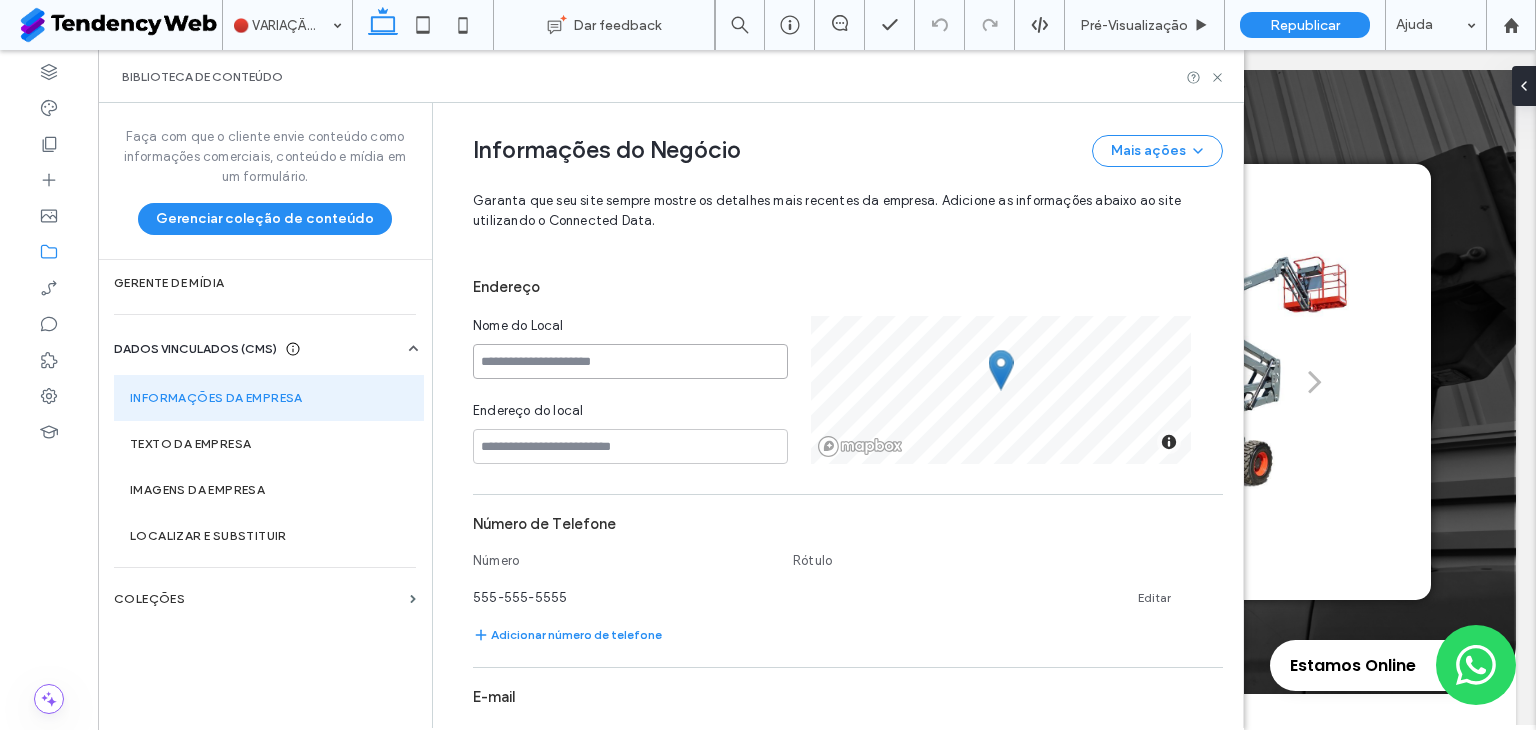 click at bounding box center (630, 361) 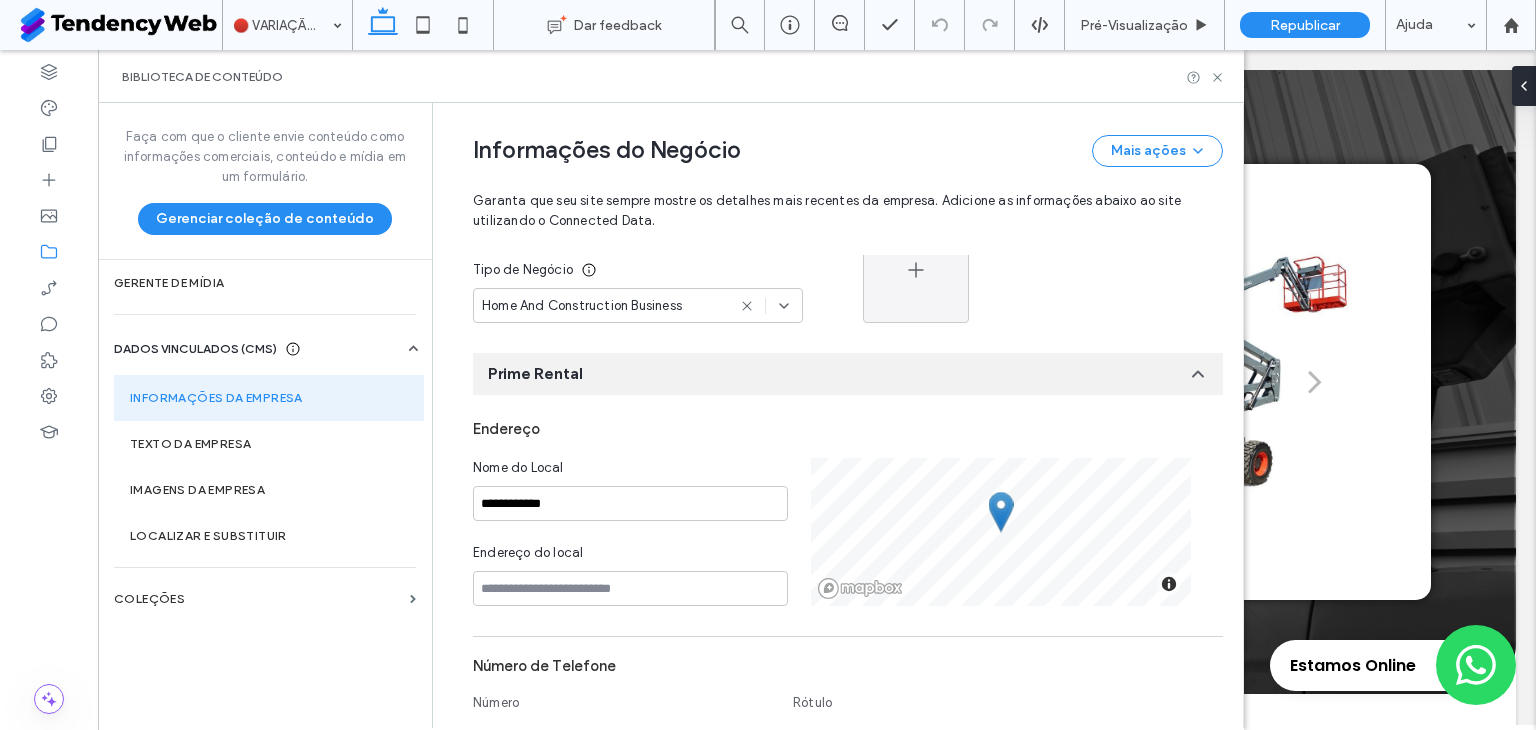 scroll, scrollTop: 320, scrollLeft: 0, axis: vertical 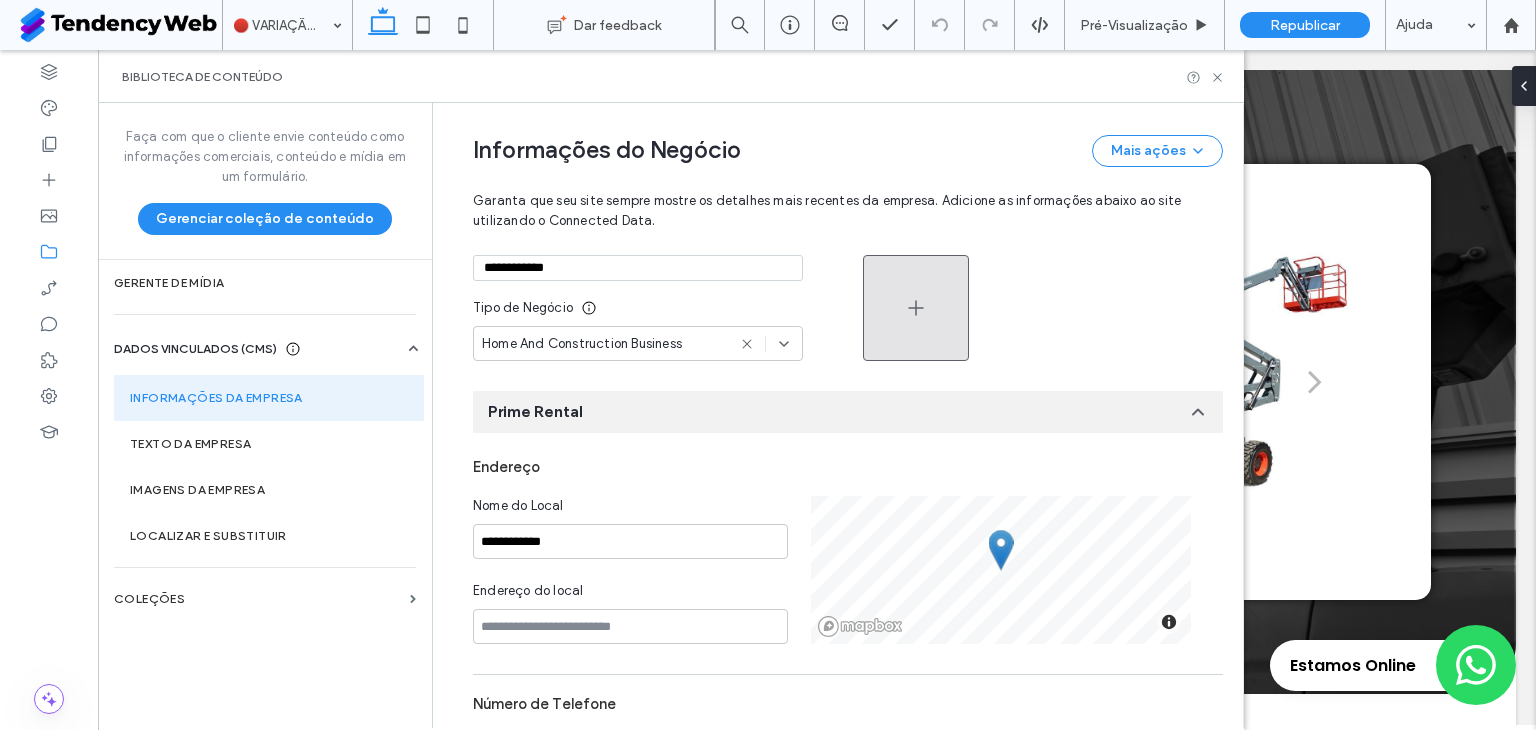 click at bounding box center (916, 308) 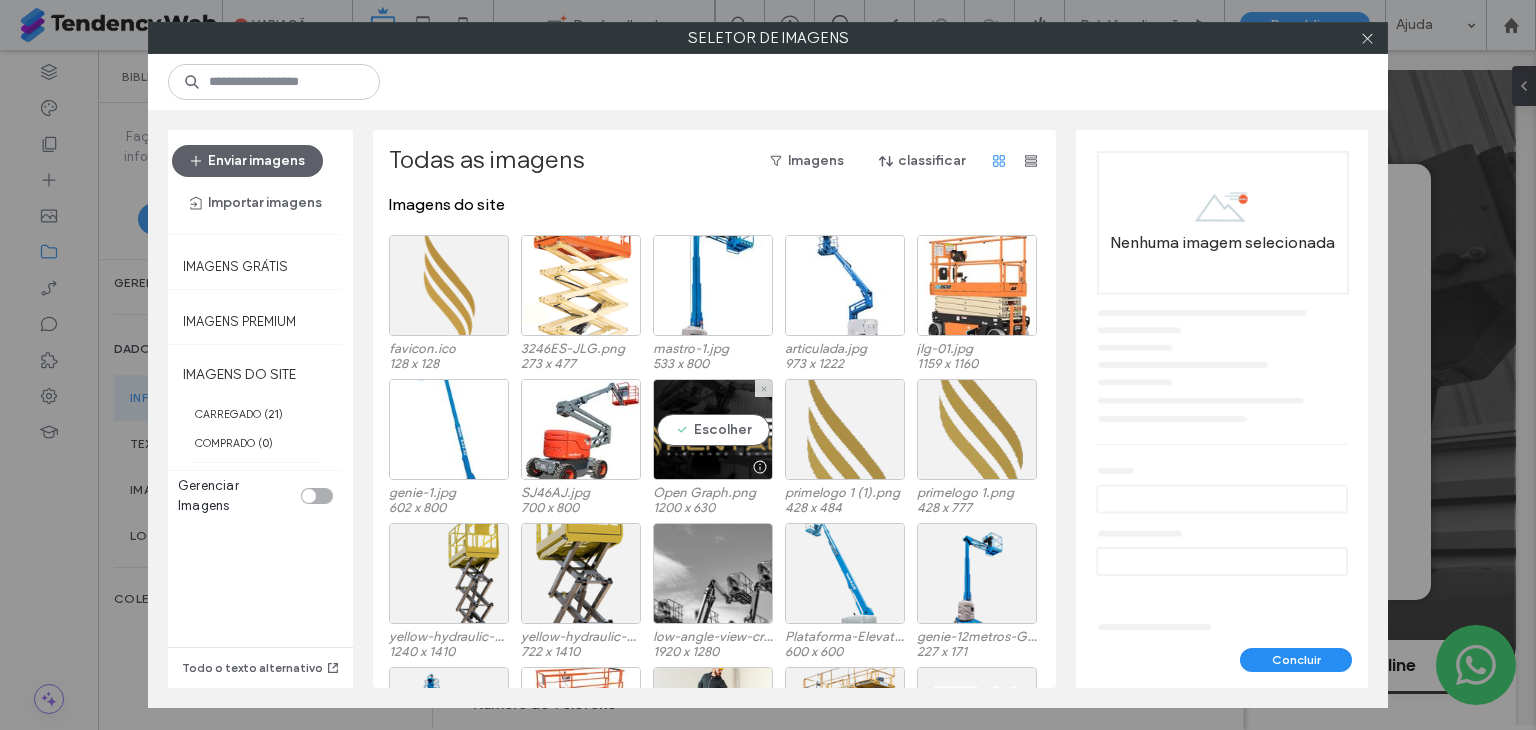 drag, startPoint x: 680, startPoint y: 425, endPoint x: 813, endPoint y: 513, distance: 159.47726 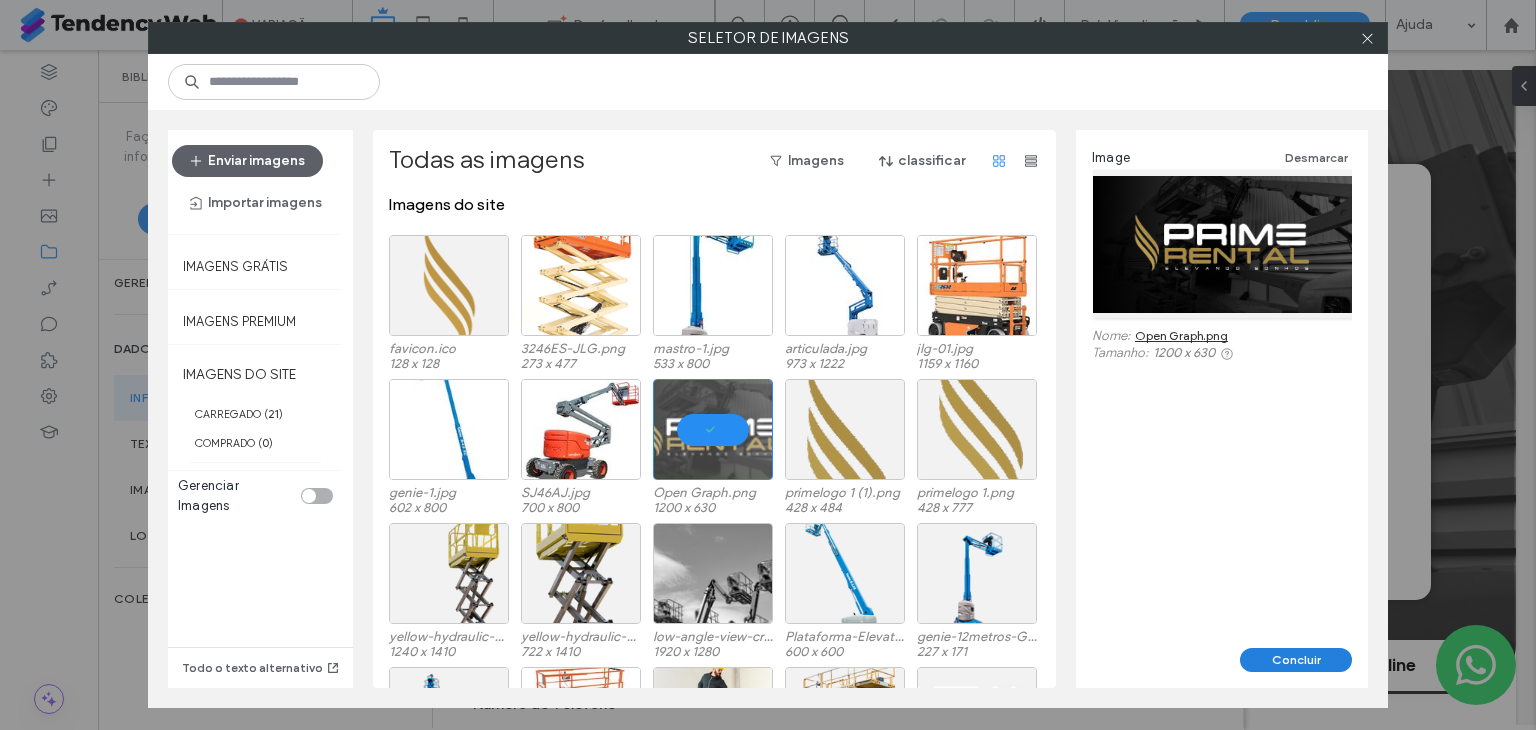 click on "Concluir" at bounding box center (1296, 660) 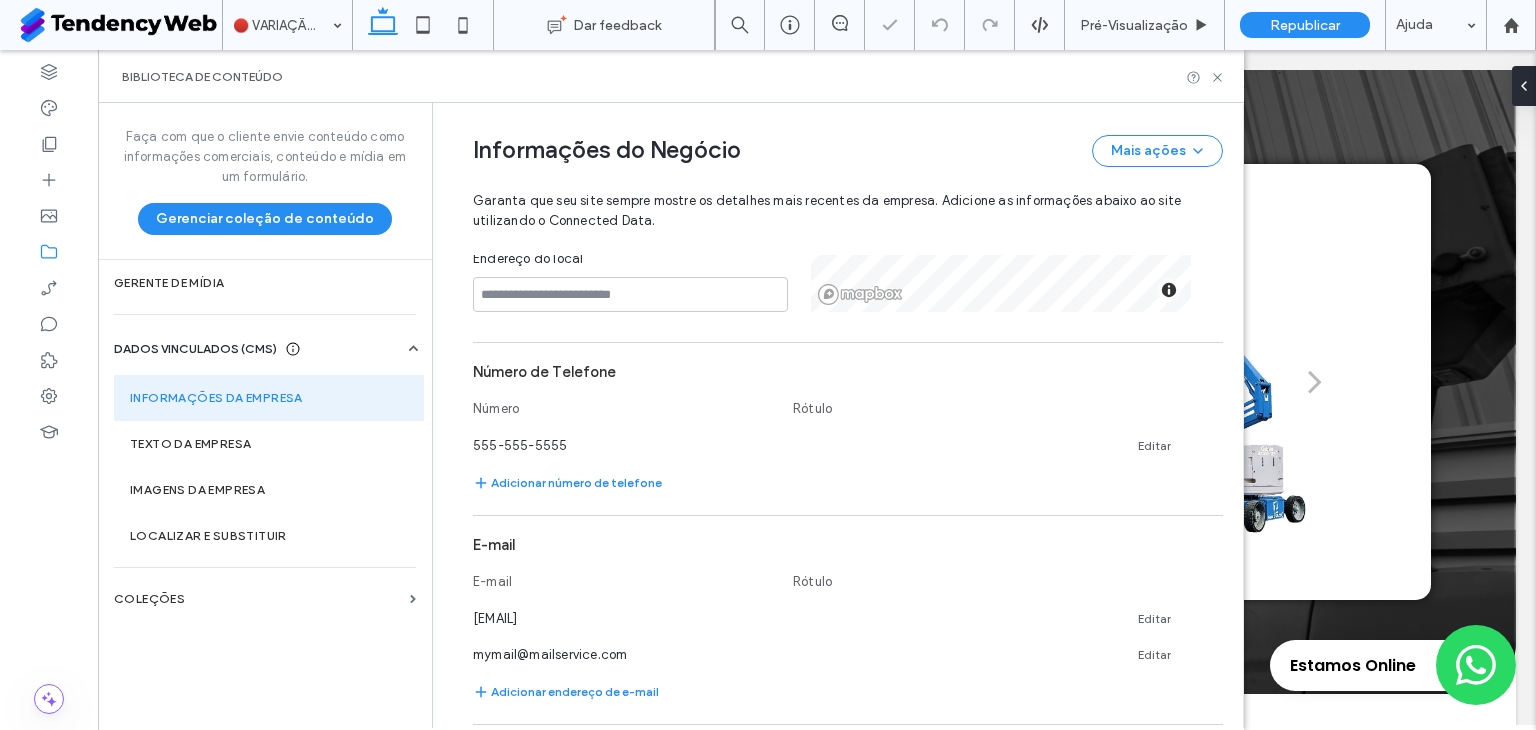 scroll, scrollTop: 486, scrollLeft: 0, axis: vertical 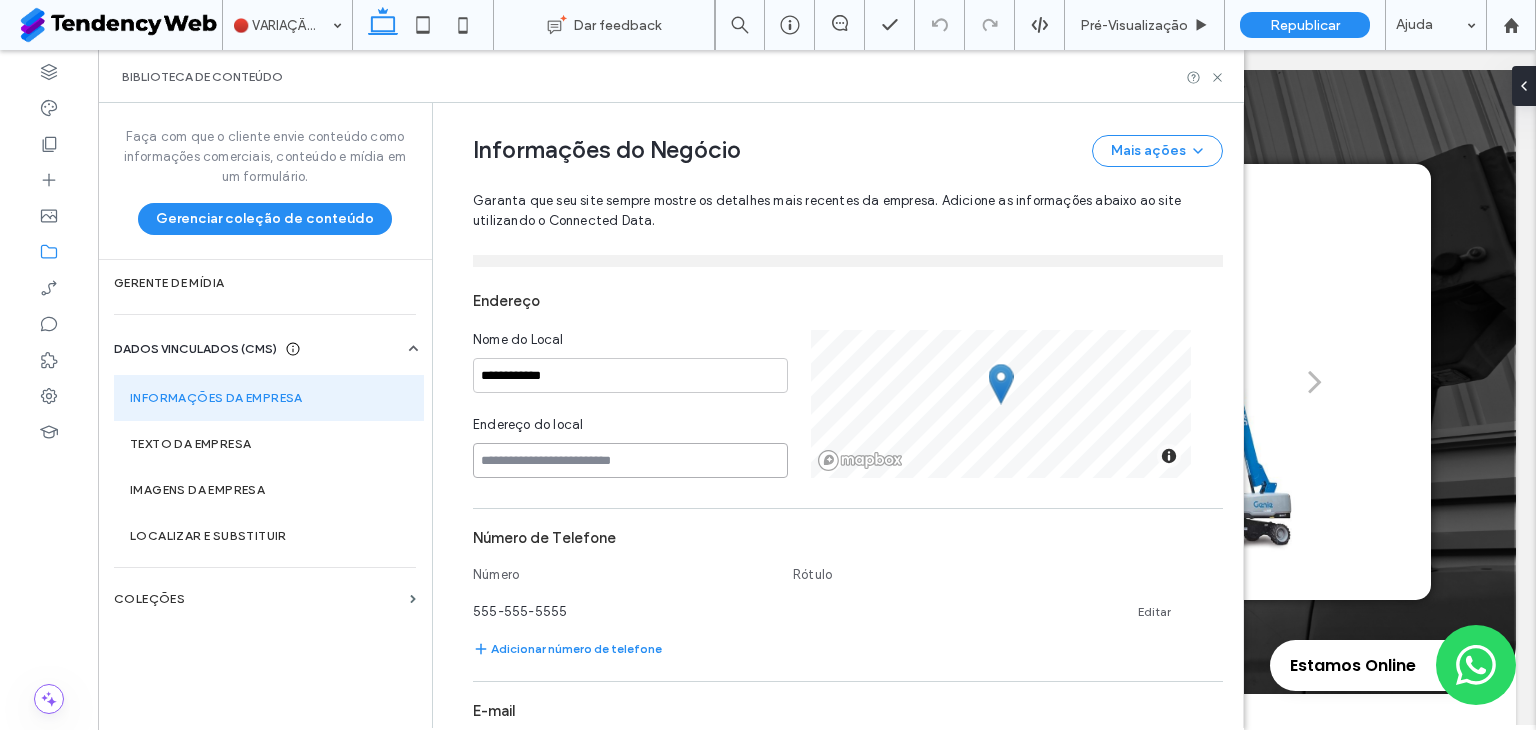 click at bounding box center [630, 460] 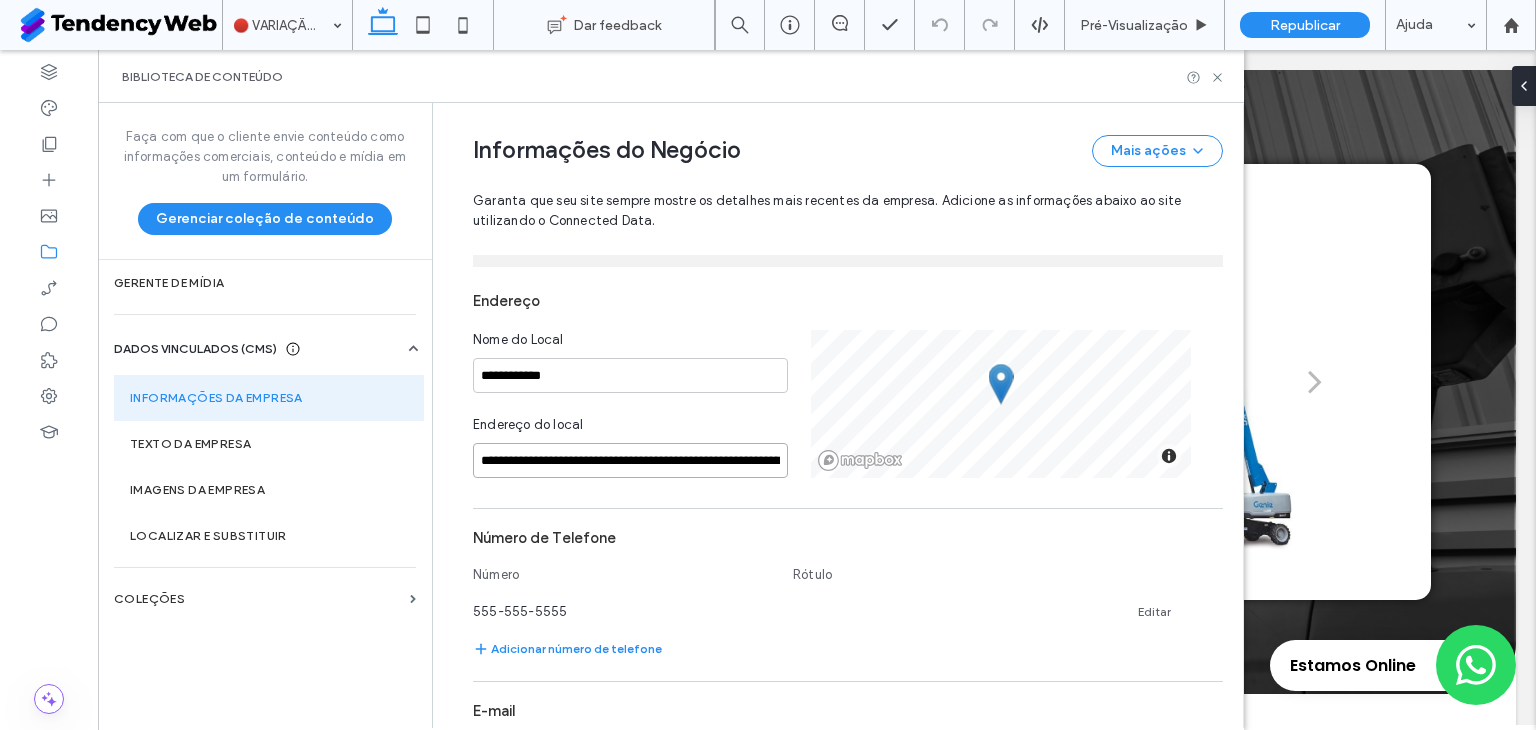 scroll, scrollTop: 0, scrollLeft: 134, axis: horizontal 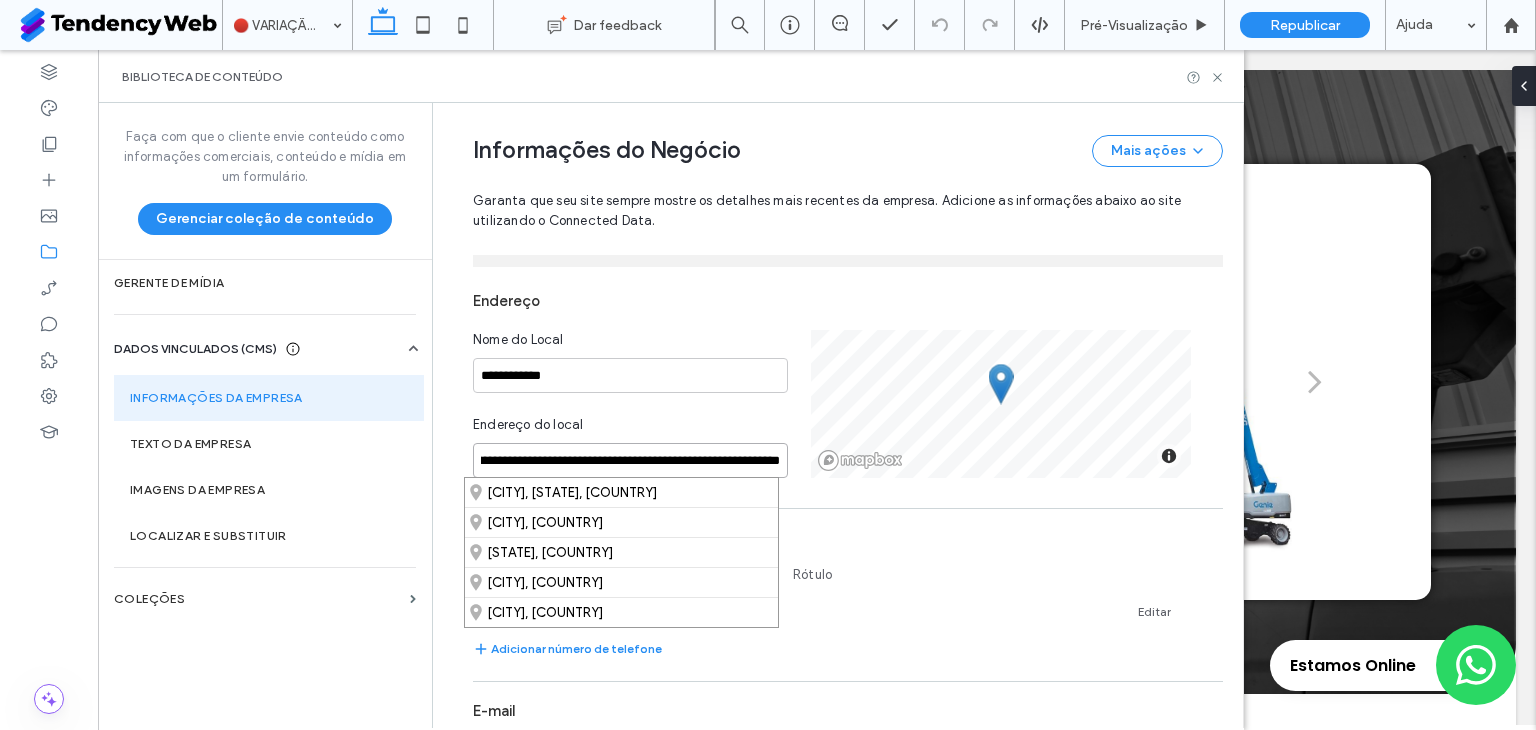 click on "**********" at bounding box center (630, 460) 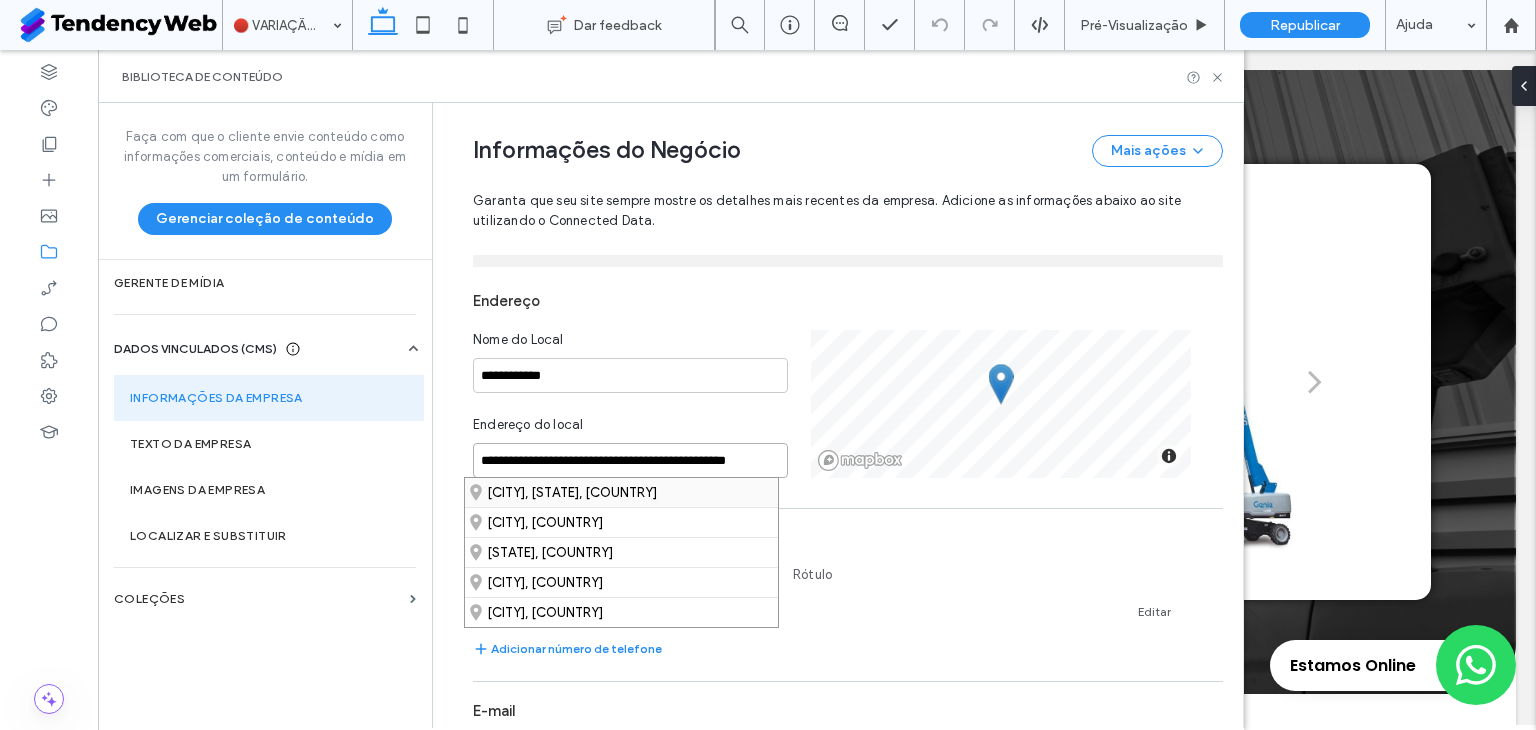 scroll, scrollTop: 0, scrollLeft: 0, axis: both 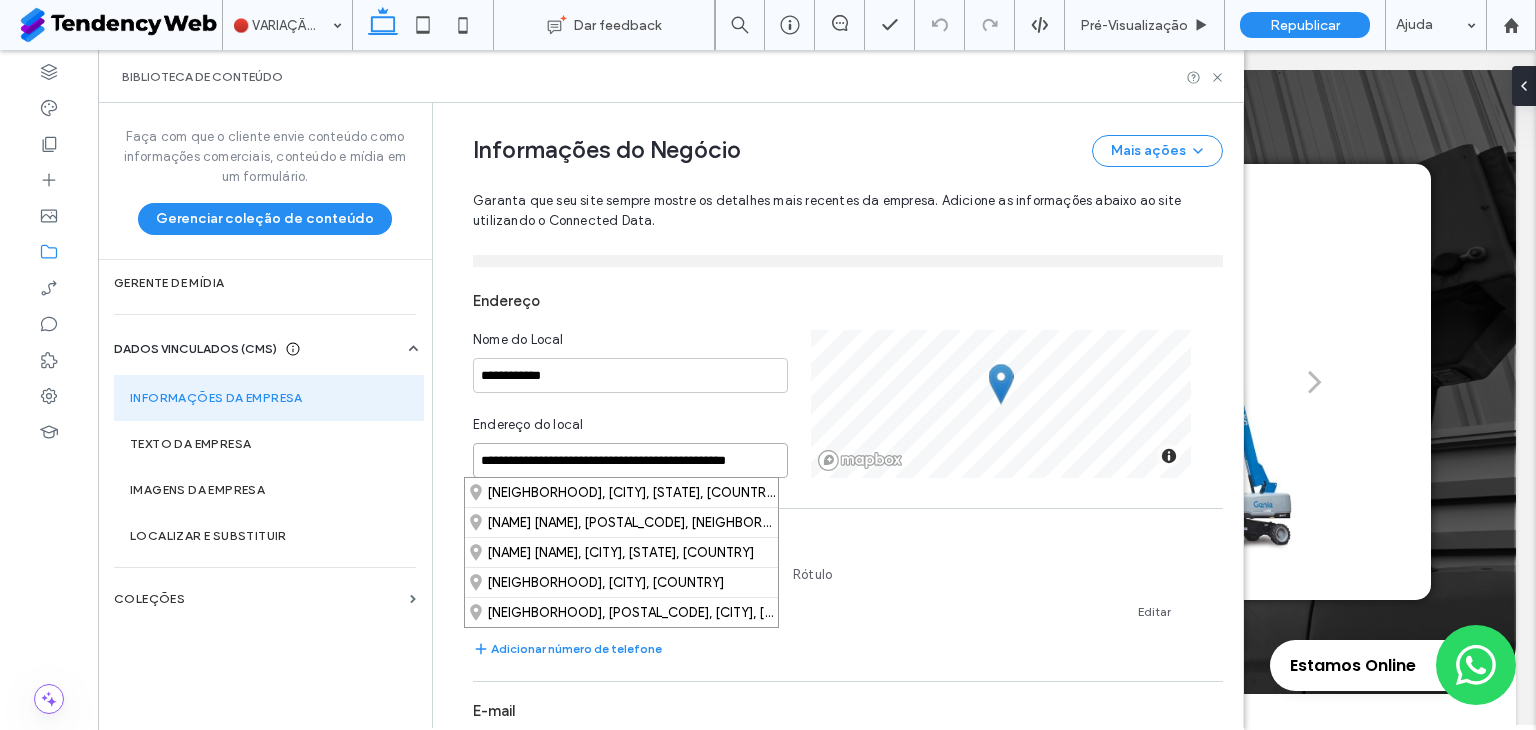 click on "**********" at bounding box center (630, 460) 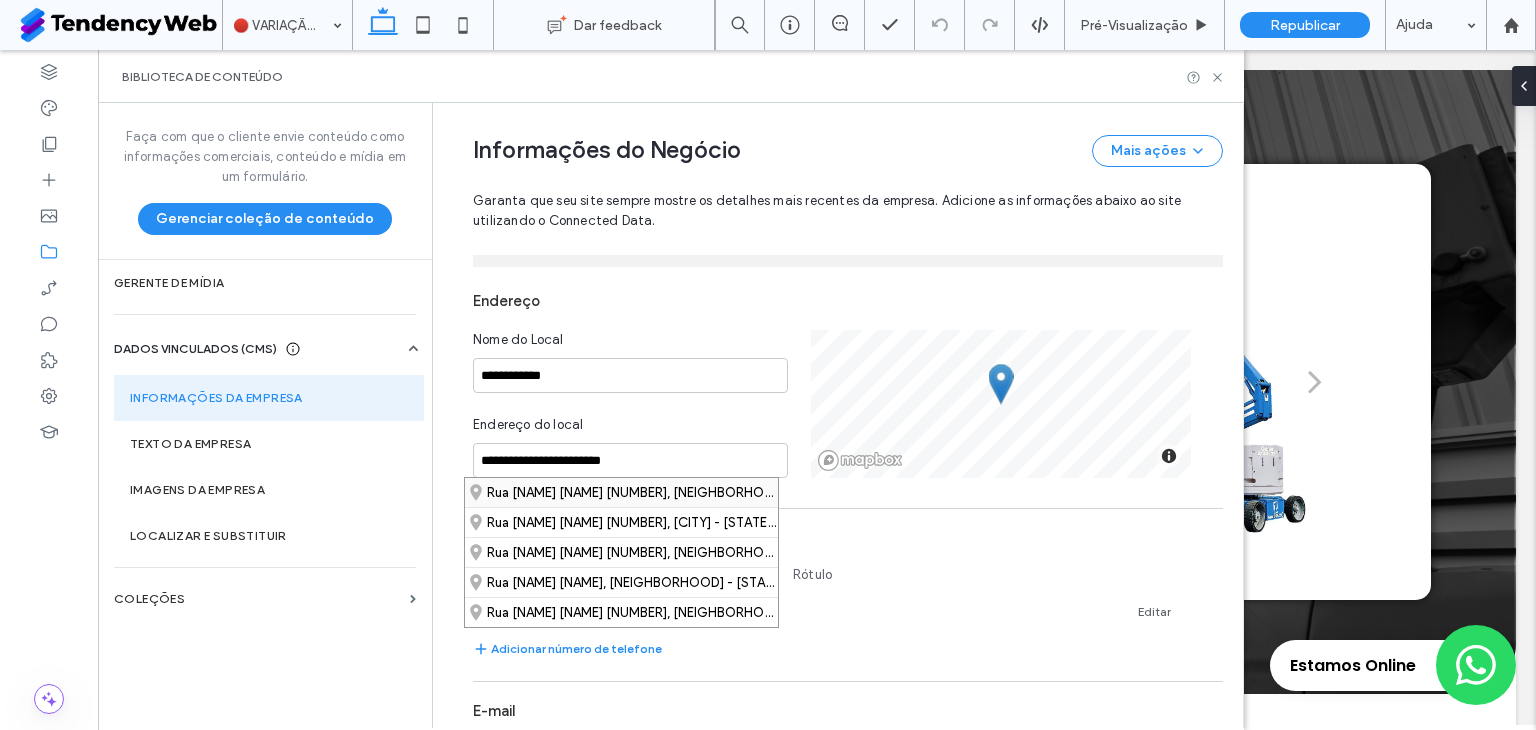 click on "Rua Papa Paulo Vi 38, Aldeia, Barueri - São Paulo, 06440-080, Brazil" at bounding box center [621, 492] 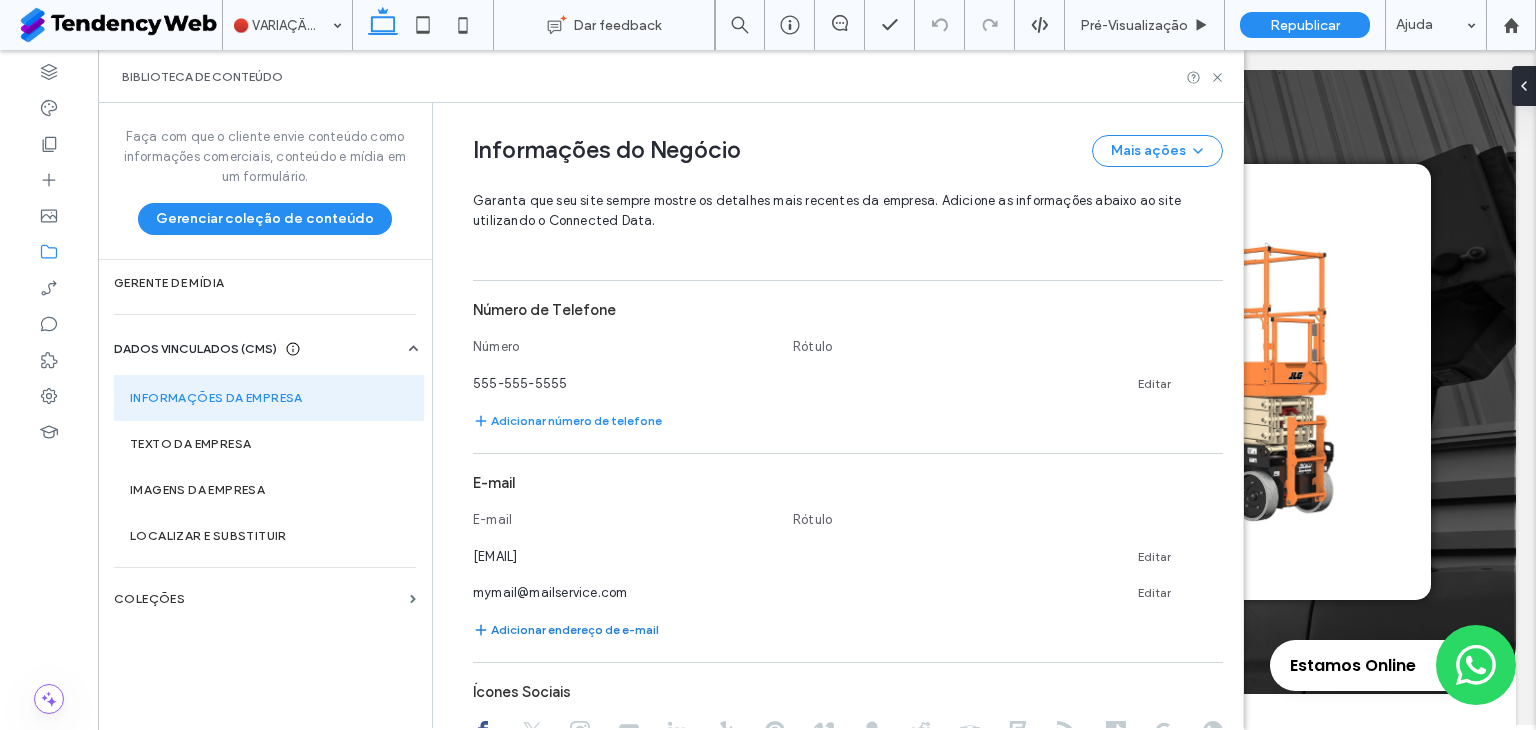 scroll, scrollTop: 820, scrollLeft: 0, axis: vertical 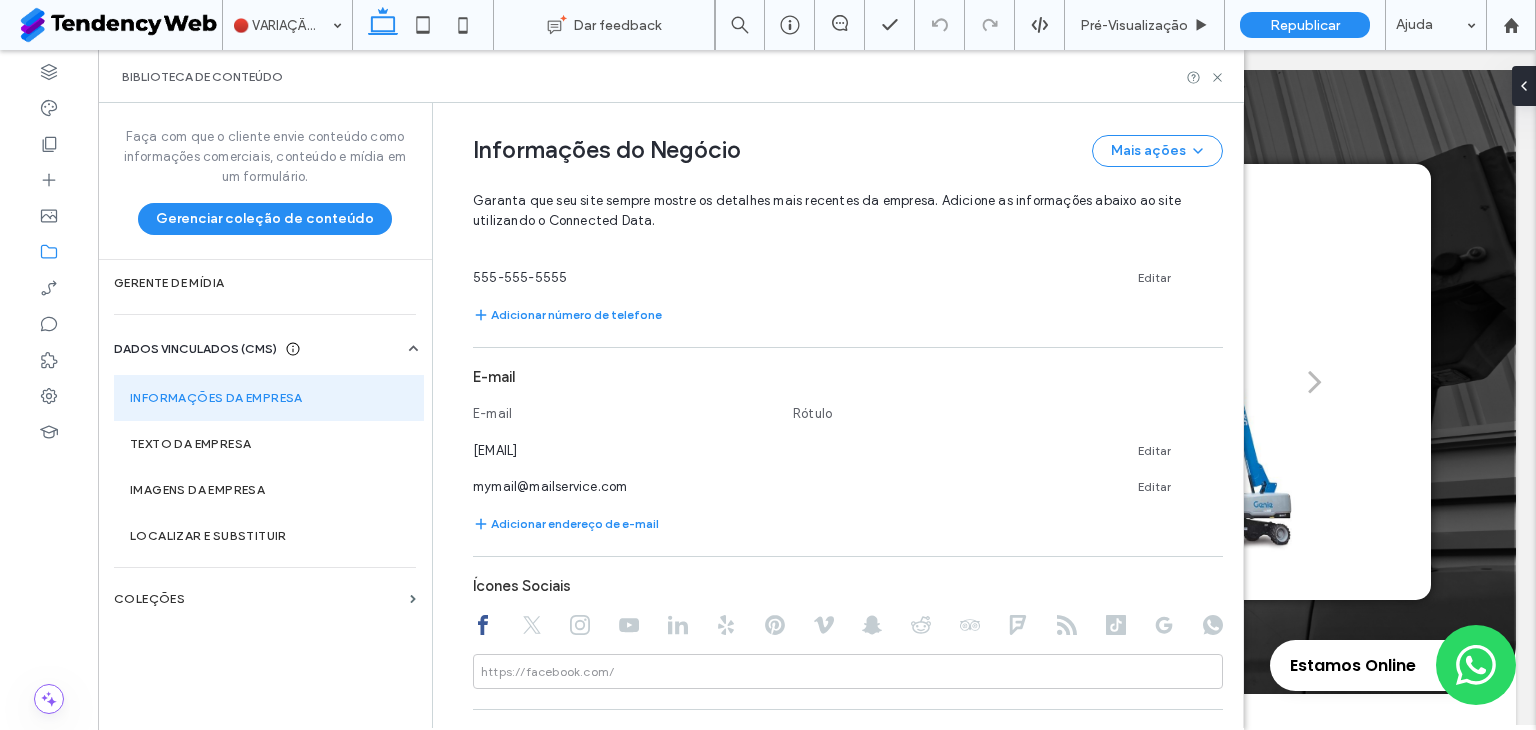 click on "Biblioteca de conteúdo" at bounding box center (671, 76) 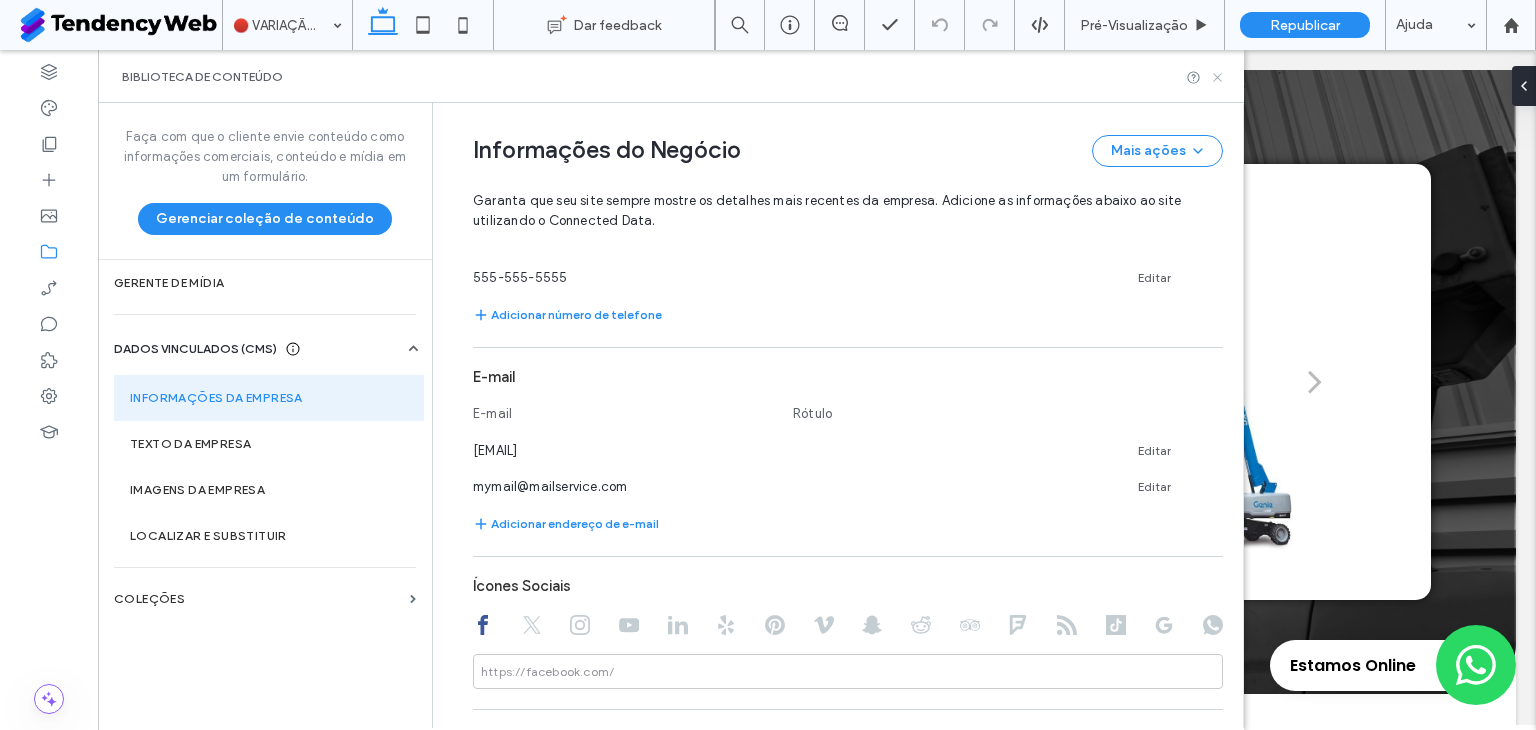 click 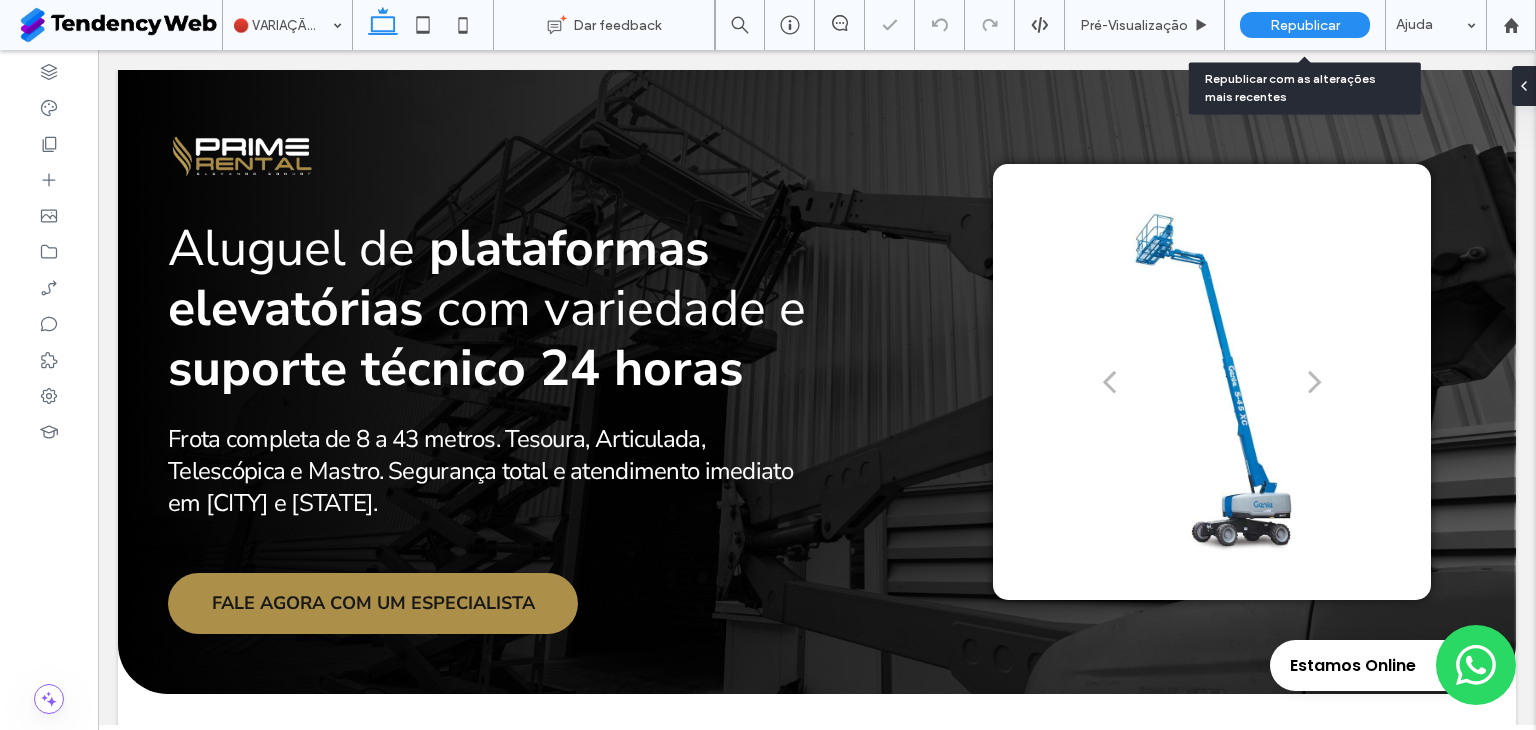 click on "Republicar" at bounding box center (1305, 25) 